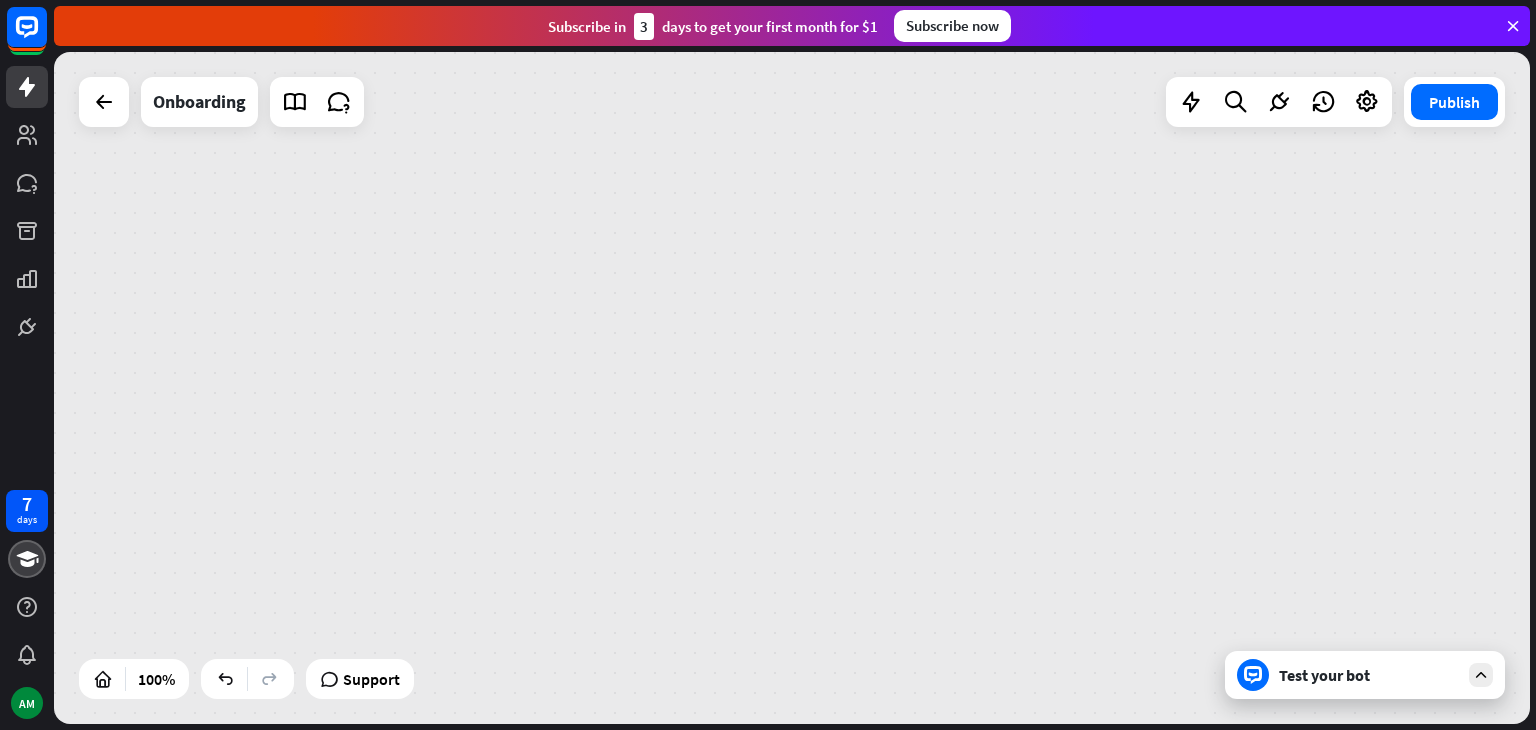 scroll, scrollTop: 0, scrollLeft: 0, axis: both 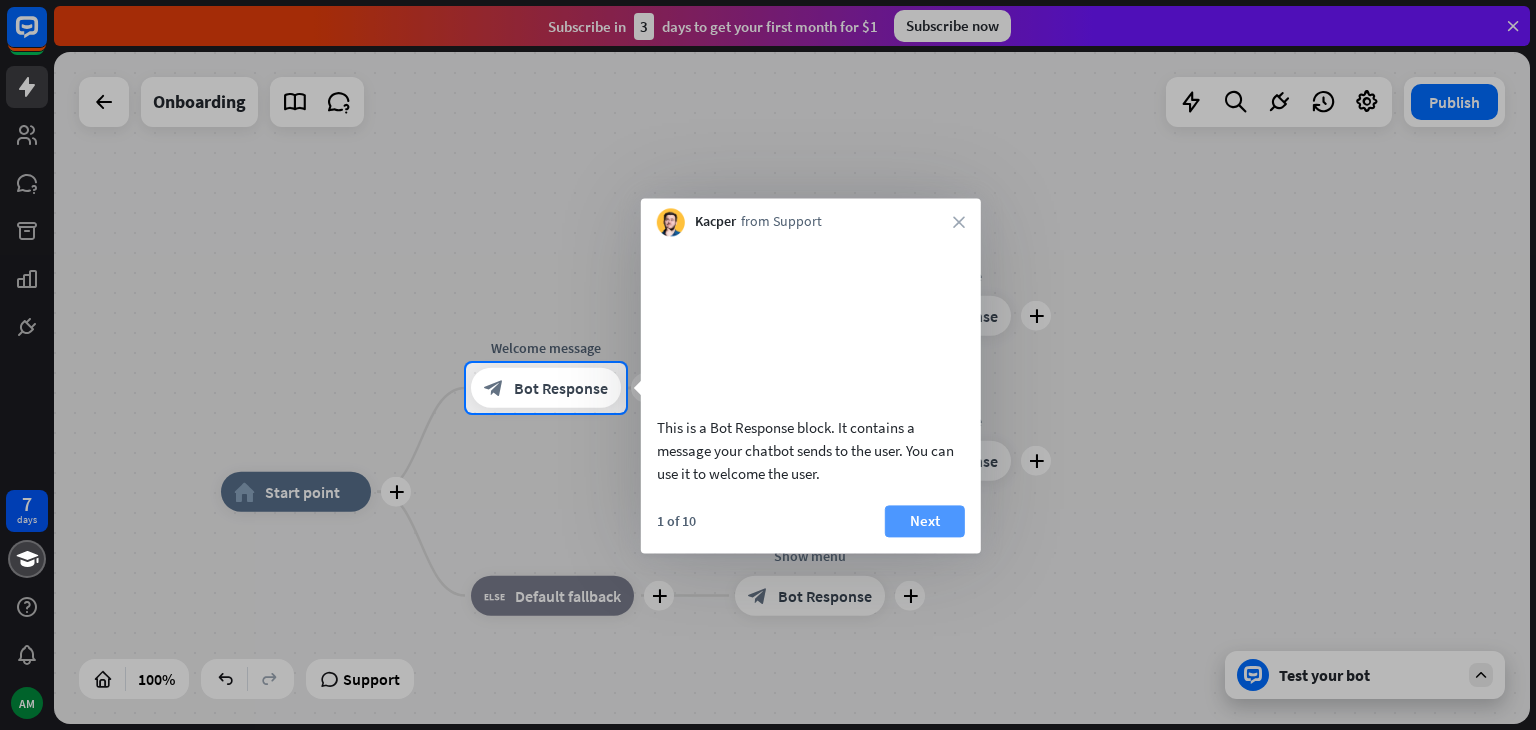 click on "Next" at bounding box center [925, 521] 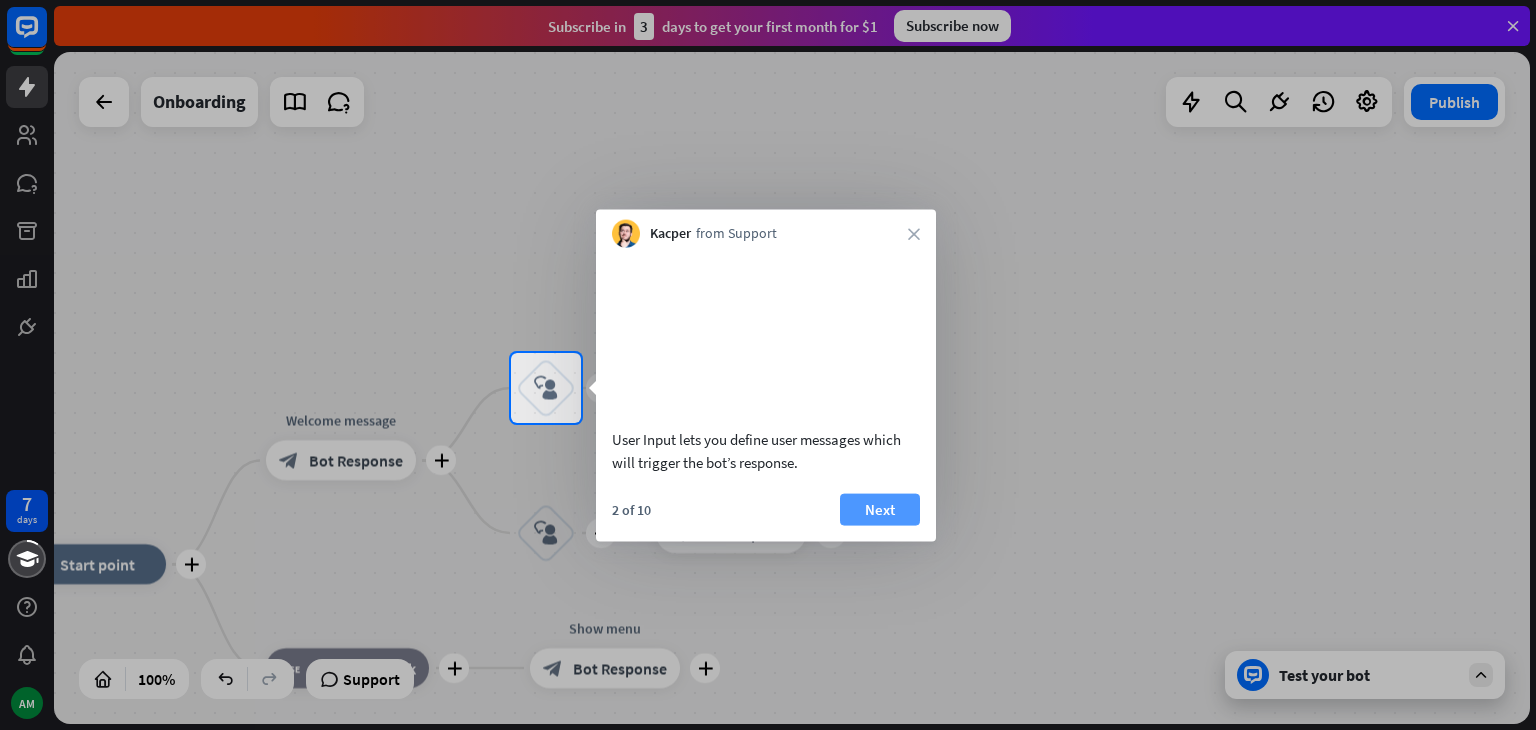 click on "Next" at bounding box center [880, 509] 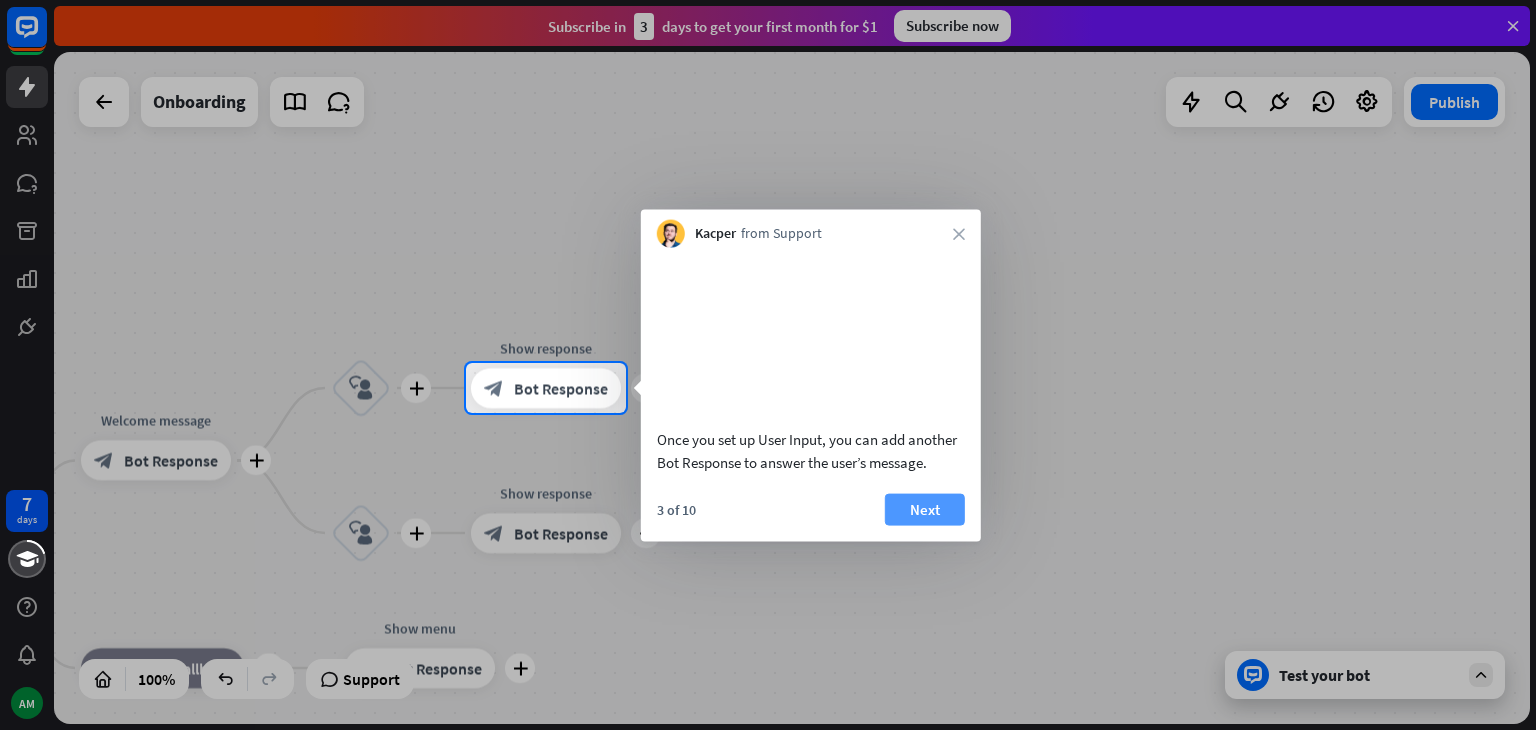 click on "Next" at bounding box center [925, 509] 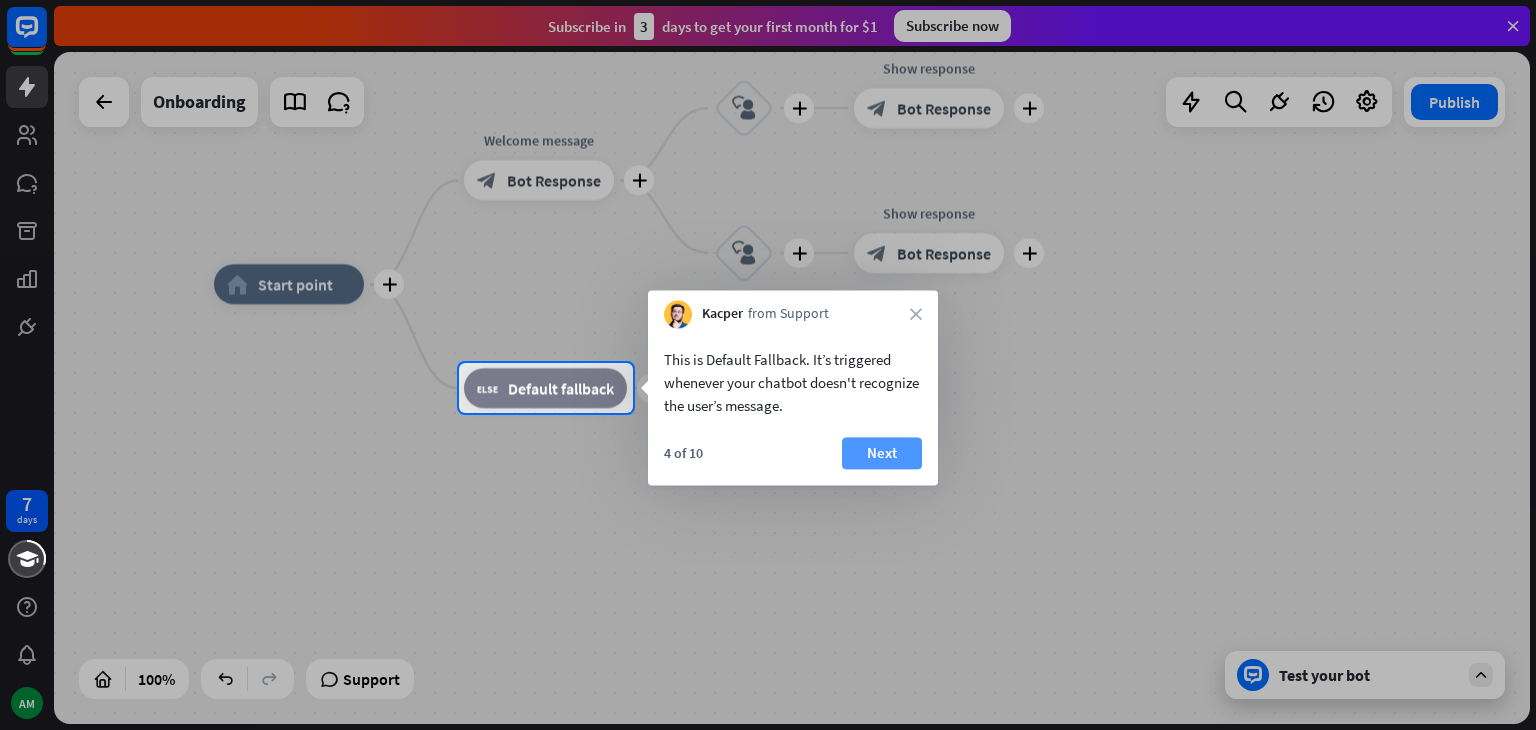 click on "Next" at bounding box center (882, 453) 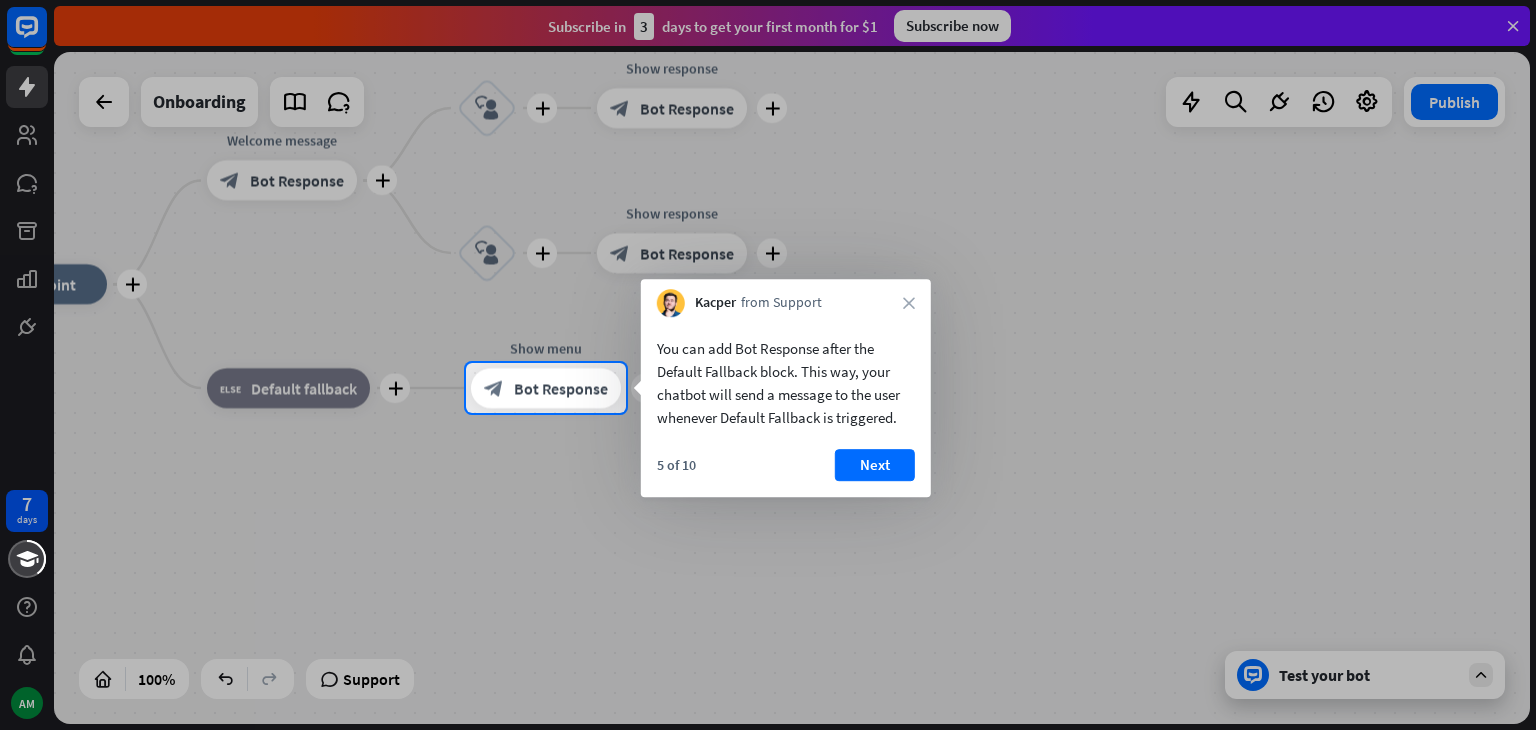 click on "Next" at bounding box center [875, 465] 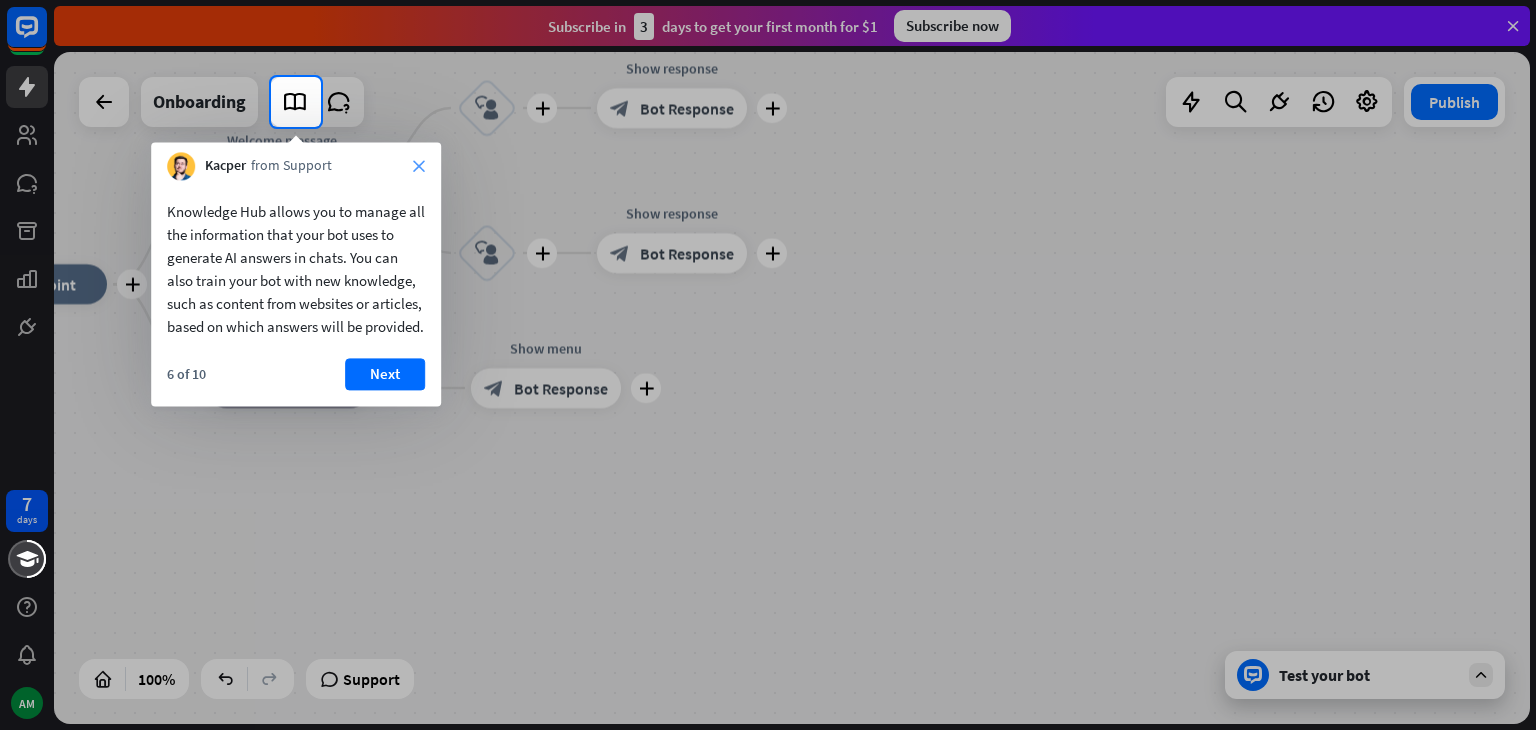 drag, startPoint x: 417, startPoint y: 149, endPoint x: 423, endPoint y: 161, distance: 13.416408 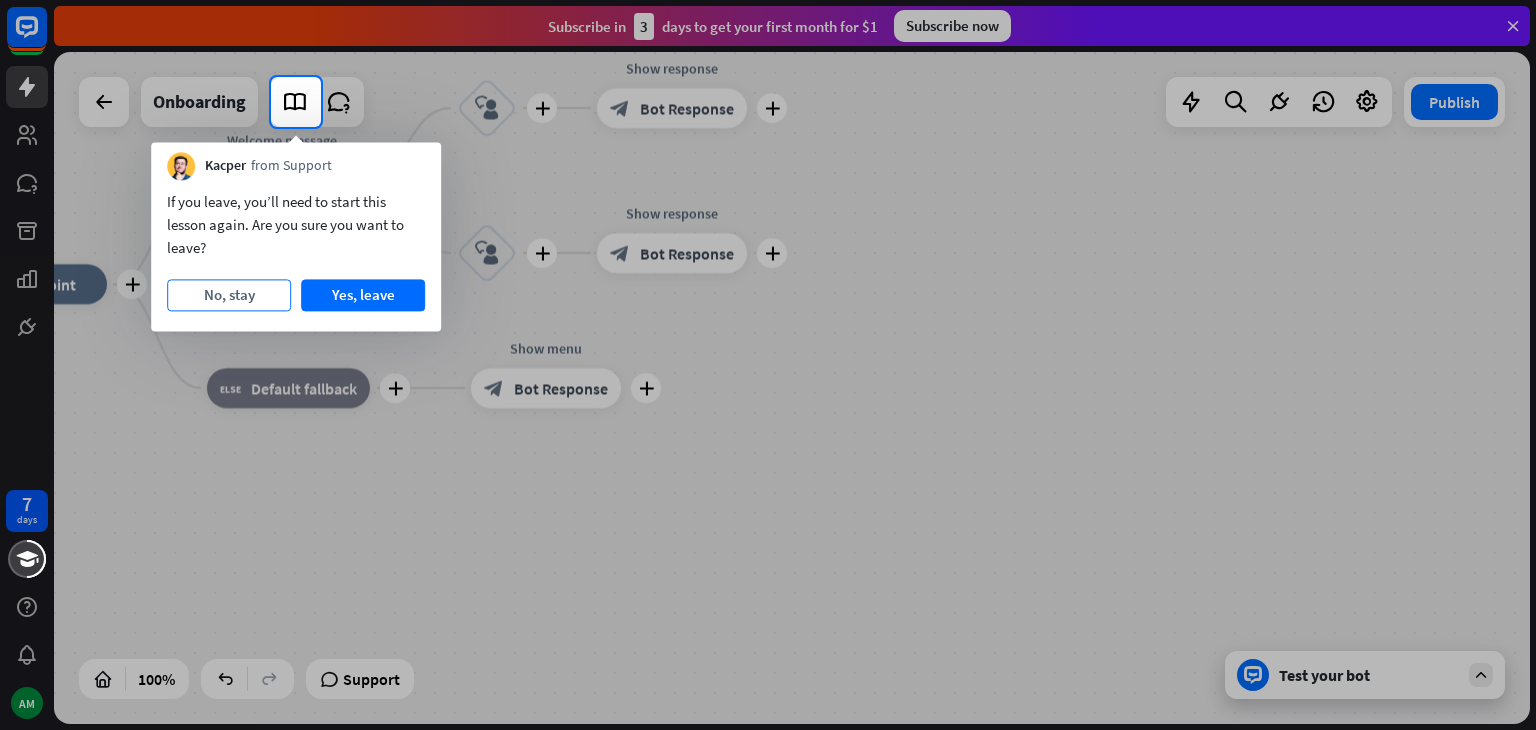 click on "No, stay" at bounding box center [229, 295] 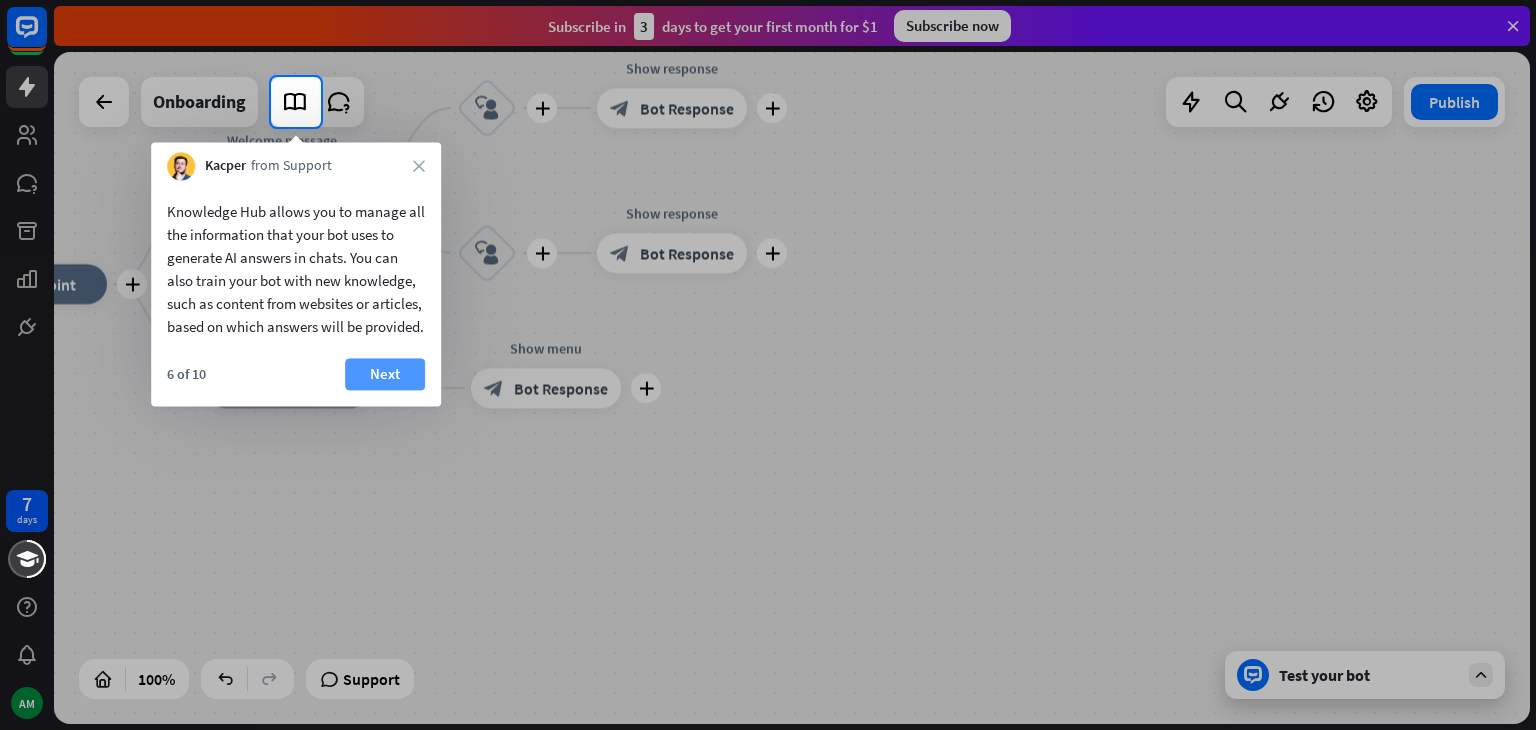 click on "Next" at bounding box center [385, 374] 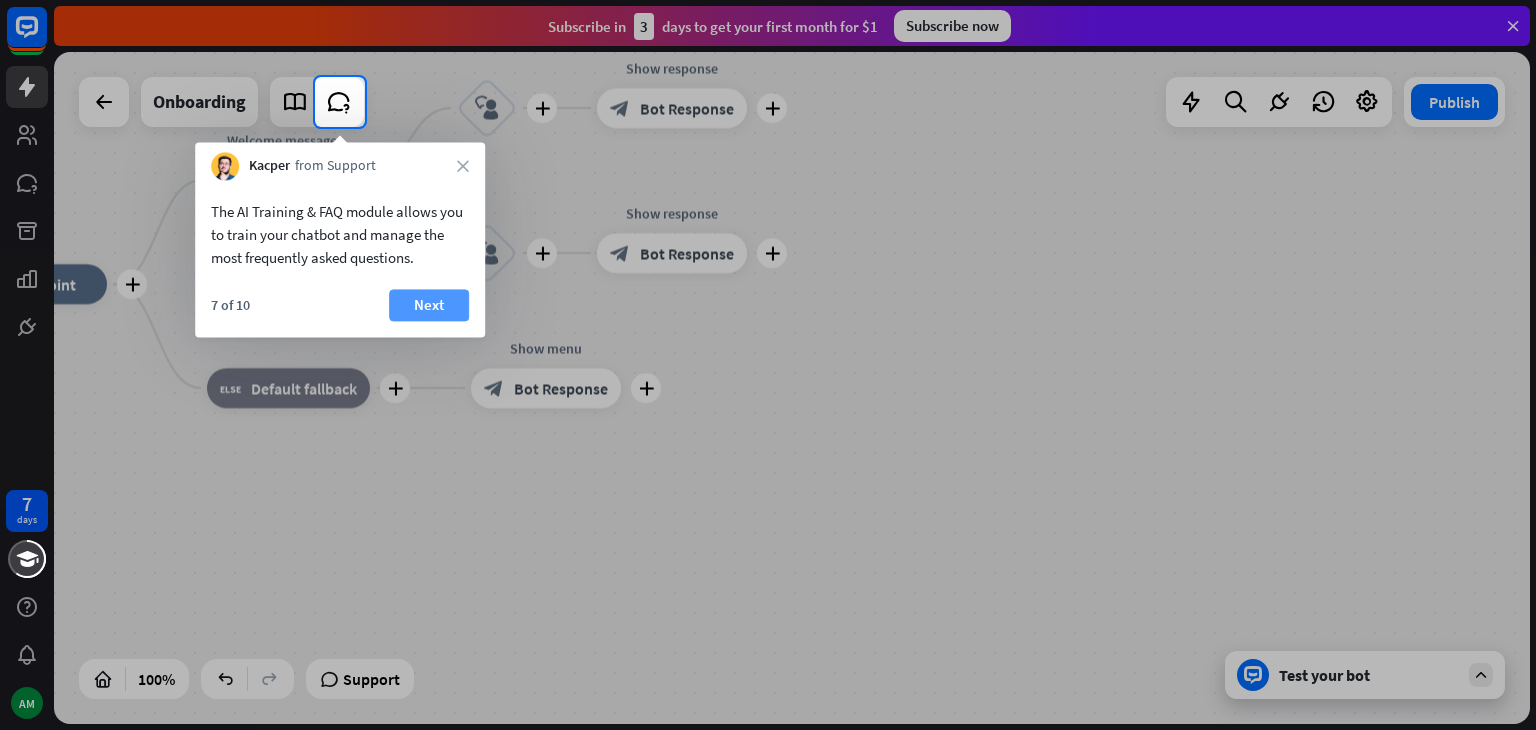click on "Next" at bounding box center [429, 305] 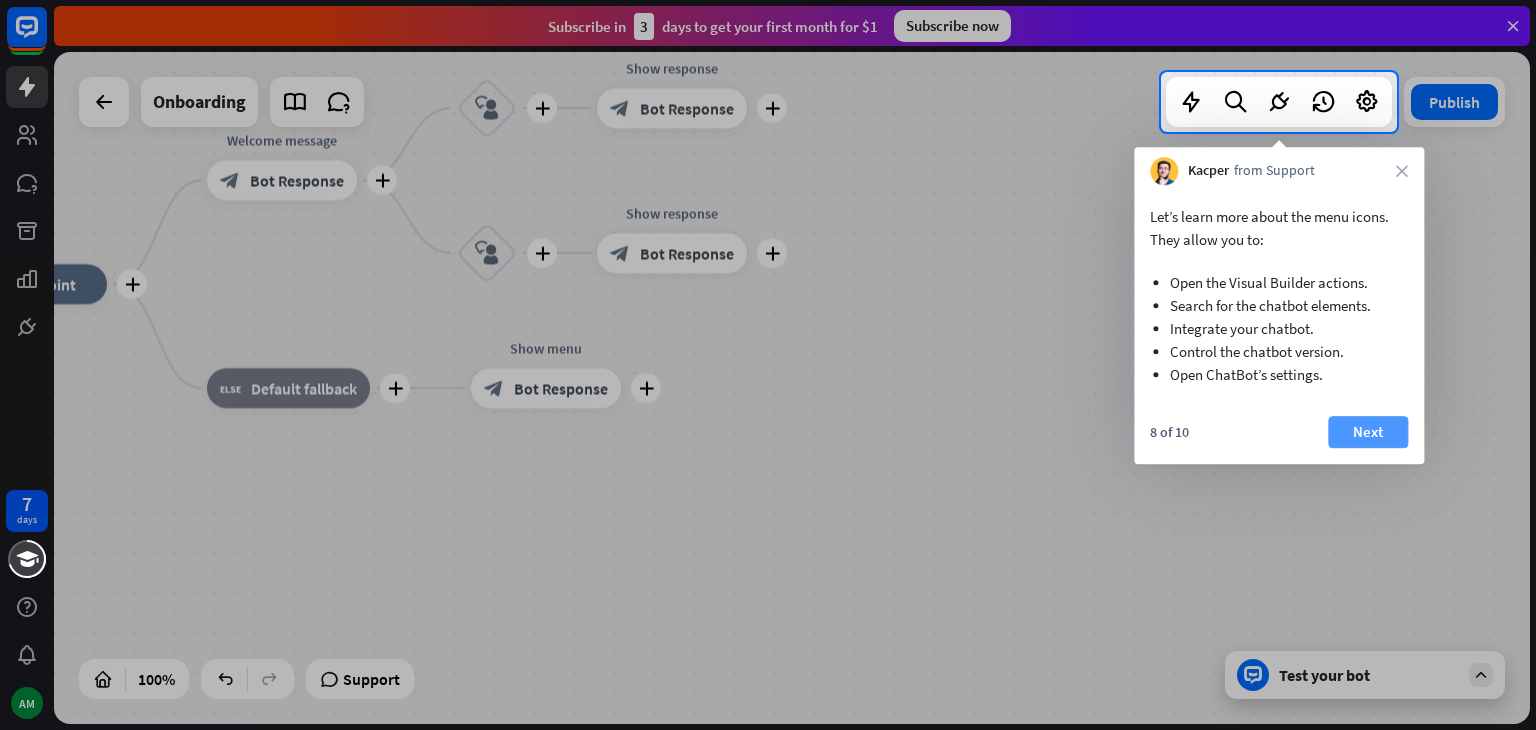 click on "Next" at bounding box center [1368, 432] 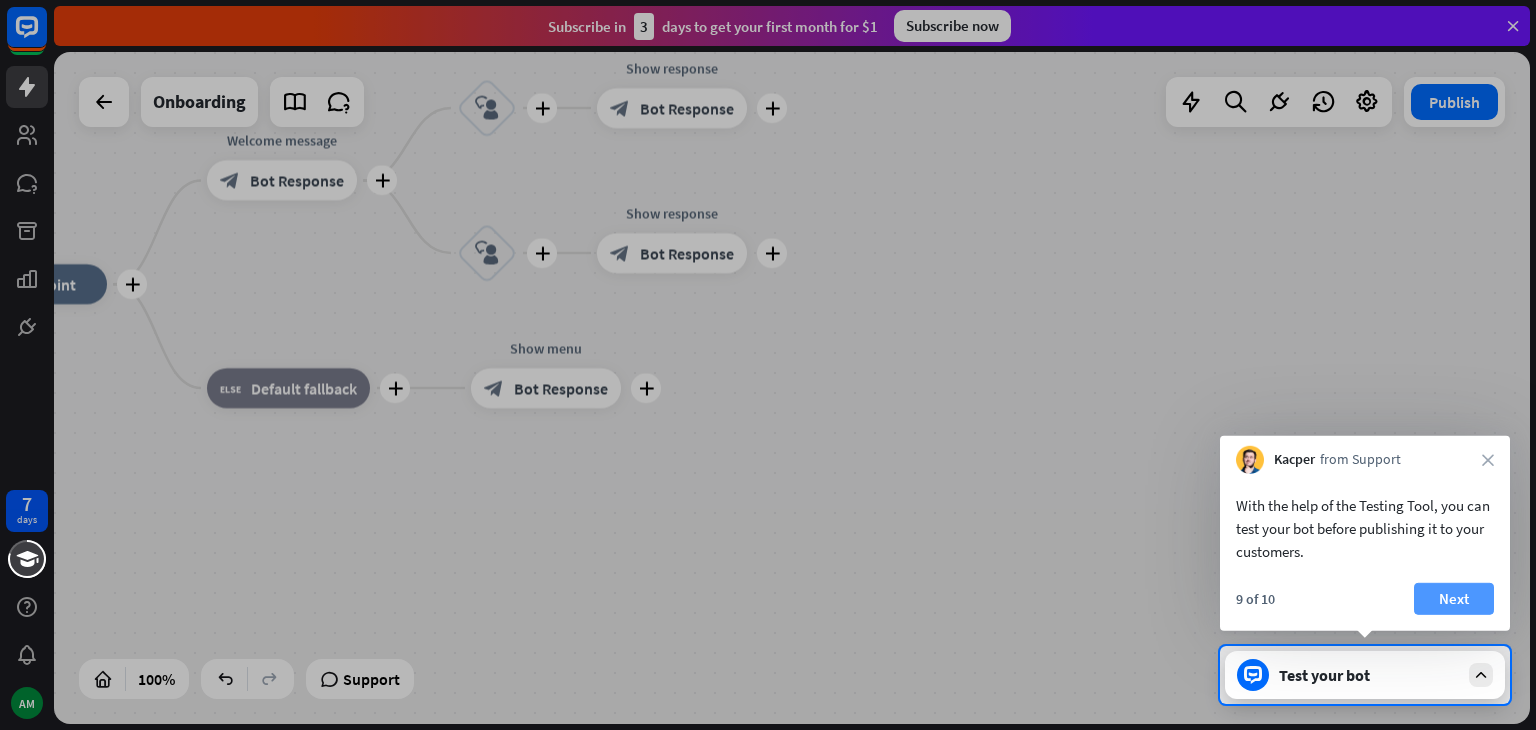 click on "Next" at bounding box center [1454, 599] 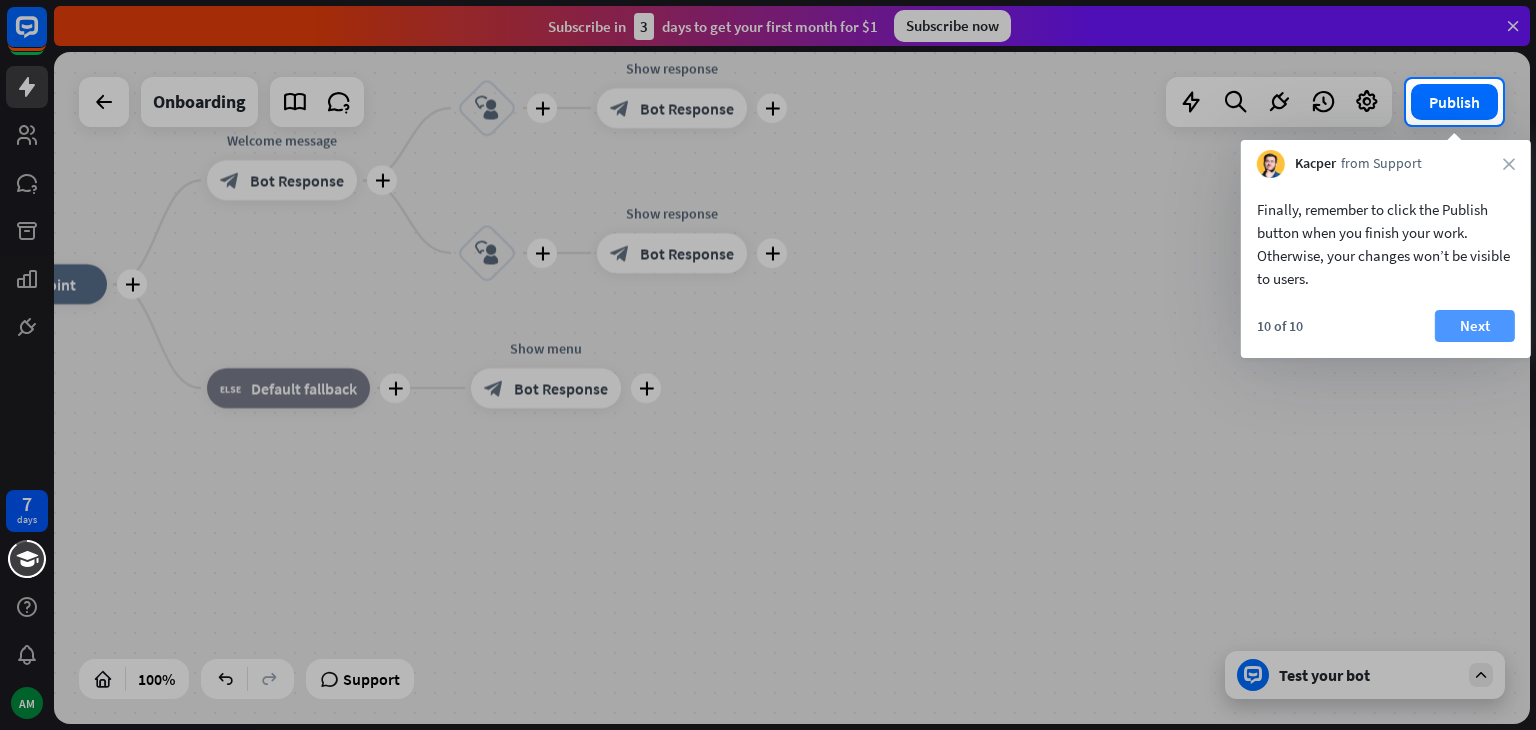 click on "Next" at bounding box center (1475, 326) 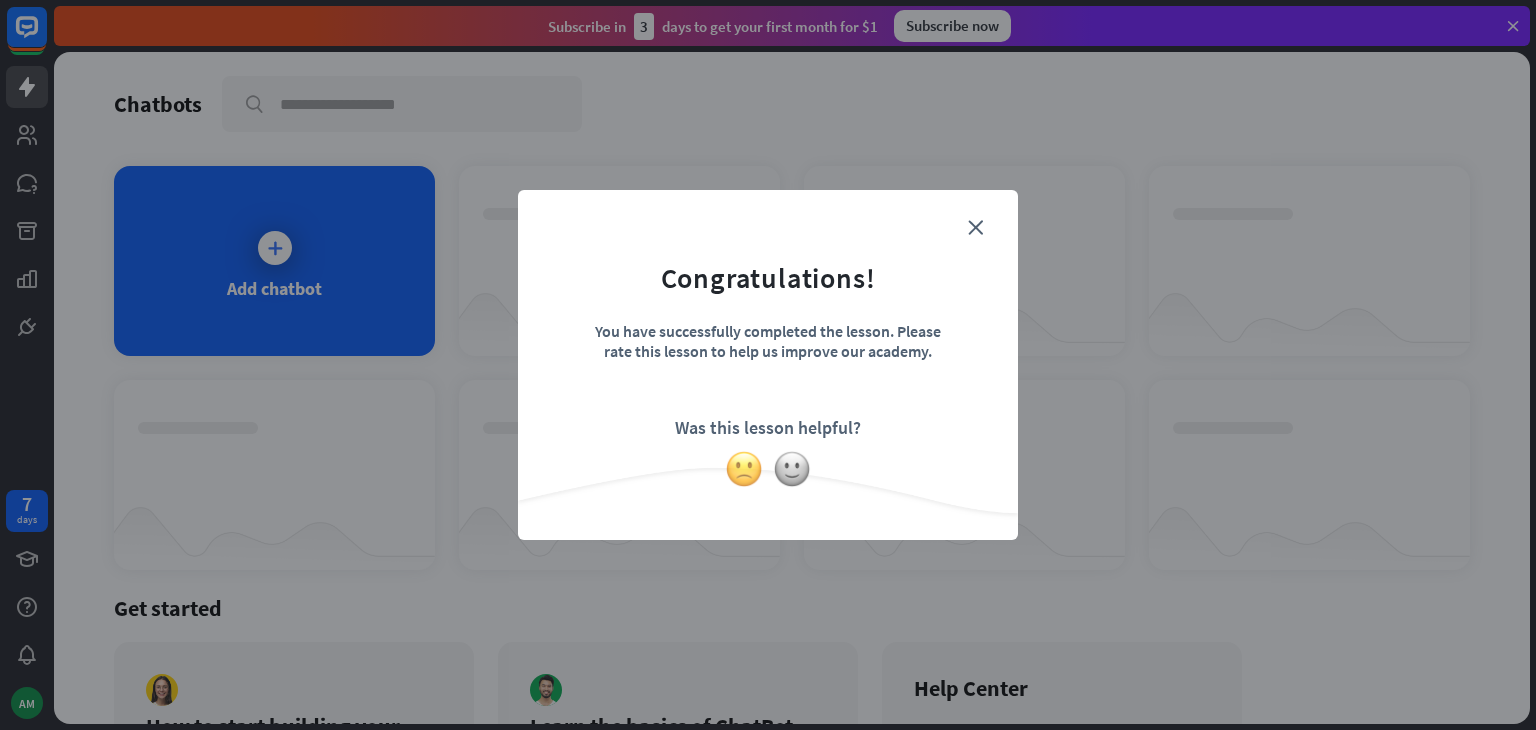 click at bounding box center (744, 469) 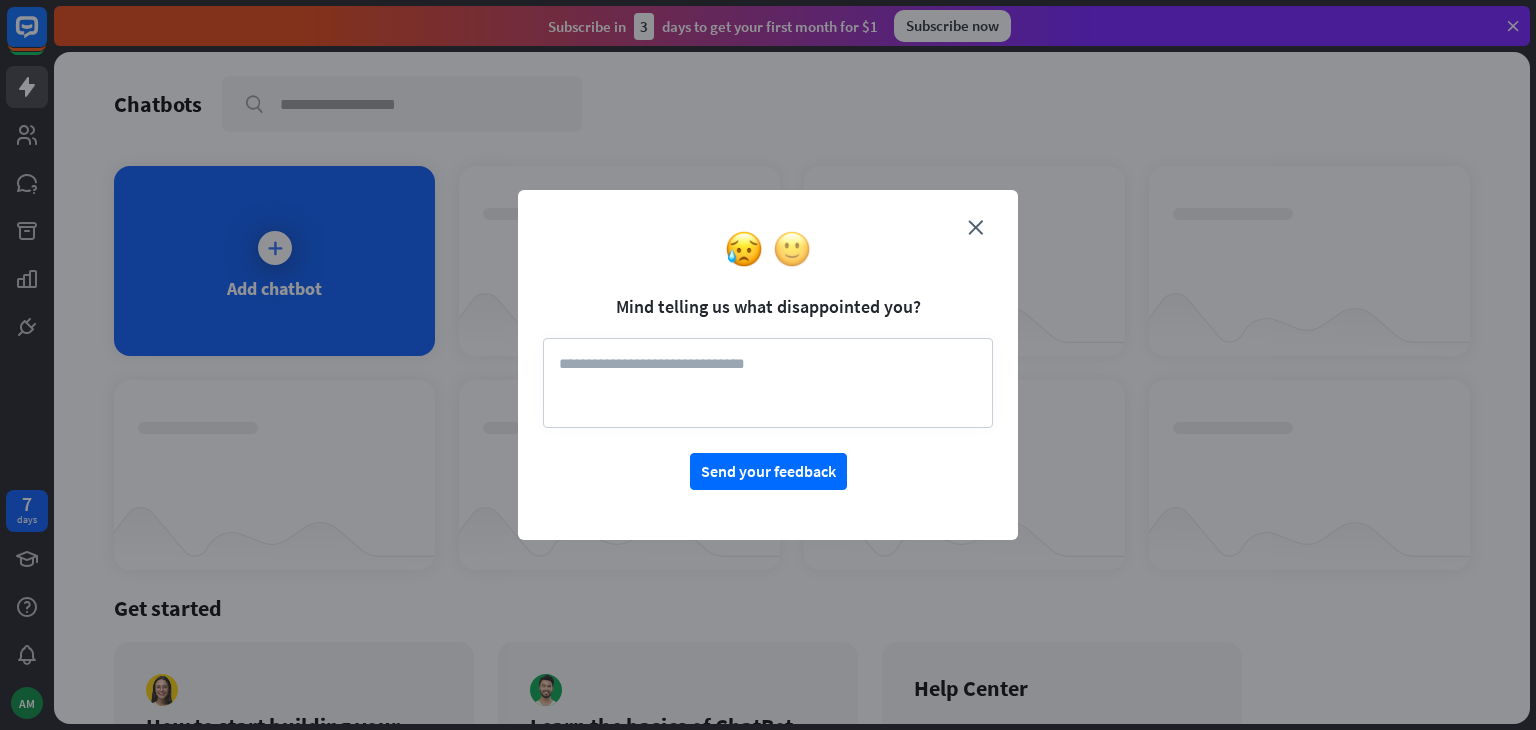 drag, startPoint x: 783, startPoint y: 241, endPoint x: 793, endPoint y: 245, distance: 10.770329 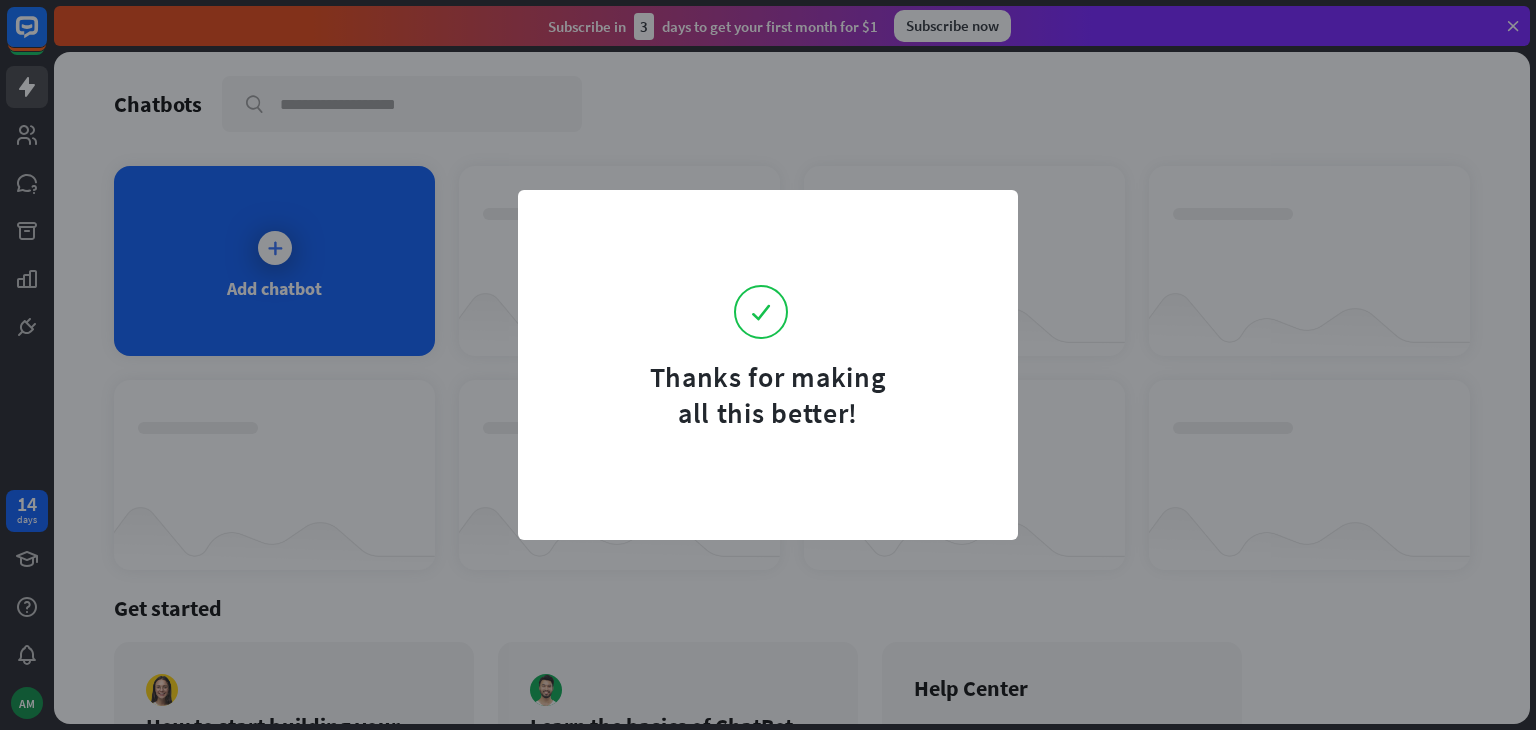 click on "Thanks for making all this better!" at bounding box center [768, 365] 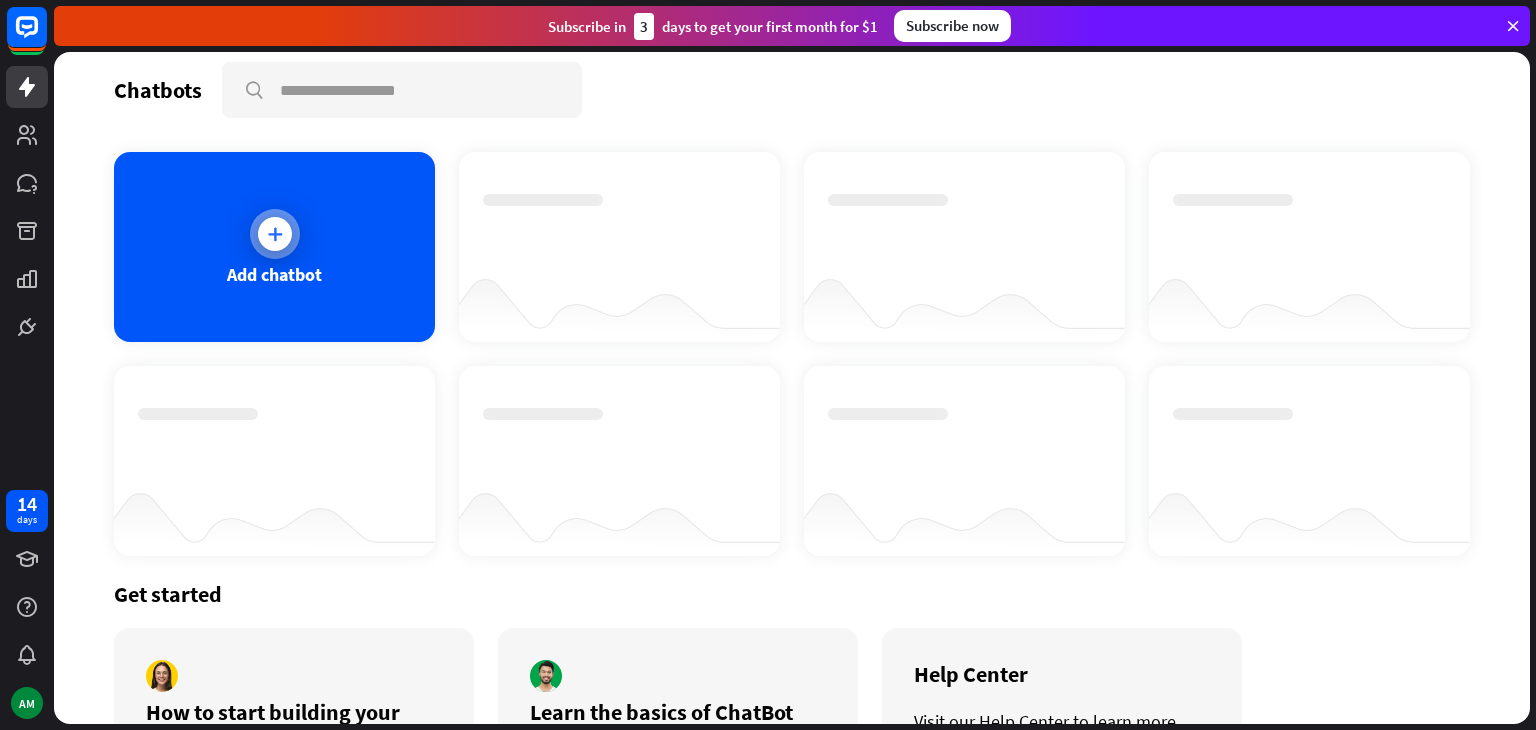 scroll, scrollTop: 84, scrollLeft: 0, axis: vertical 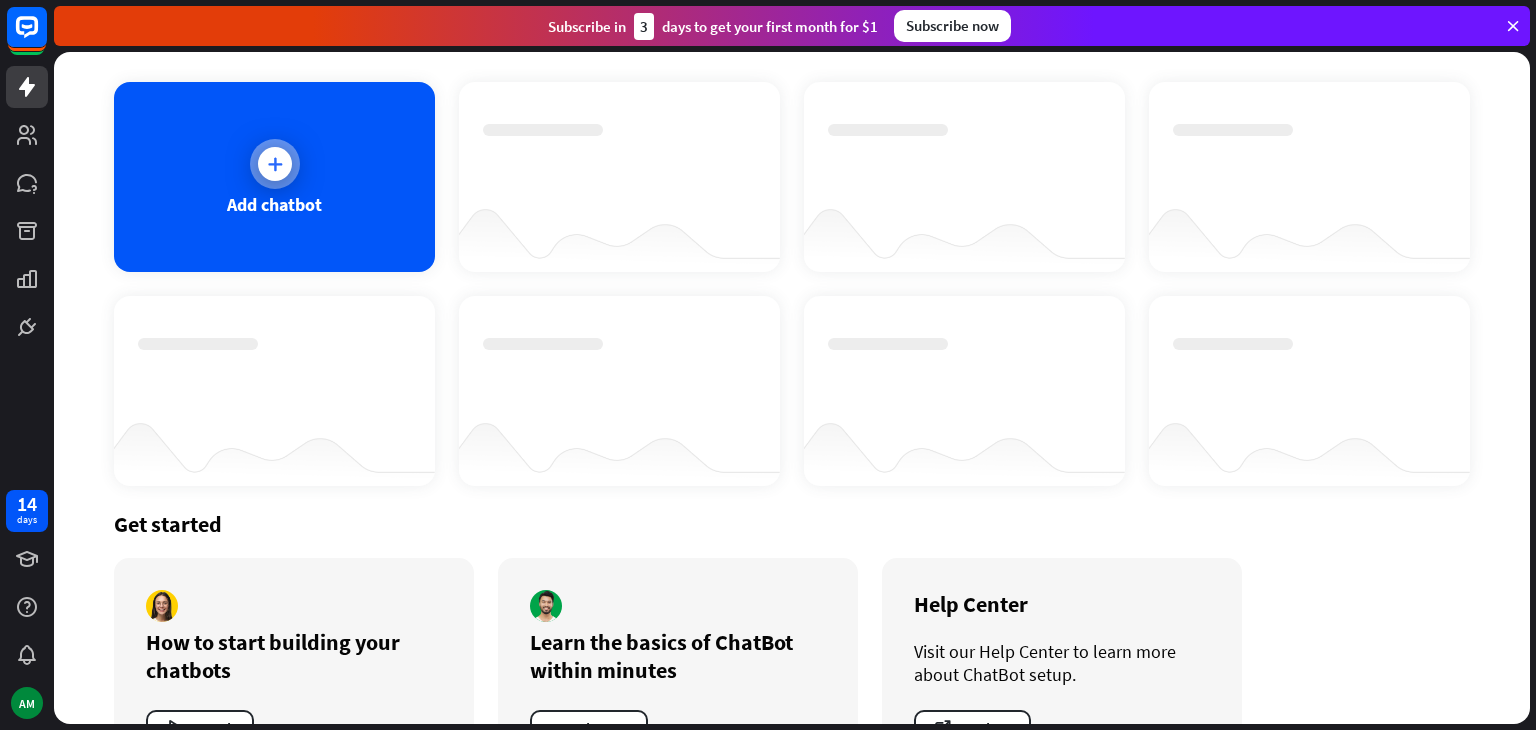 click at bounding box center [275, 164] 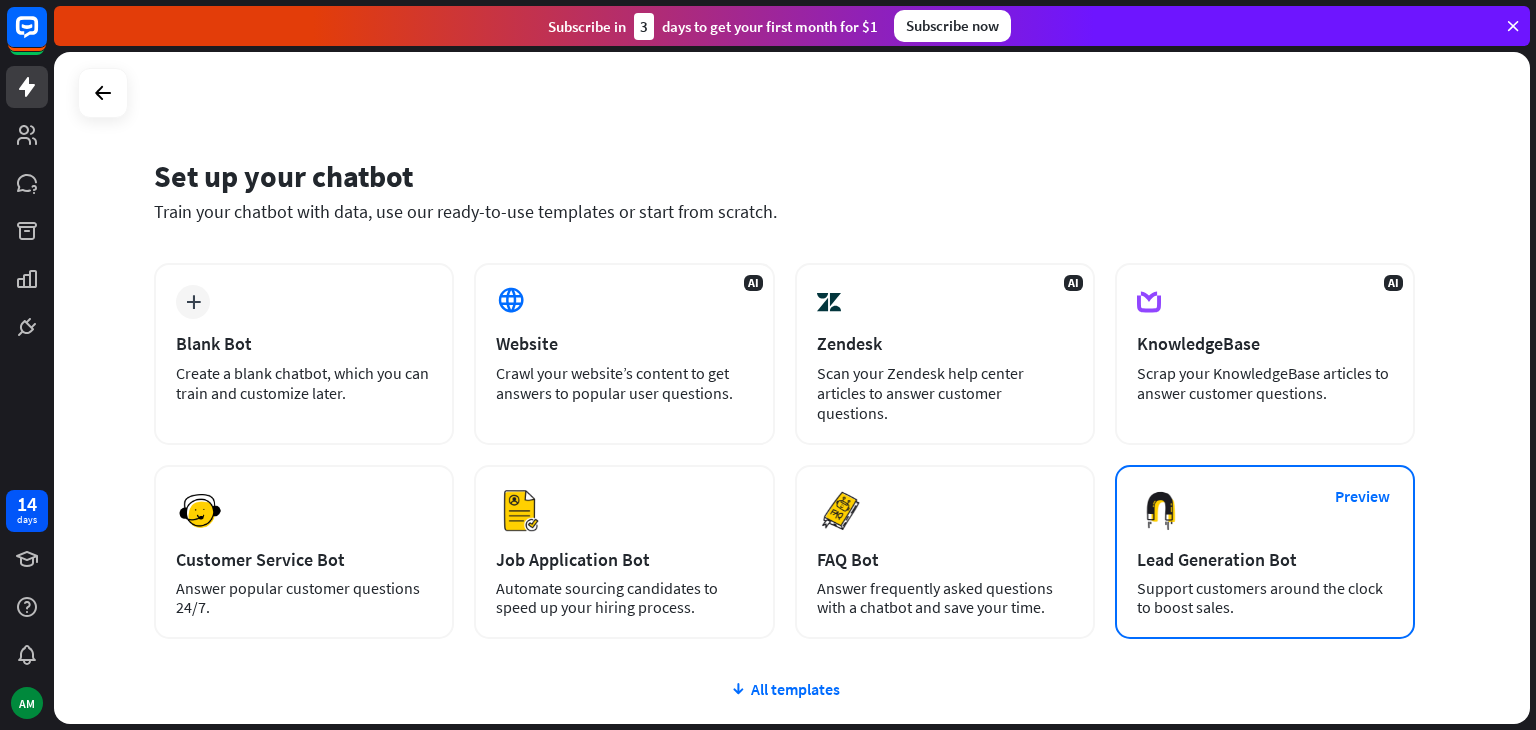 click on "Preview
Lead Generation Bot
Support customers around the clock to boost sales." at bounding box center (1265, 552) 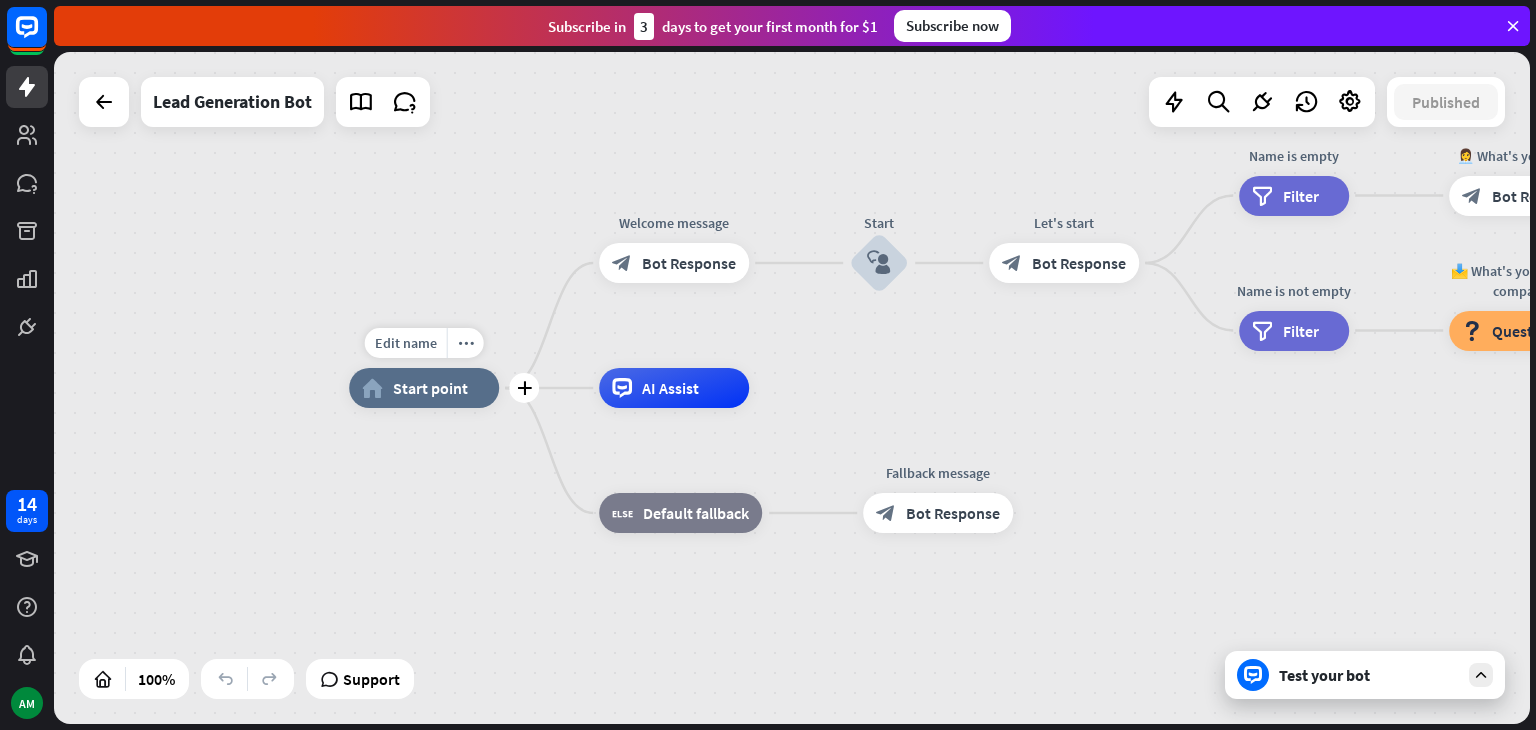 click on "Start point" at bounding box center (430, 388) 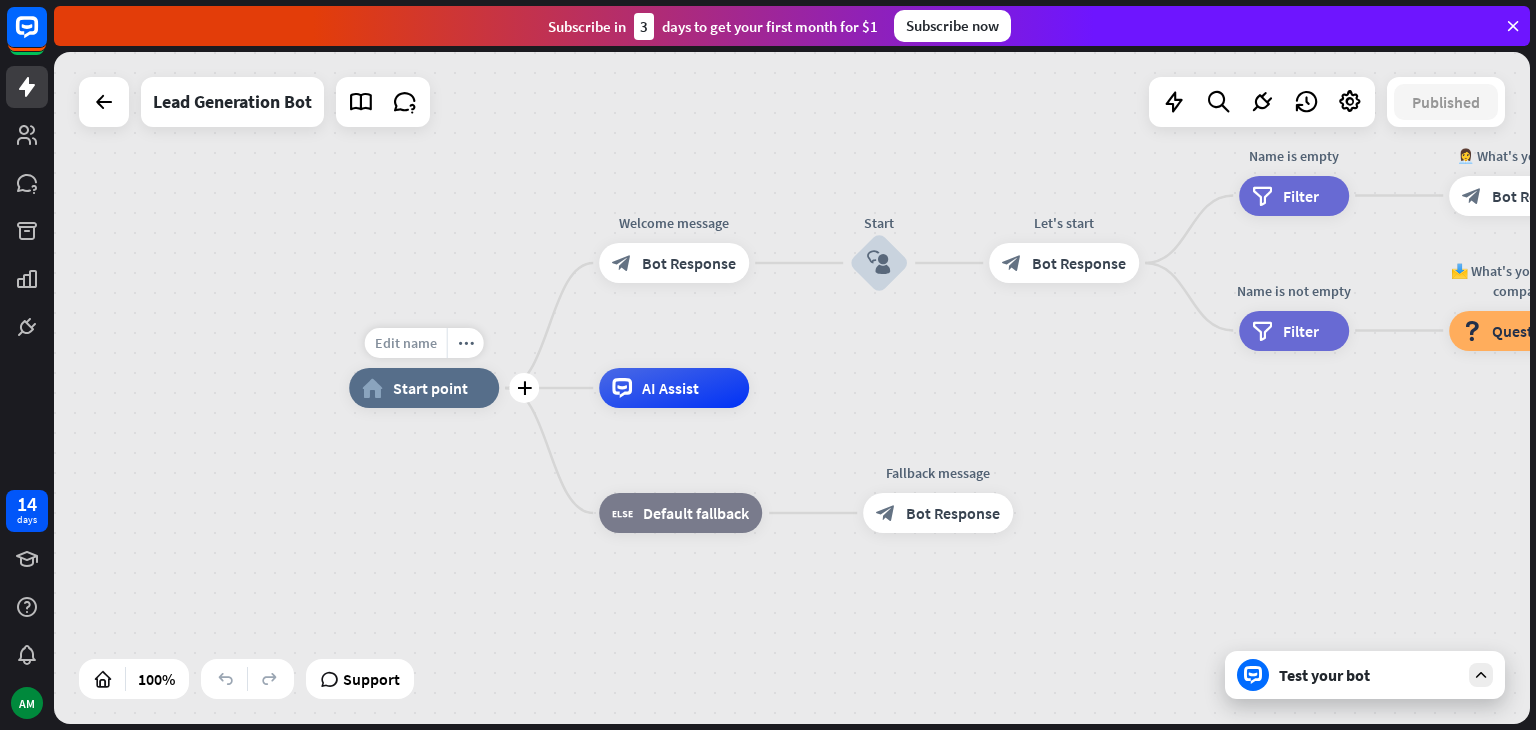 click on "Edit name" at bounding box center (406, 343) 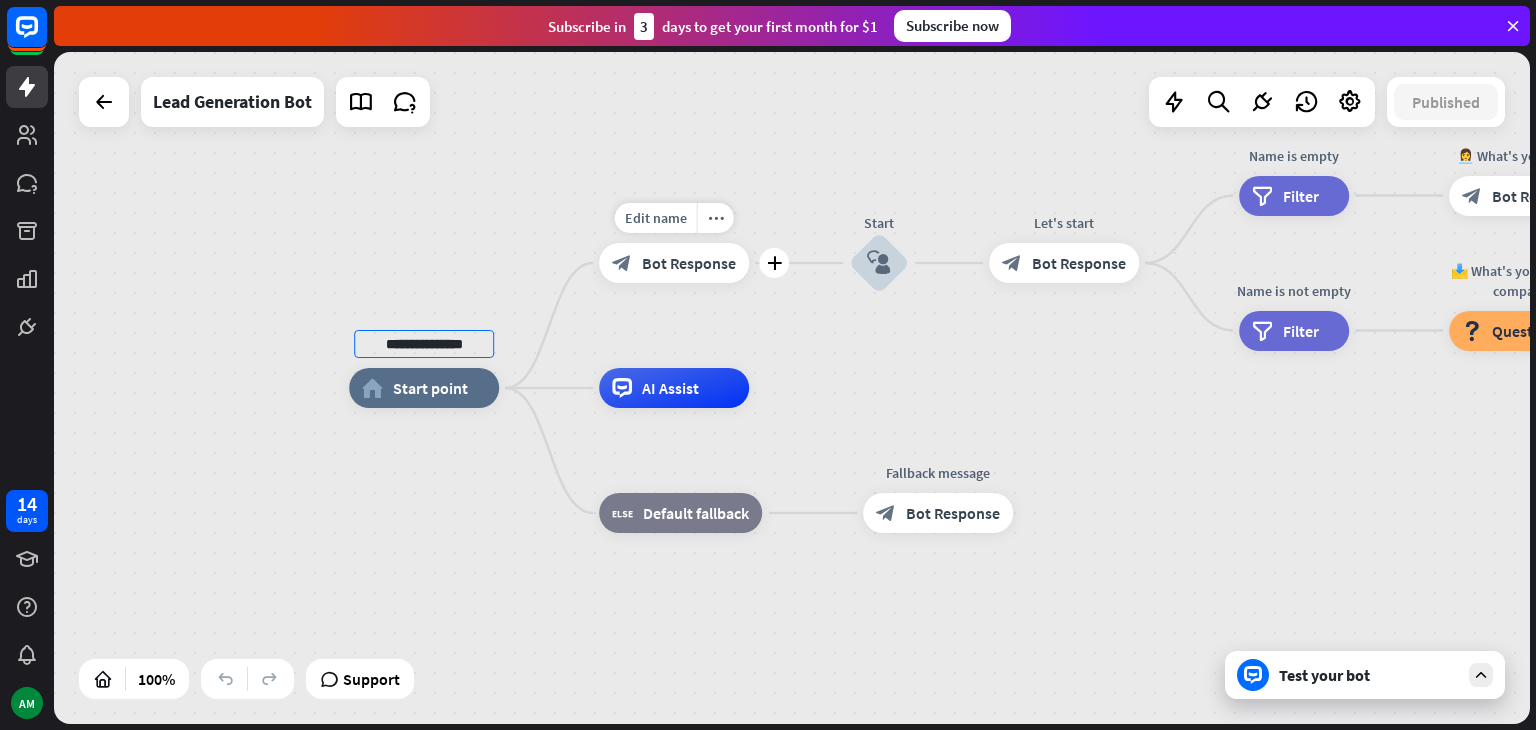 type on "**********" 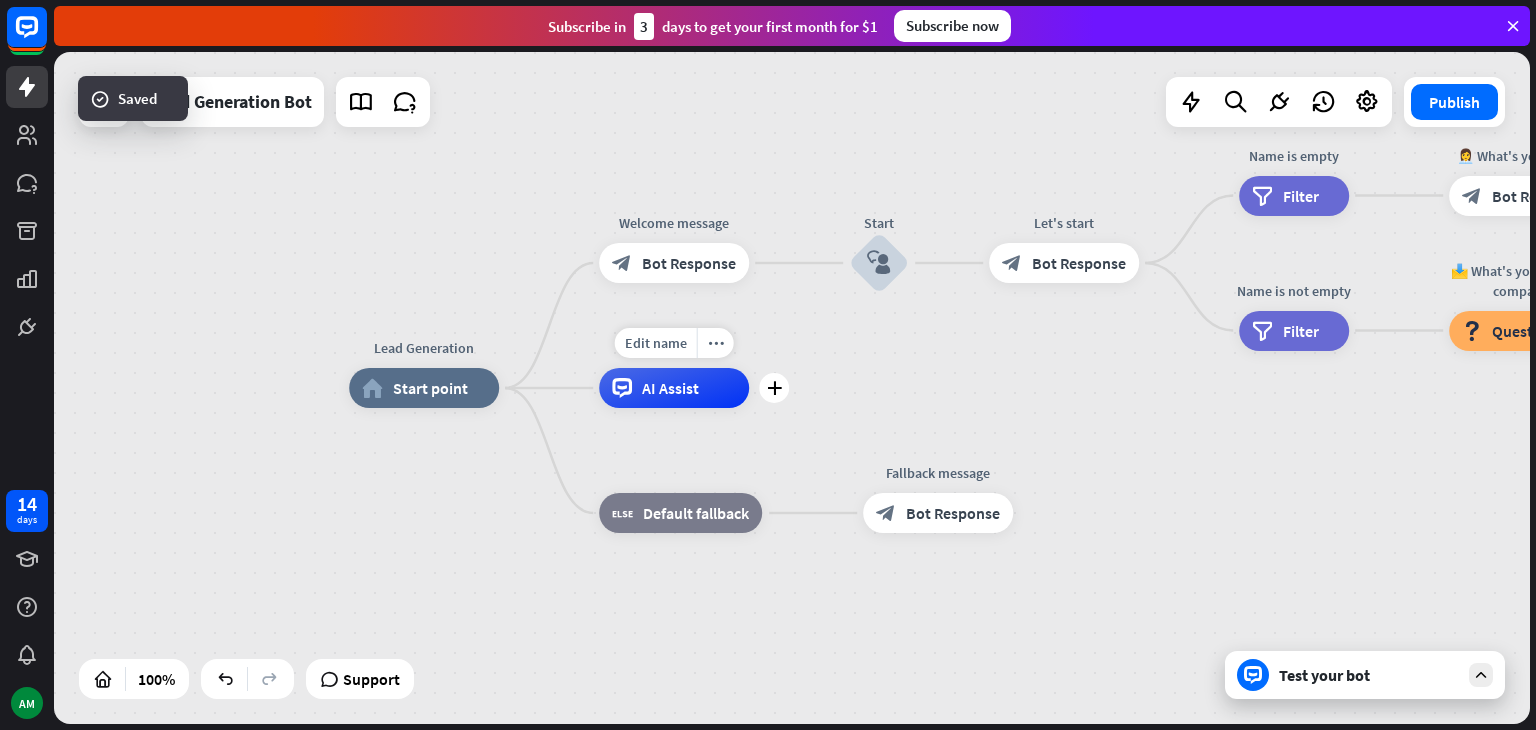 click on "AI Assist" at bounding box center (670, 388) 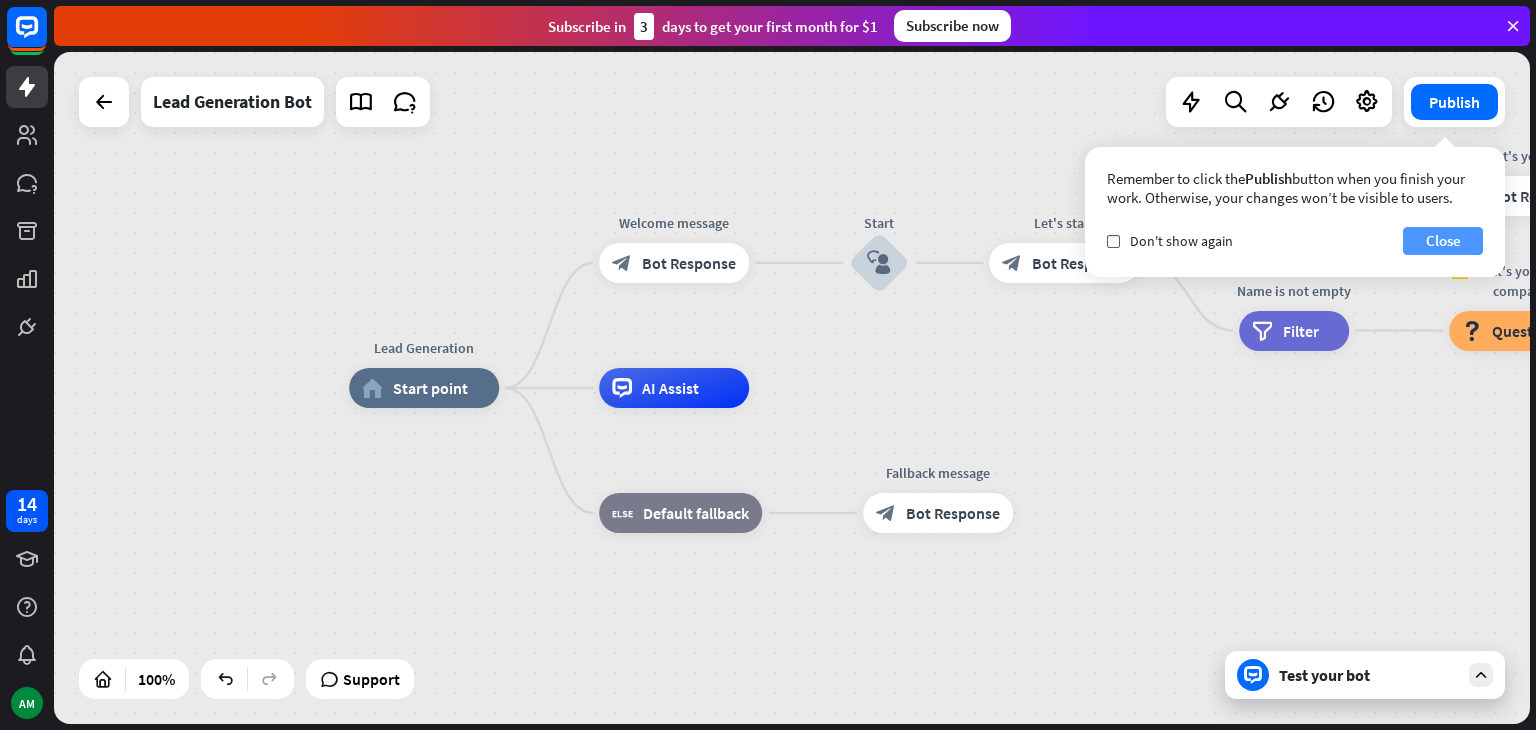 click on "Close" at bounding box center (1443, 241) 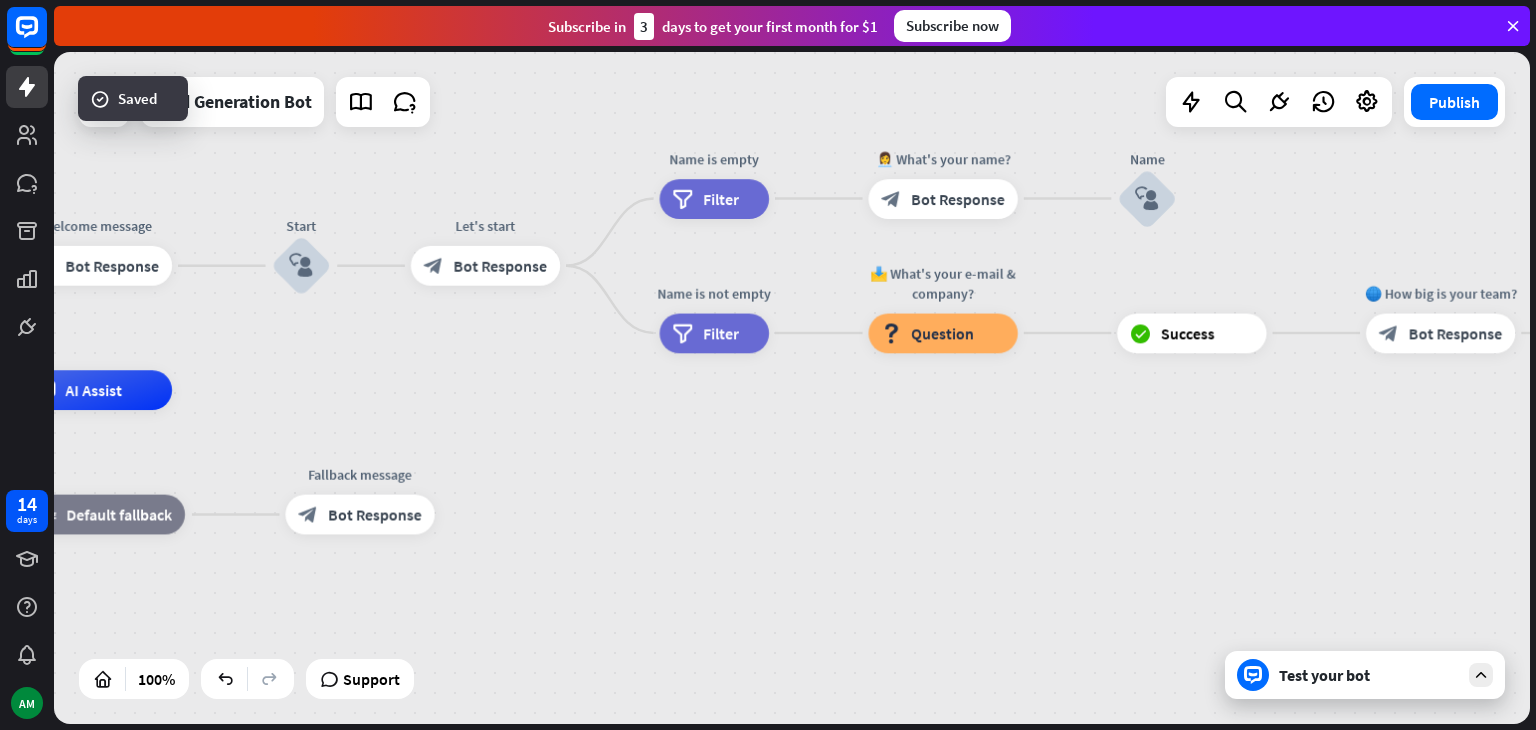 drag, startPoint x: 1307, startPoint y: 410, endPoint x: 729, endPoint y: 413, distance: 578.0078 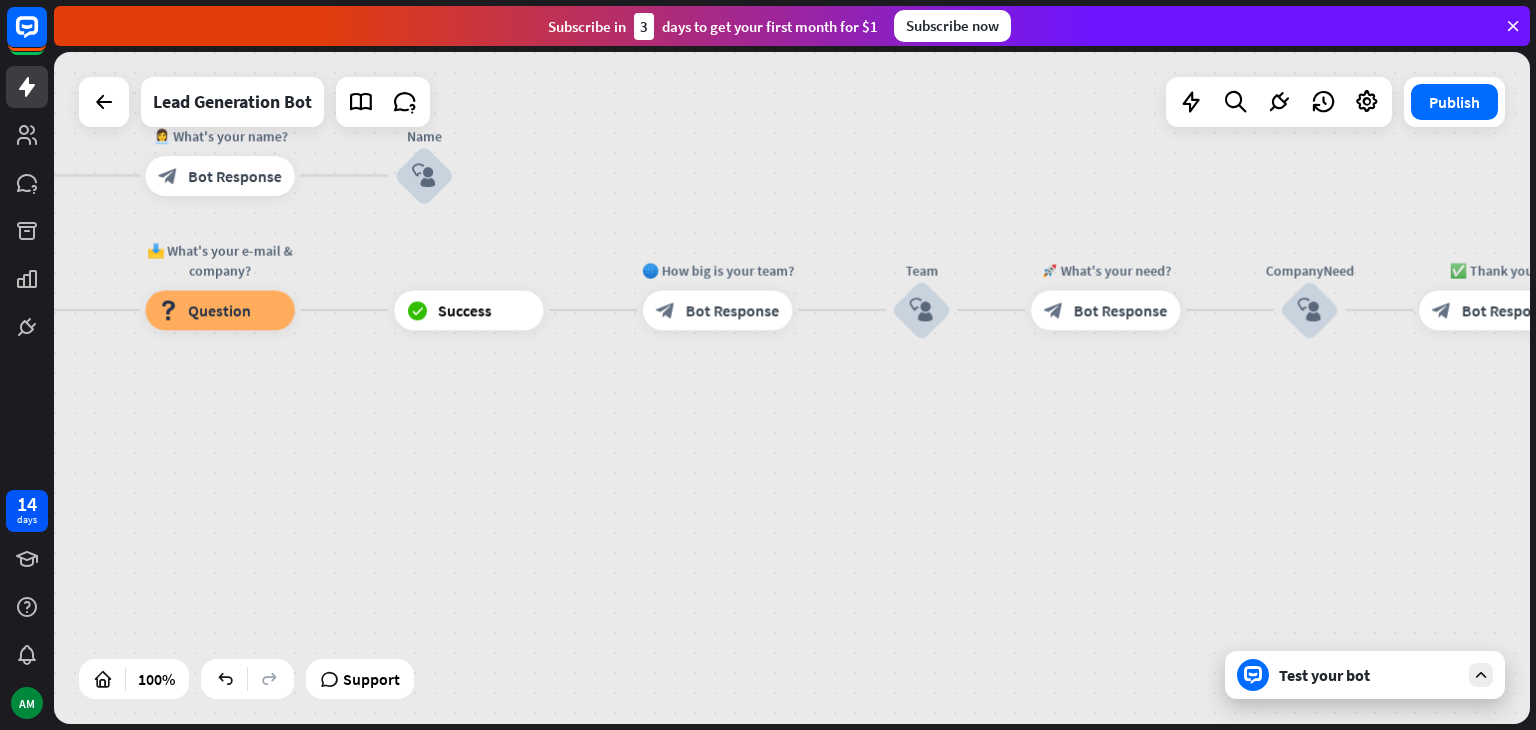drag, startPoint x: 1326, startPoint y: 458, endPoint x: 615, endPoint y: 431, distance: 711.51245 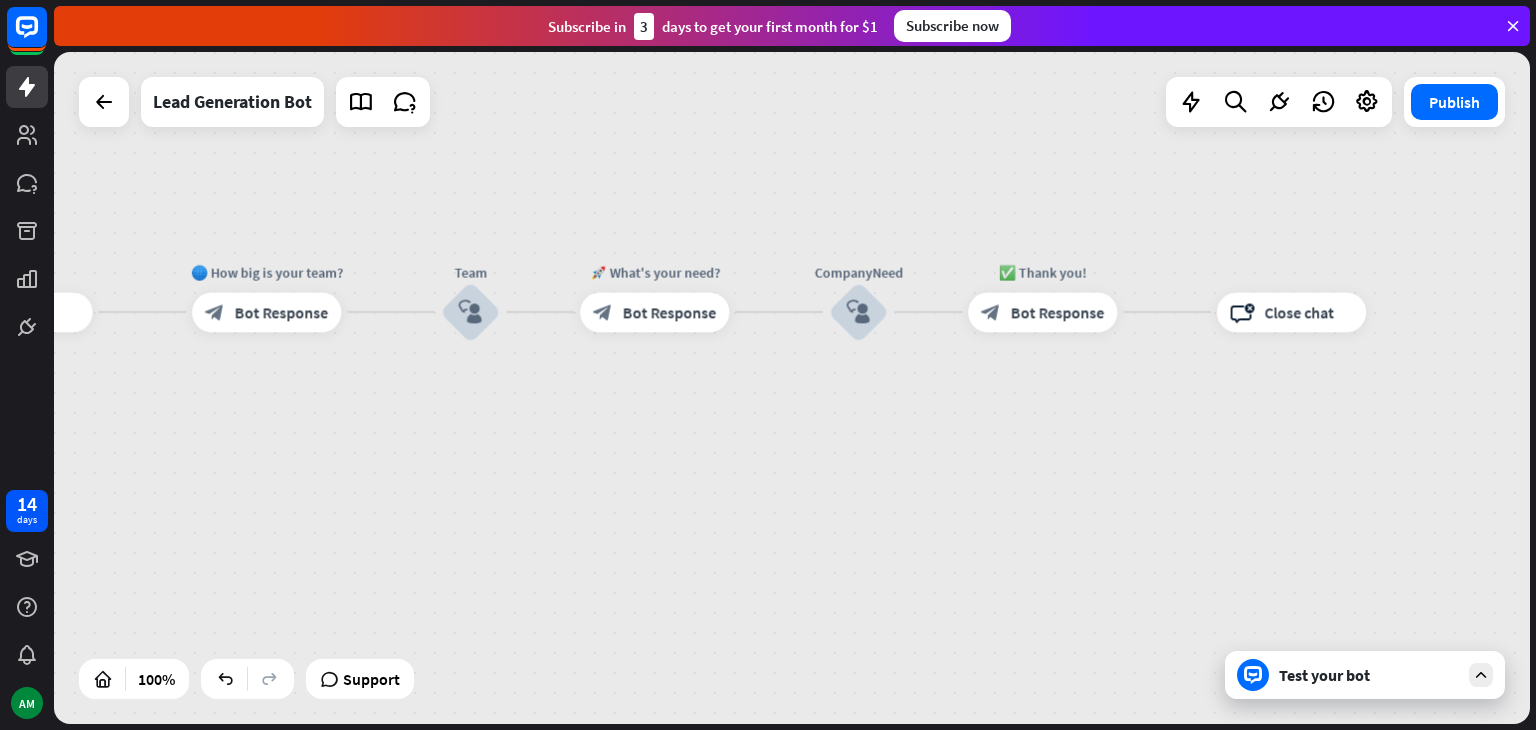 drag, startPoint x: 1180, startPoint y: 432, endPoint x: 756, endPoint y: 434, distance: 424.00473 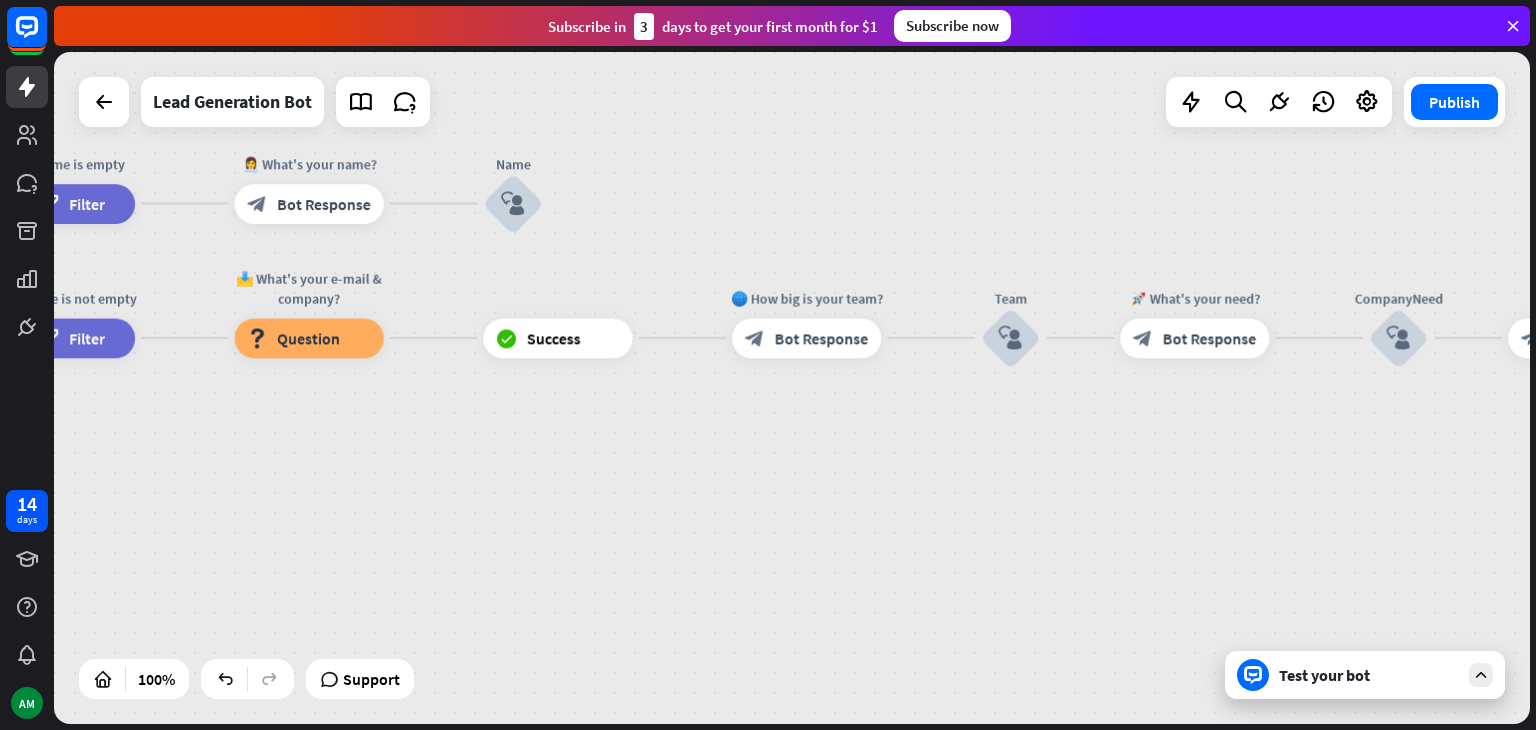 drag, startPoint x: 835, startPoint y: 432, endPoint x: 1375, endPoint y: 458, distance: 540.62555 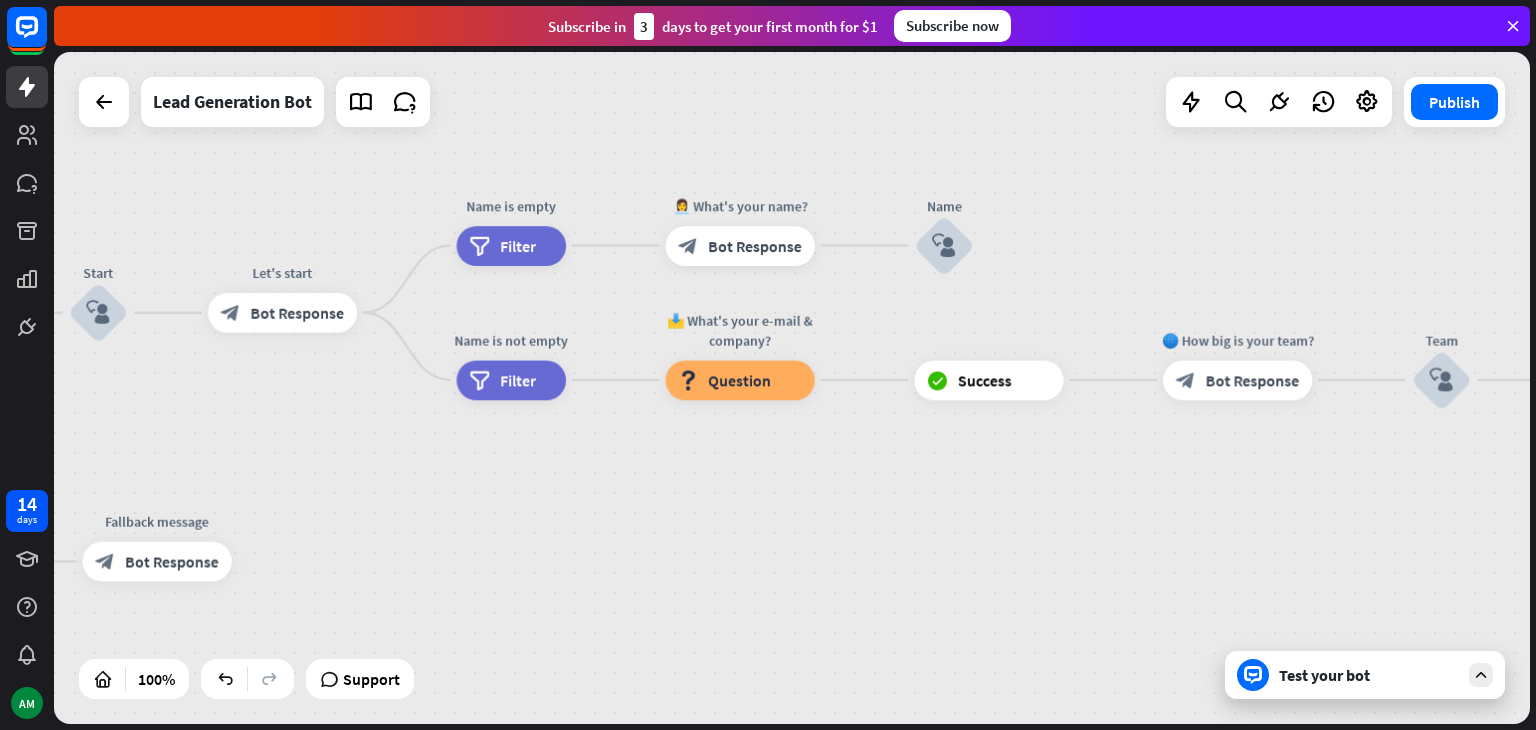 drag, startPoint x: 451, startPoint y: 411, endPoint x: 866, endPoint y: 456, distance: 417.43262 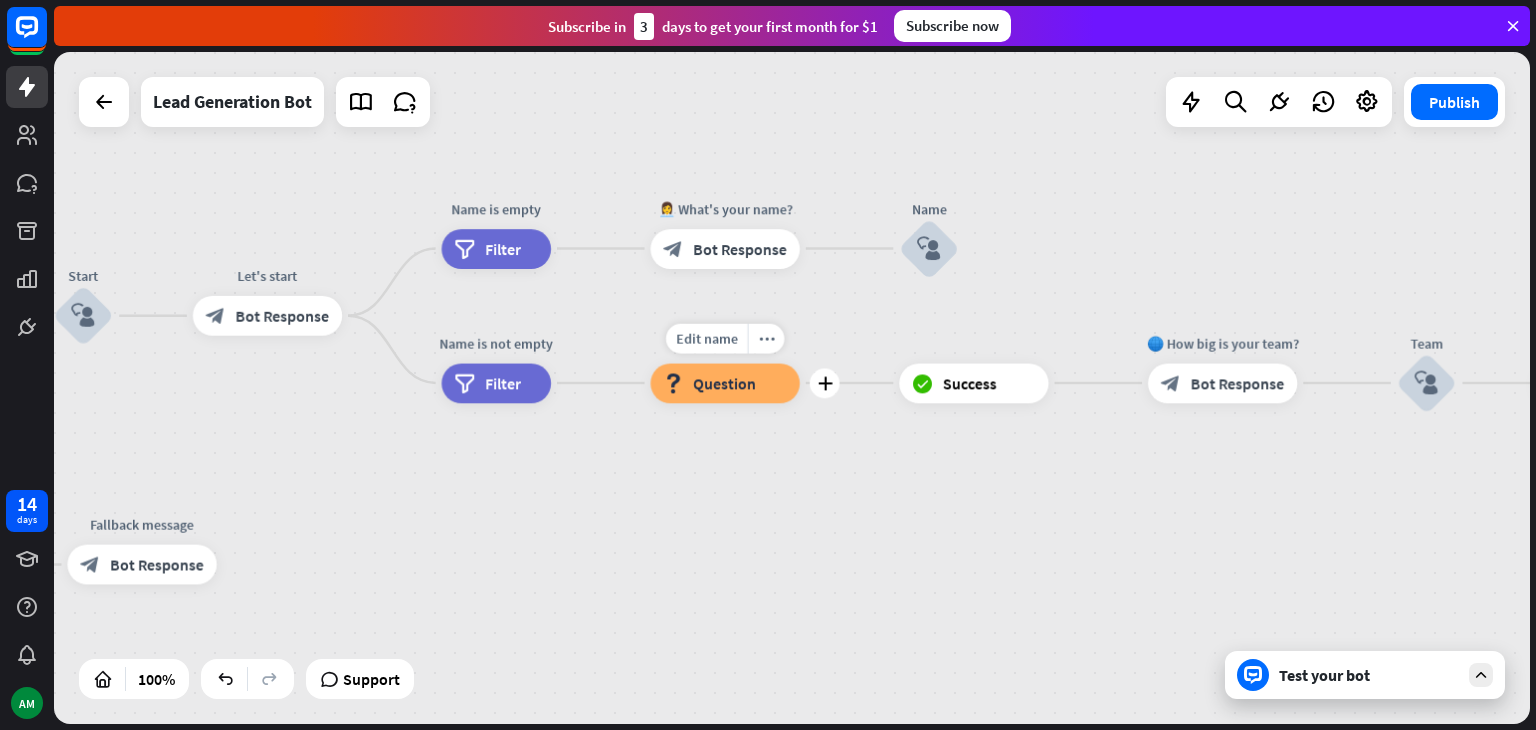 click on "block_question   Question" at bounding box center (725, 383) 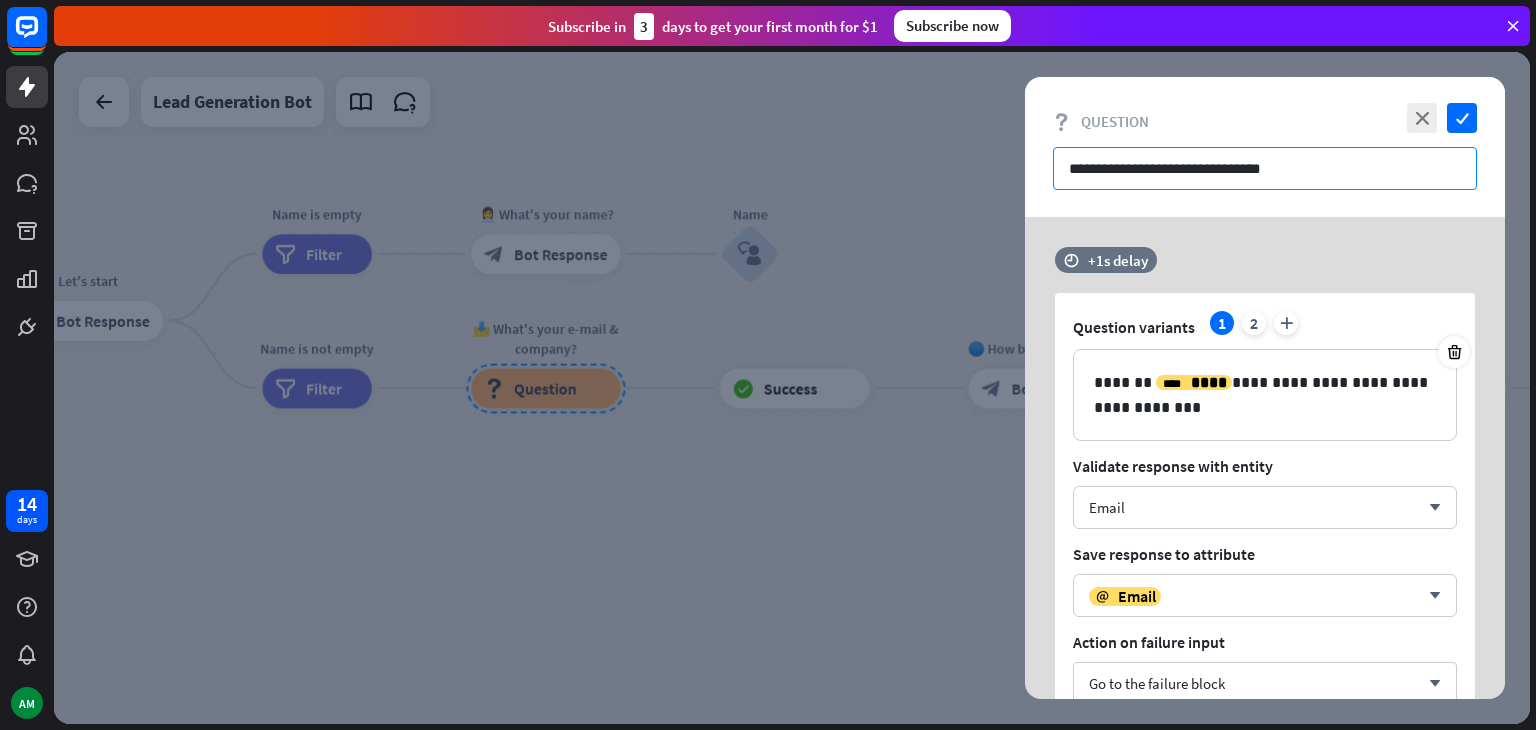 drag, startPoint x: 1328, startPoint y: 162, endPoint x: 950, endPoint y: 164, distance: 378.00528 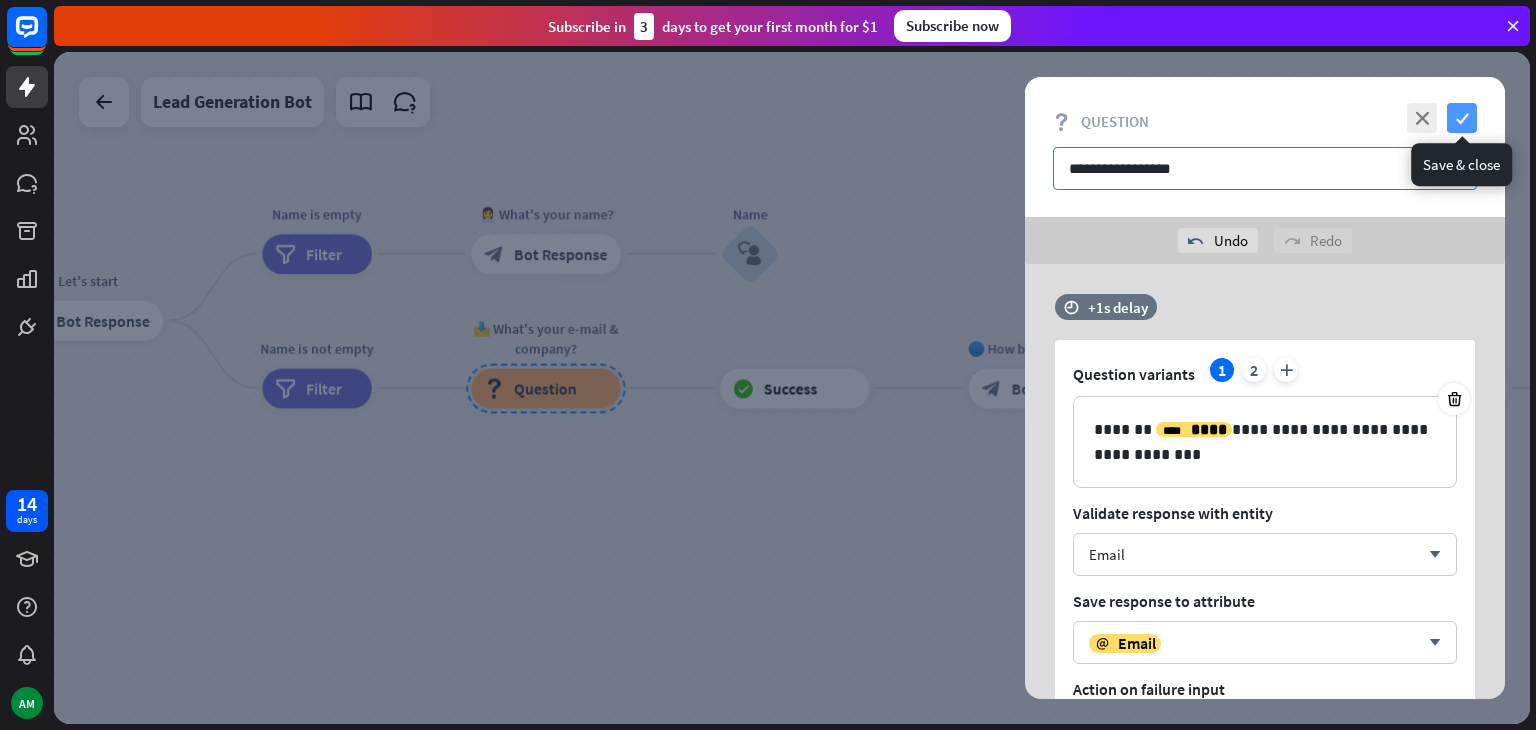 type on "**********" 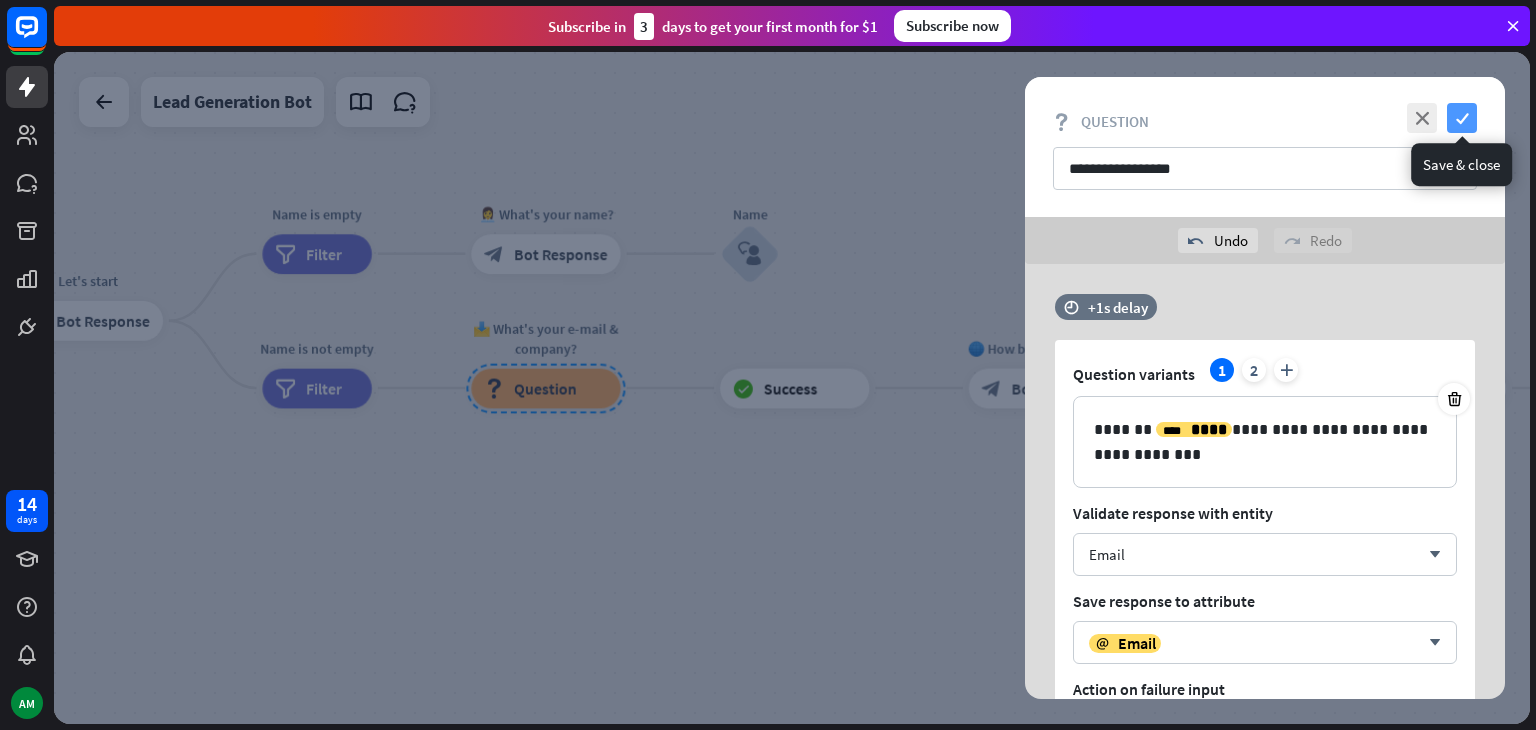 click on "check" at bounding box center [1462, 118] 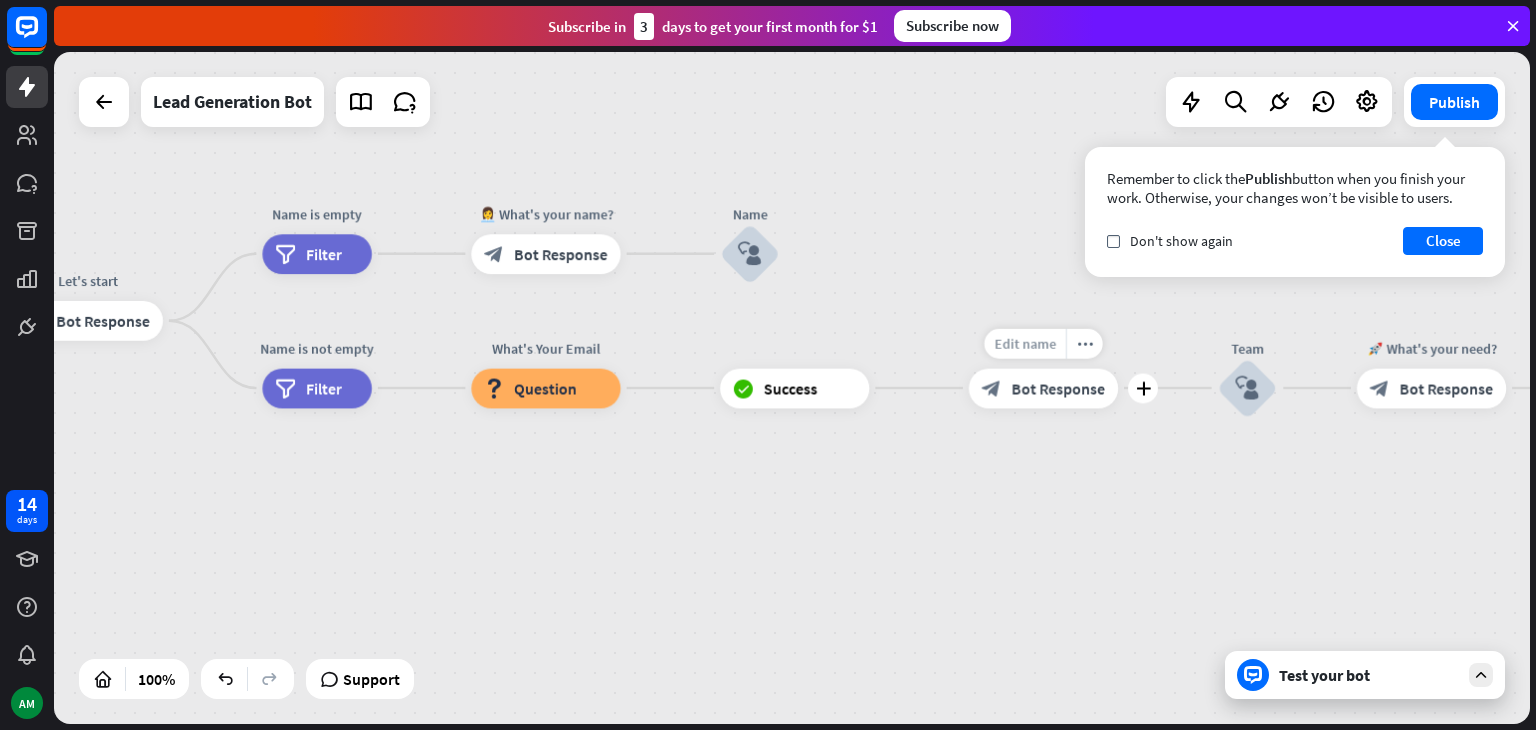 click on "Edit name" at bounding box center (1025, 343) 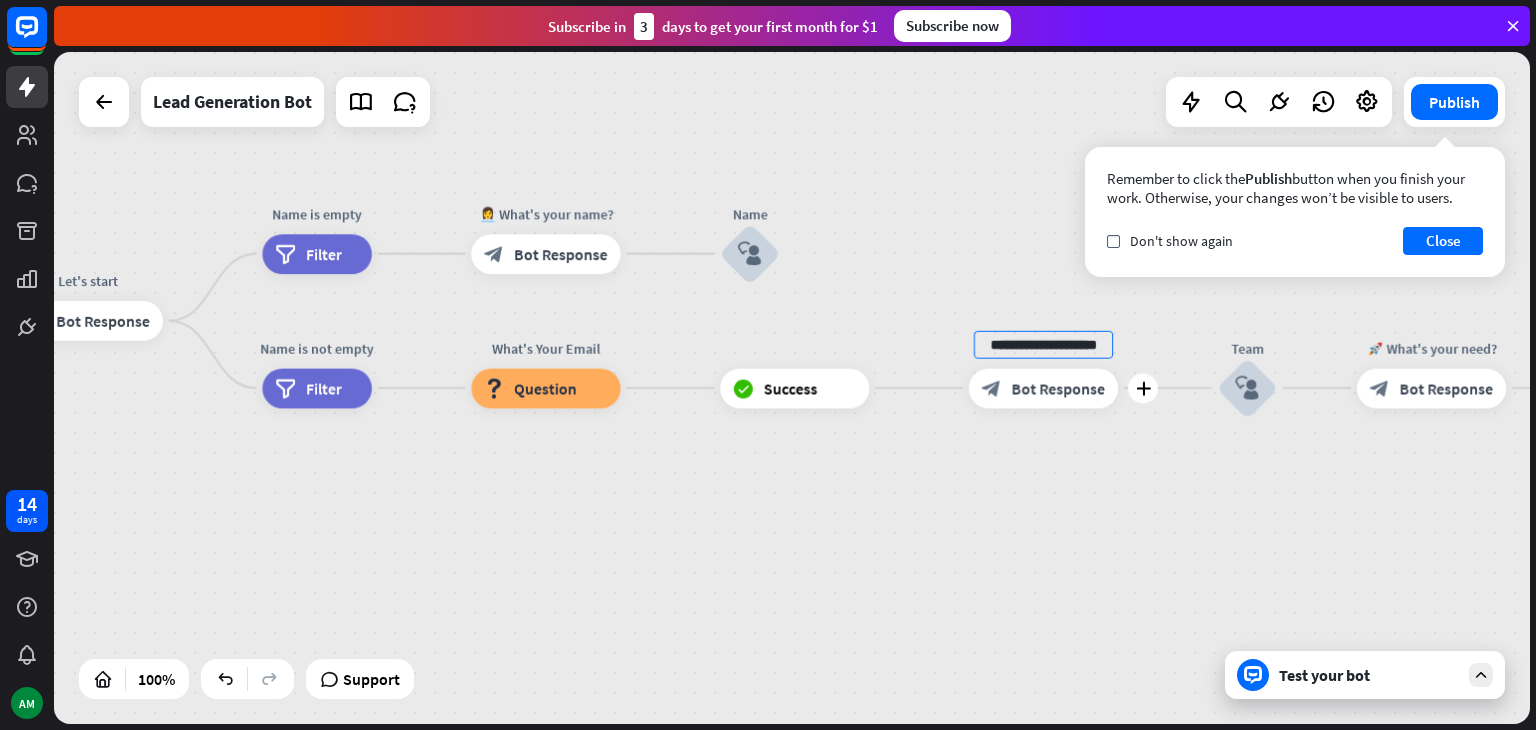 scroll, scrollTop: 0, scrollLeft: 0, axis: both 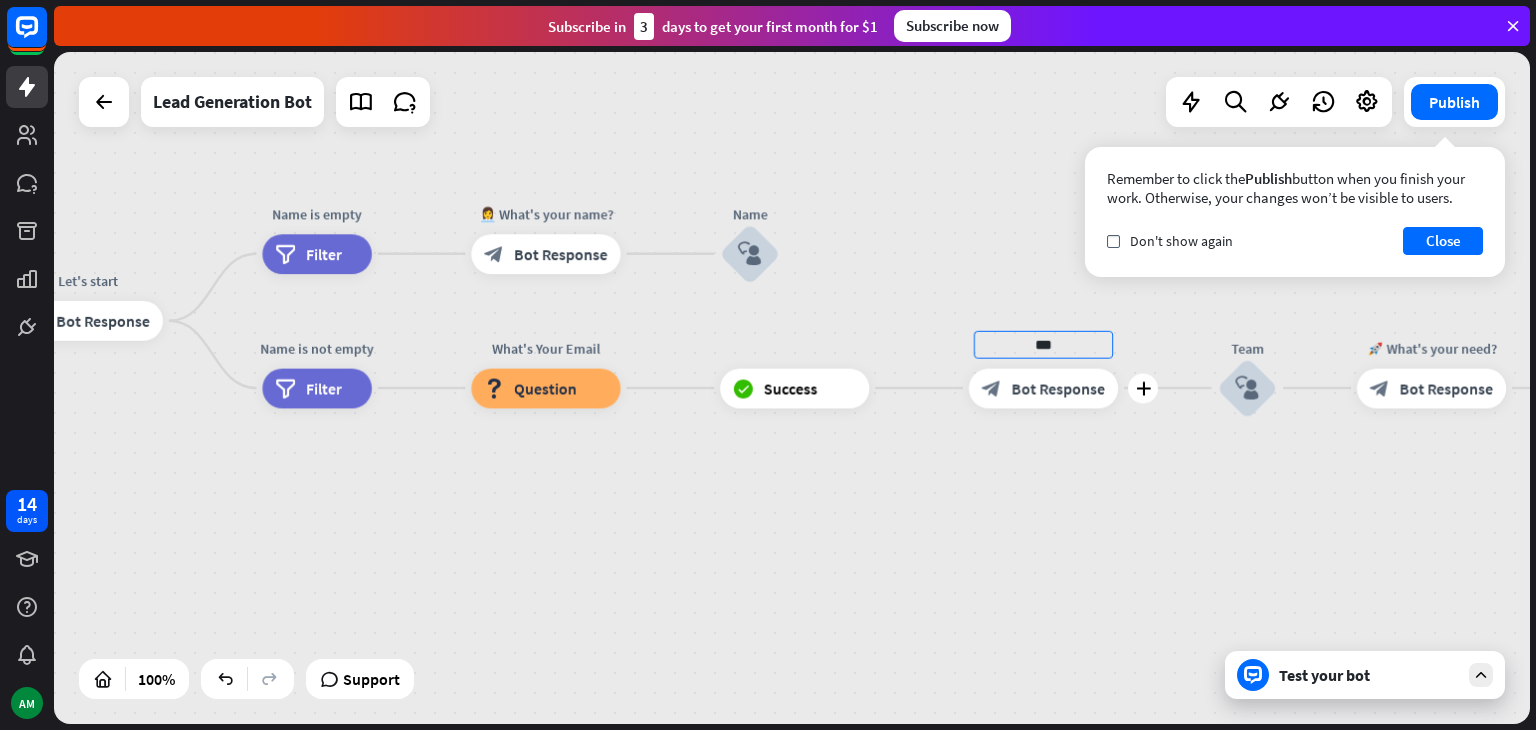 type on "**" 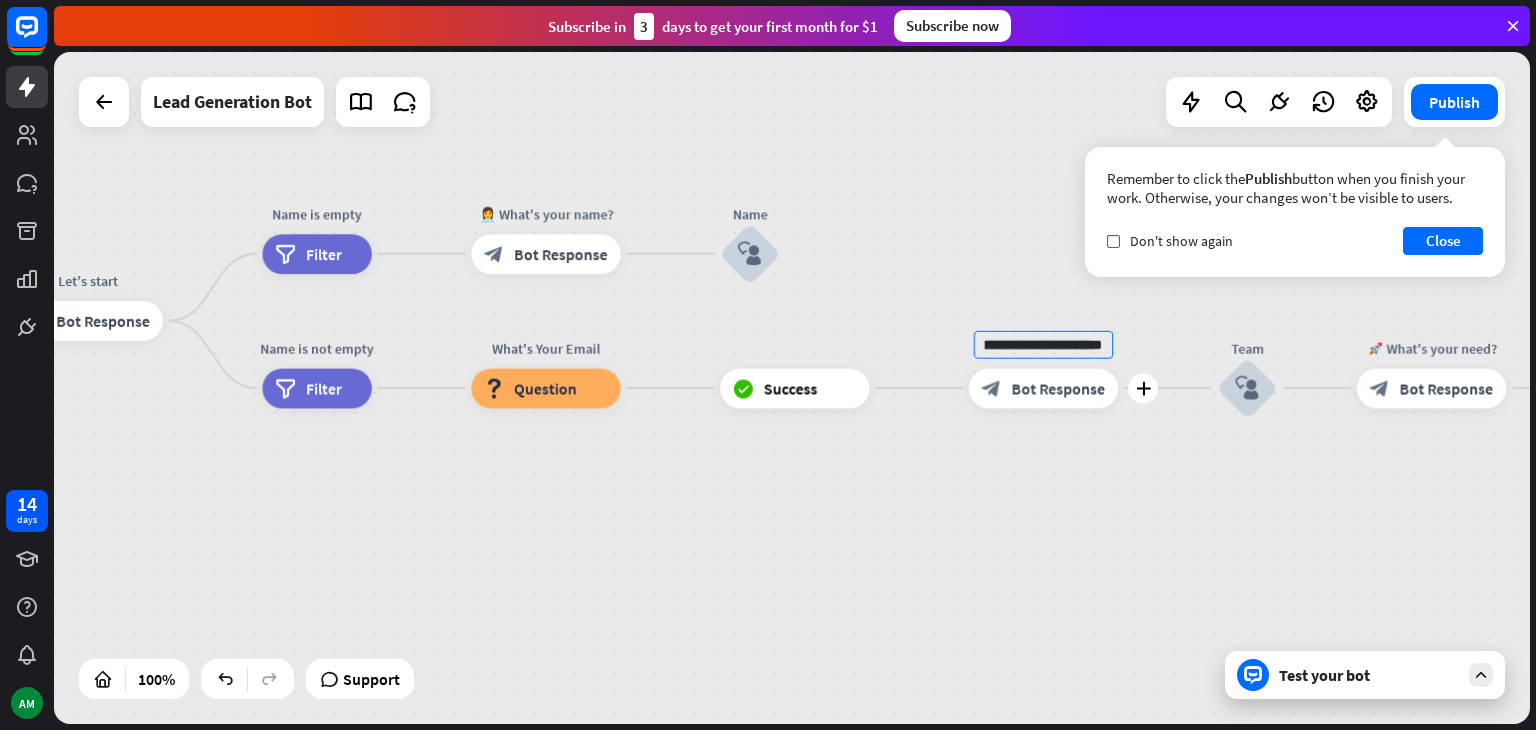 scroll, scrollTop: 0, scrollLeft: 51, axis: horizontal 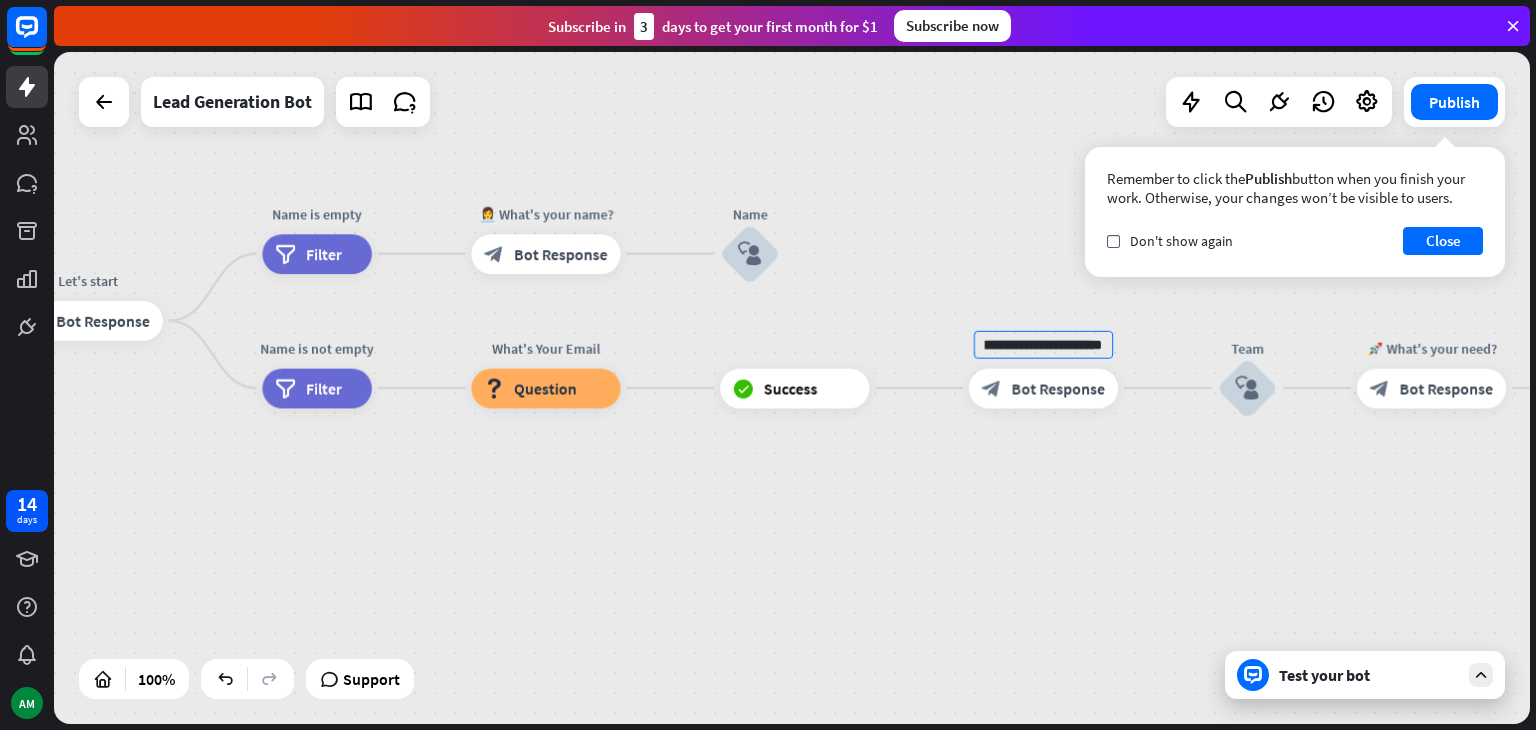 type on "**********" 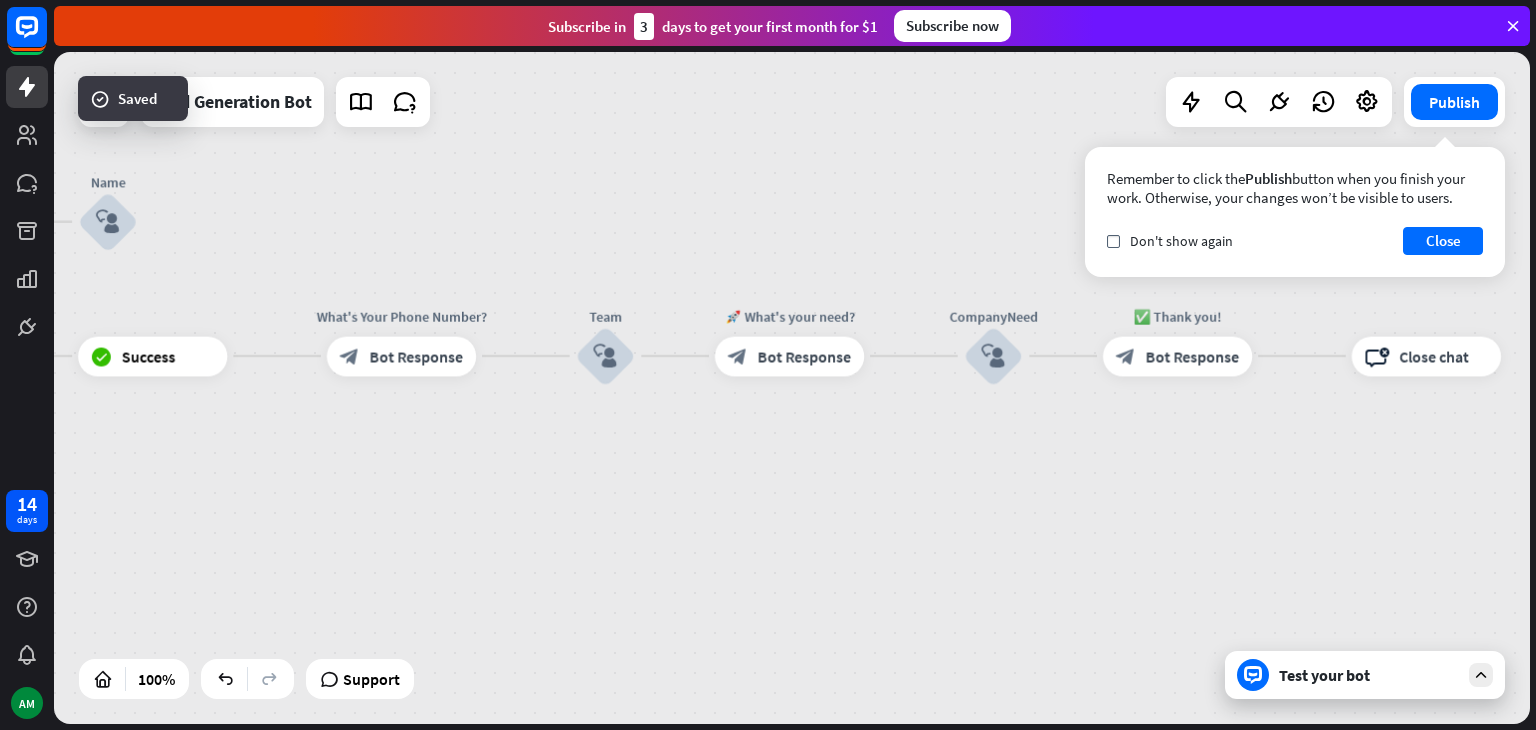 drag, startPoint x: 1350, startPoint y: 577, endPoint x: 707, endPoint y: 519, distance: 645.61053 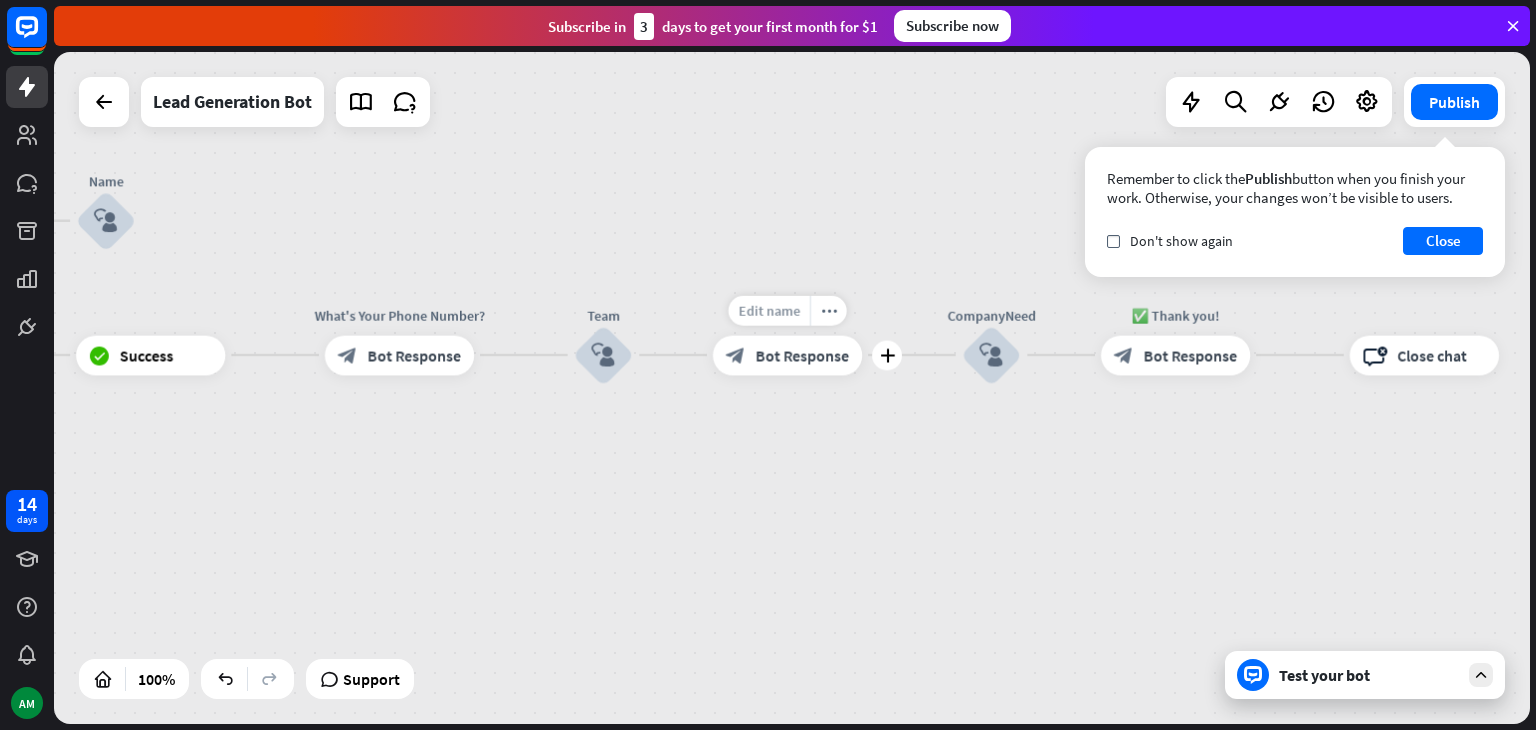 click on "Edit name" at bounding box center (769, 310) 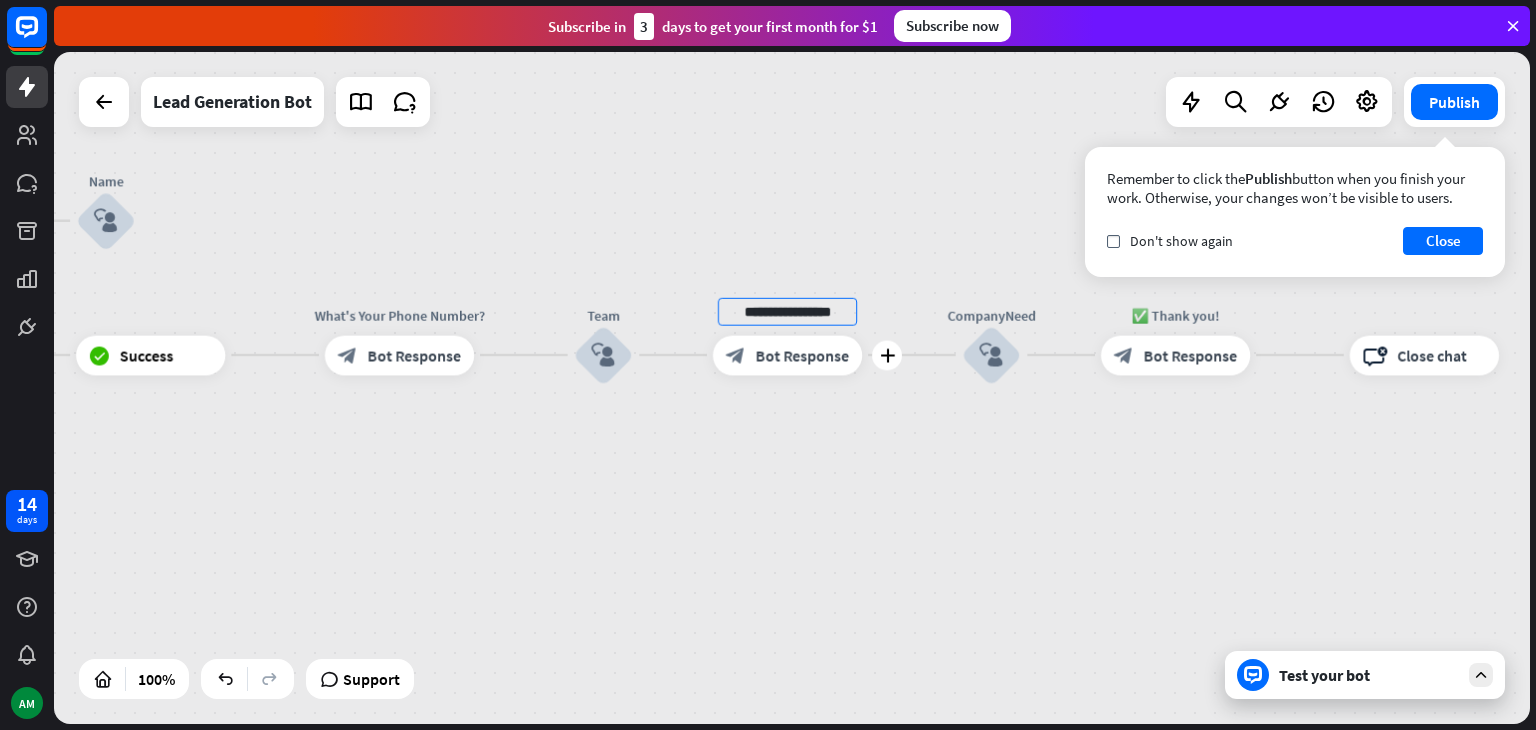 scroll, scrollTop: 0, scrollLeft: 0, axis: both 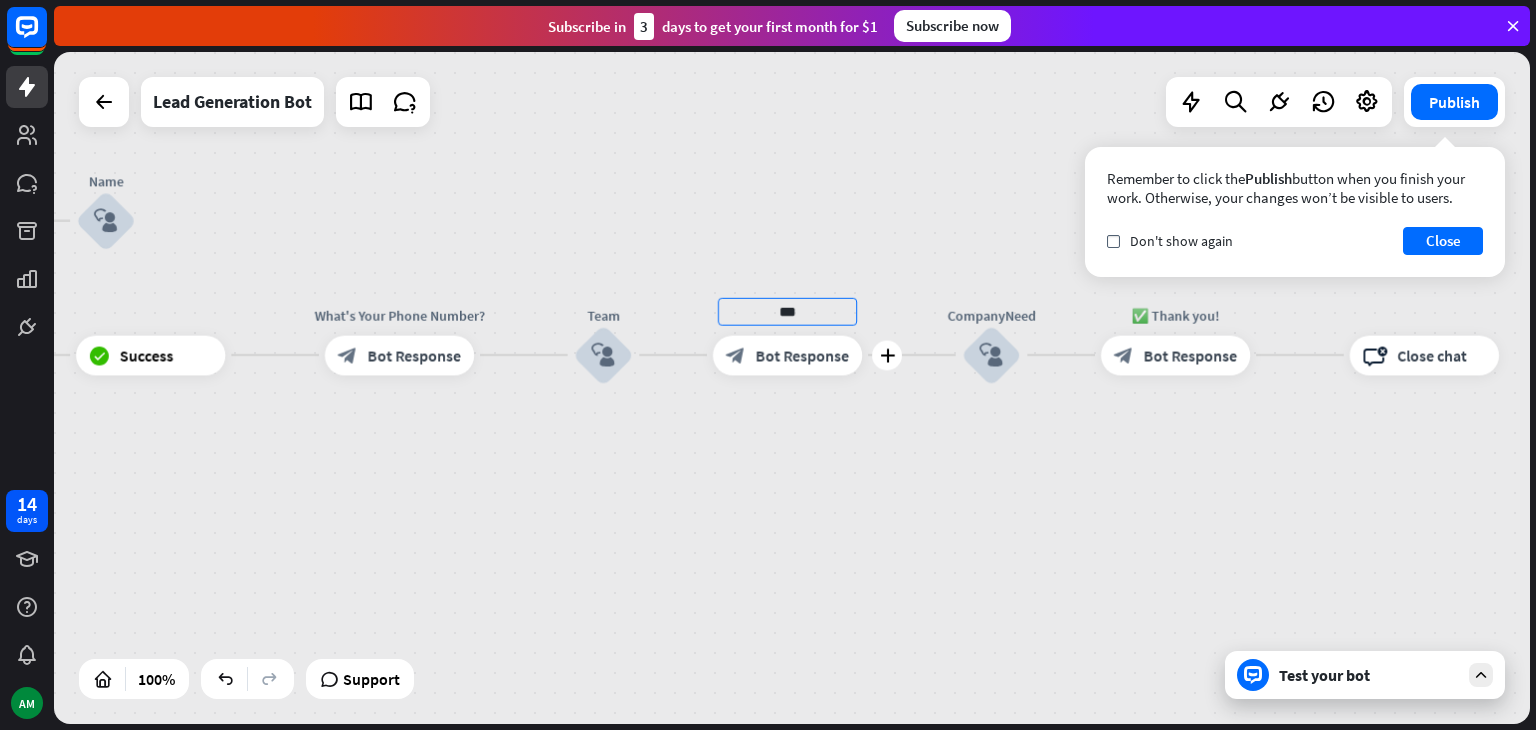 type on "**" 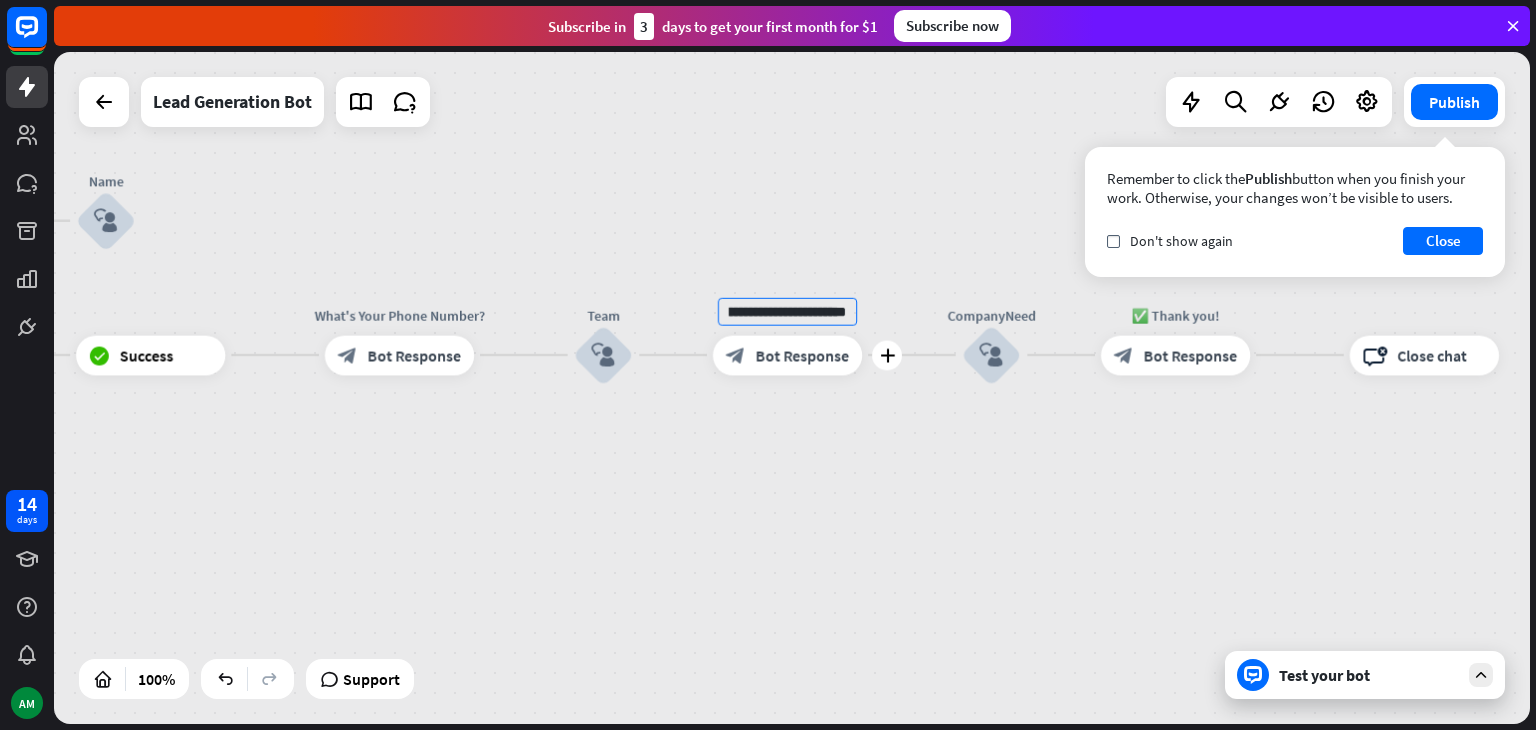 scroll, scrollTop: 0, scrollLeft: 97, axis: horizontal 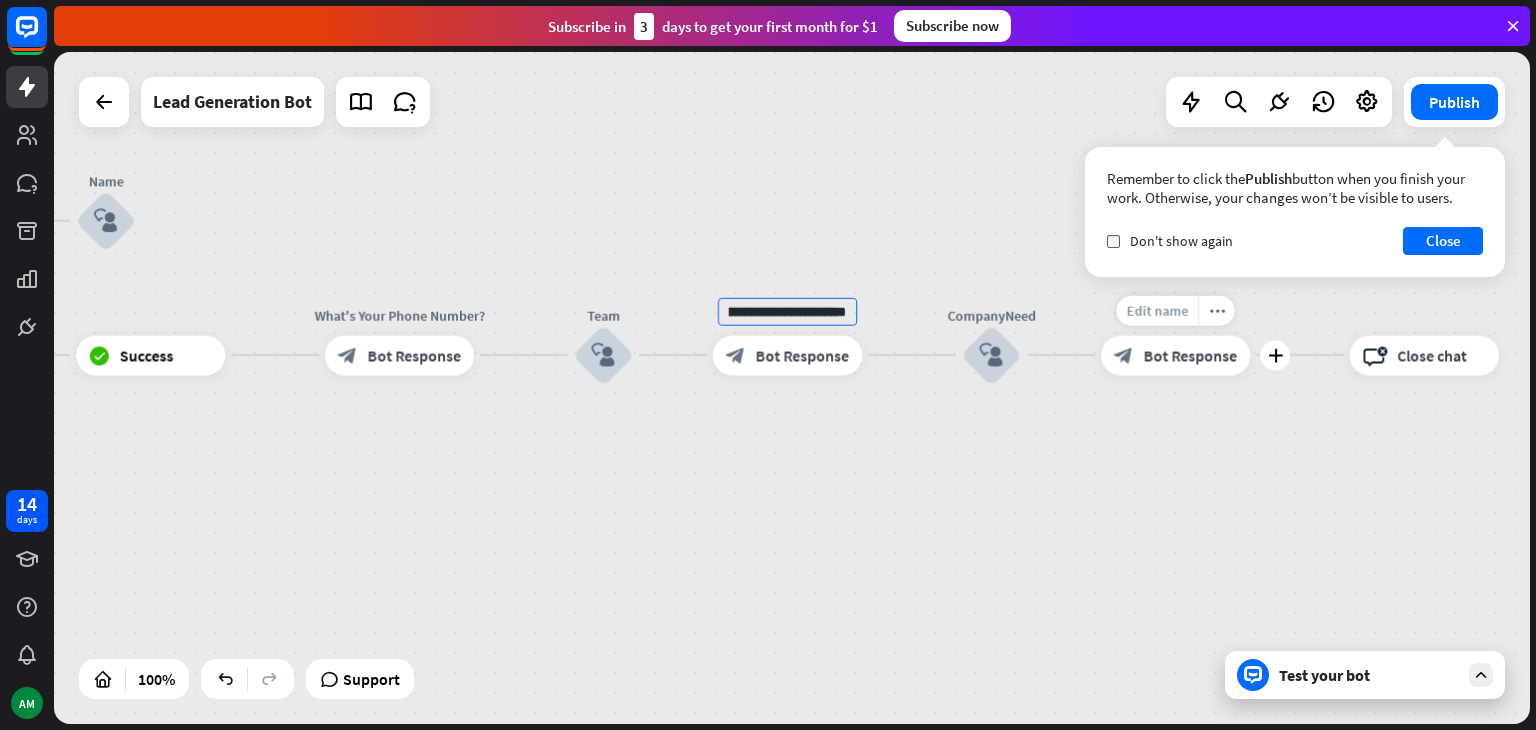 type on "**********" 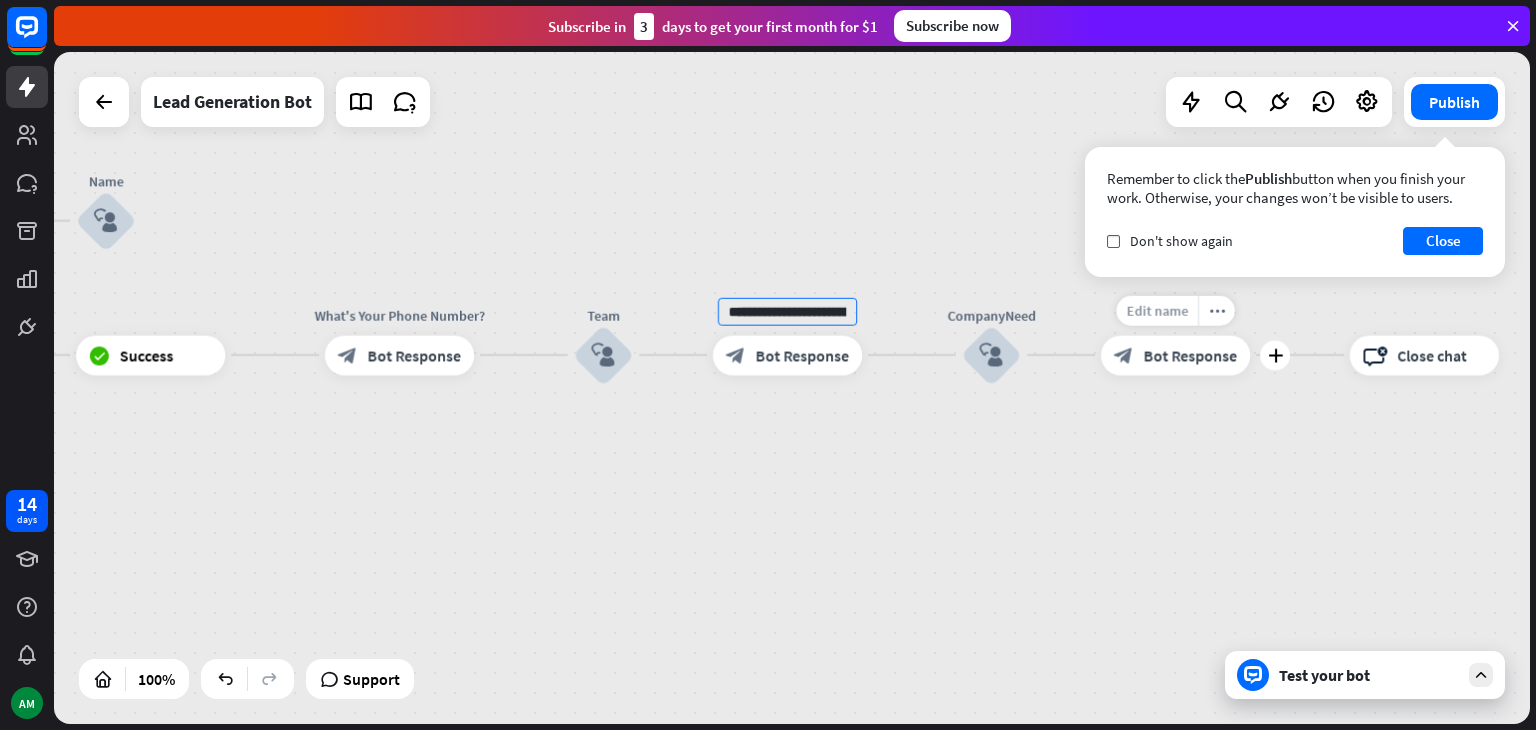 click on "**********" at bounding box center (792, 388) 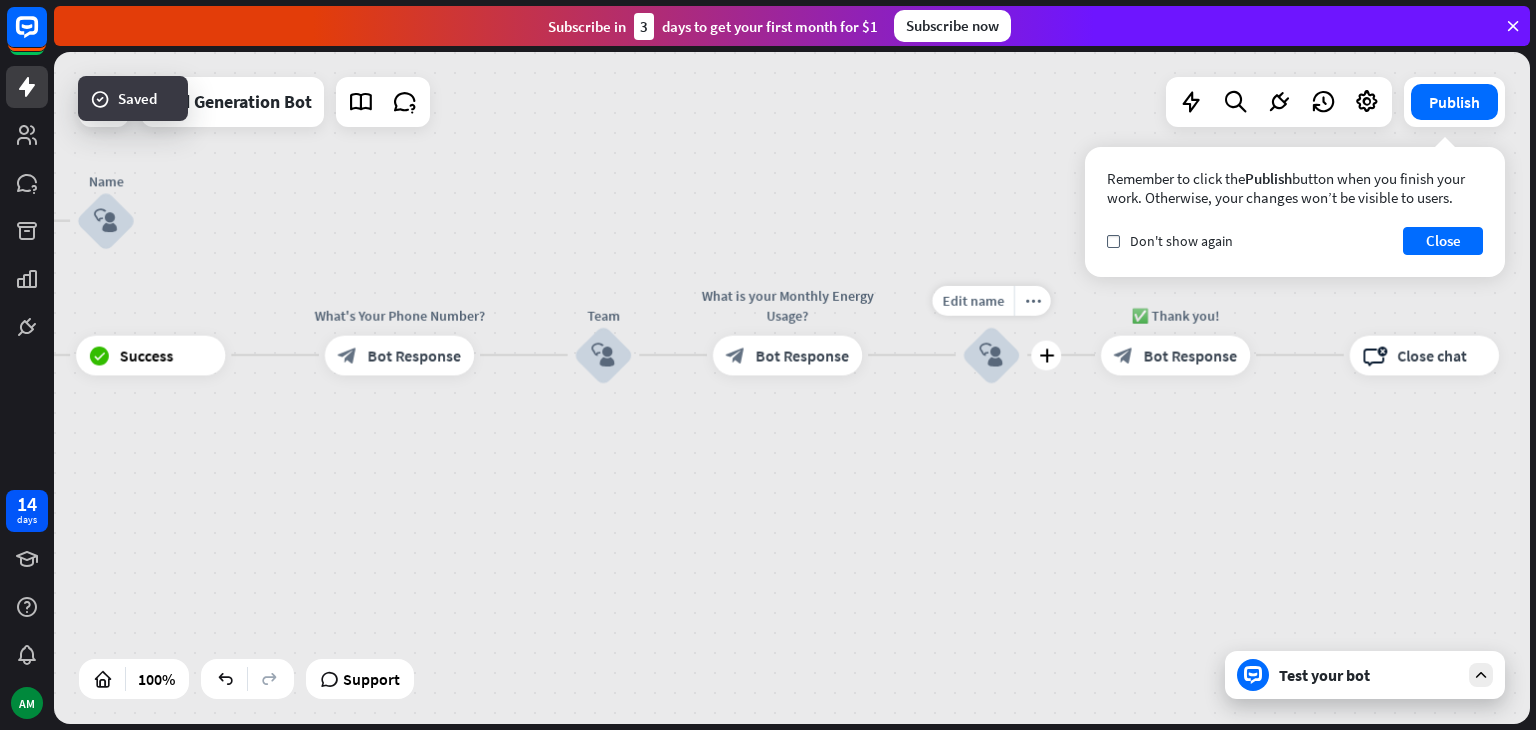 click on "block_user_input" at bounding box center [992, 355] 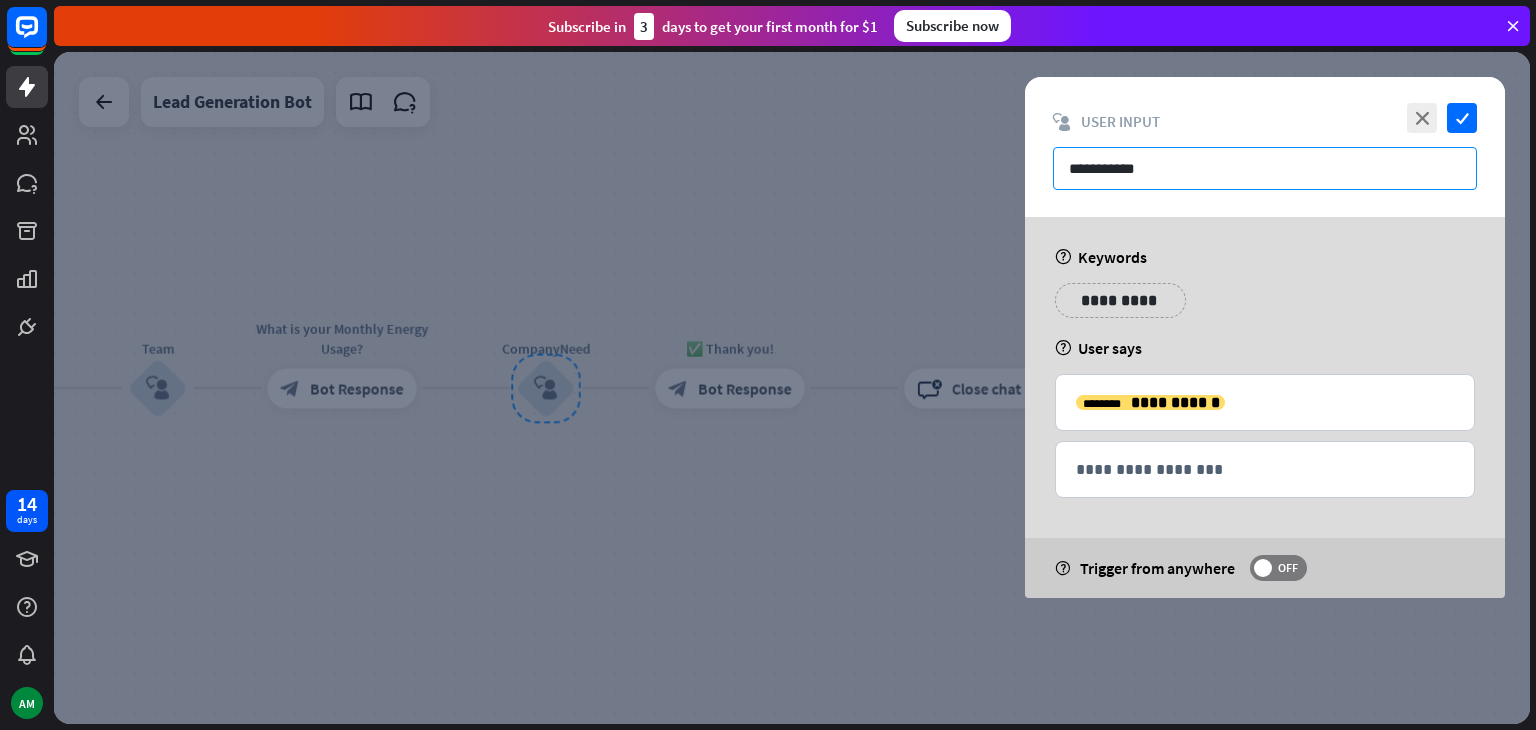 drag, startPoint x: 1200, startPoint y: 166, endPoint x: 891, endPoint y: 166, distance: 309 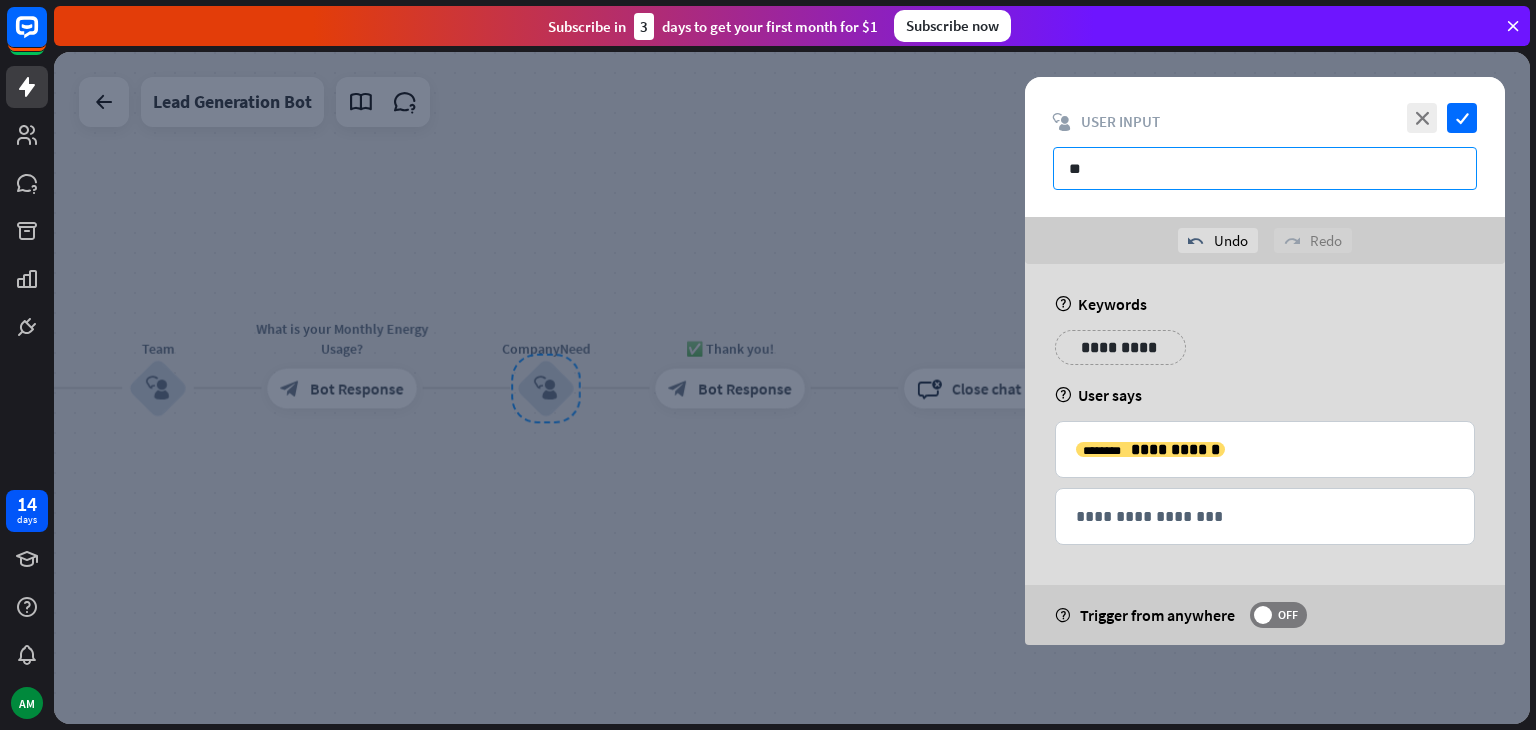 type on "*" 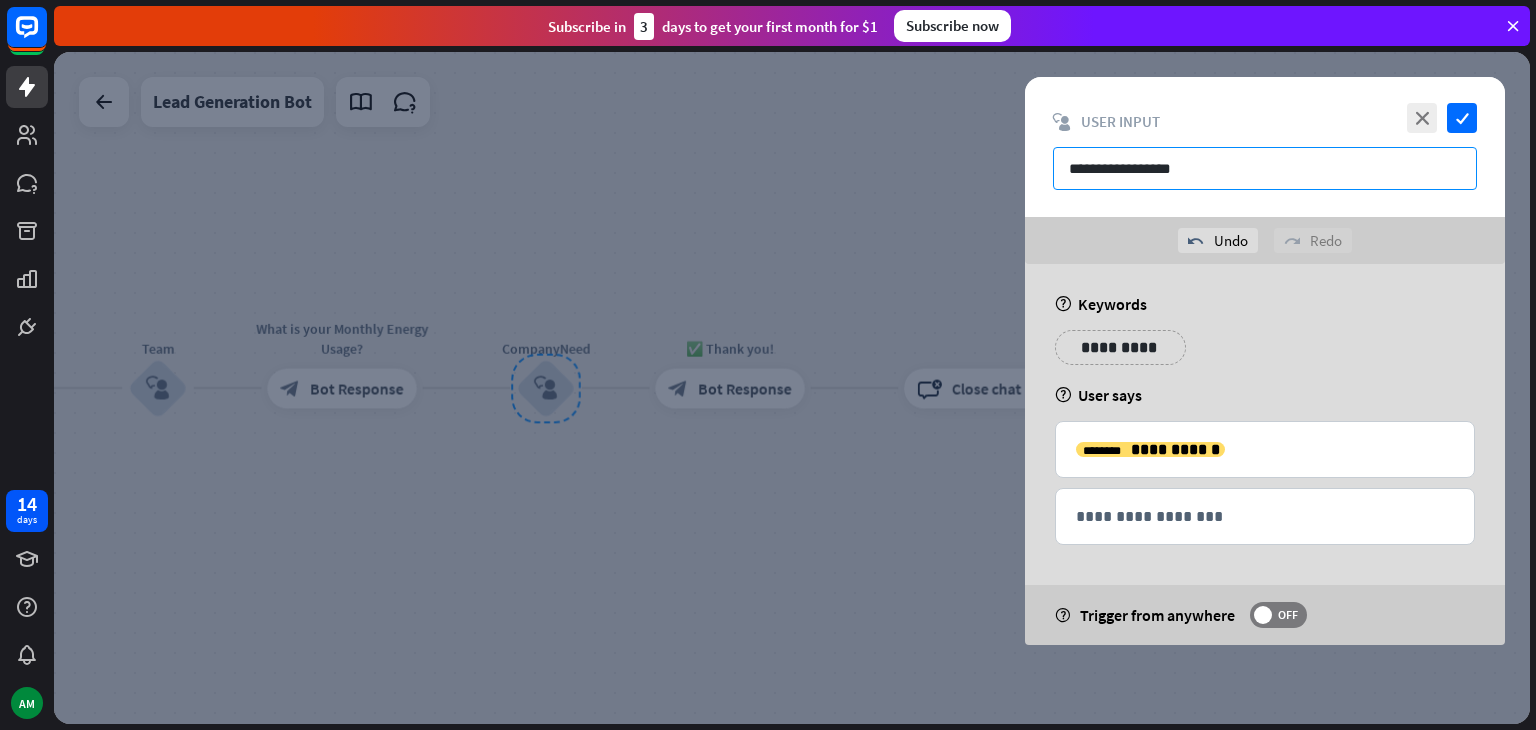 type on "**********" 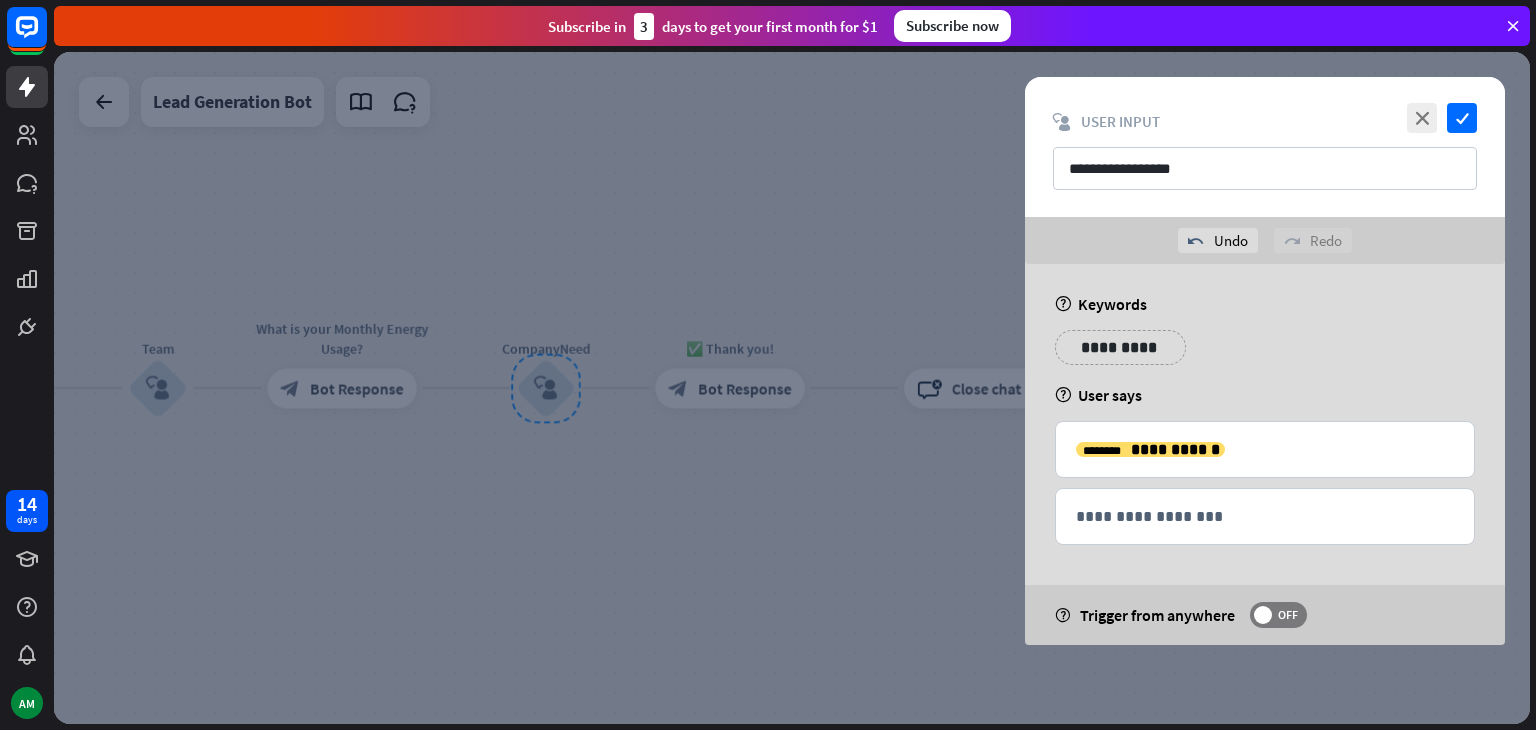 click at bounding box center [792, 388] 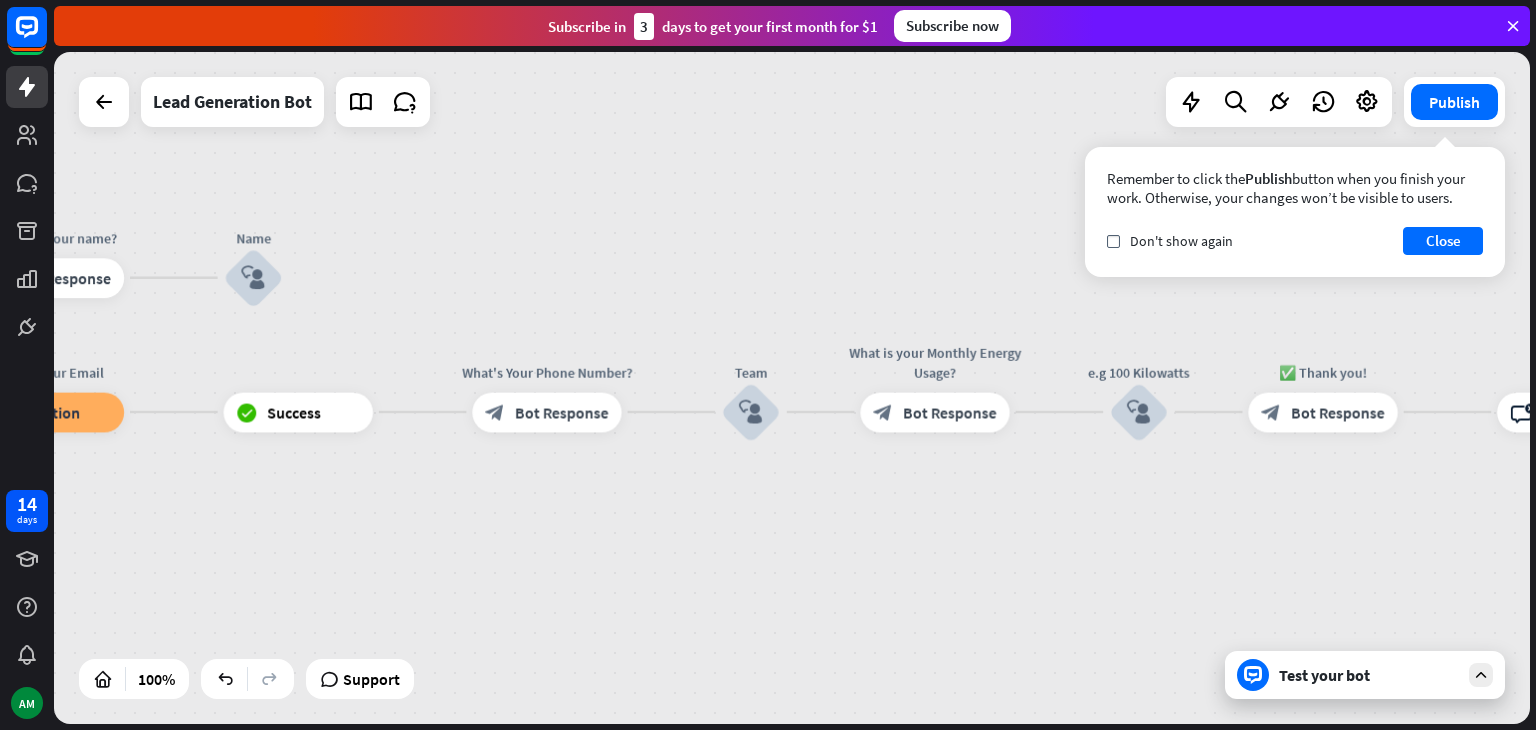 drag, startPoint x: 337, startPoint y: 237, endPoint x: 931, endPoint y: 261, distance: 594.4847 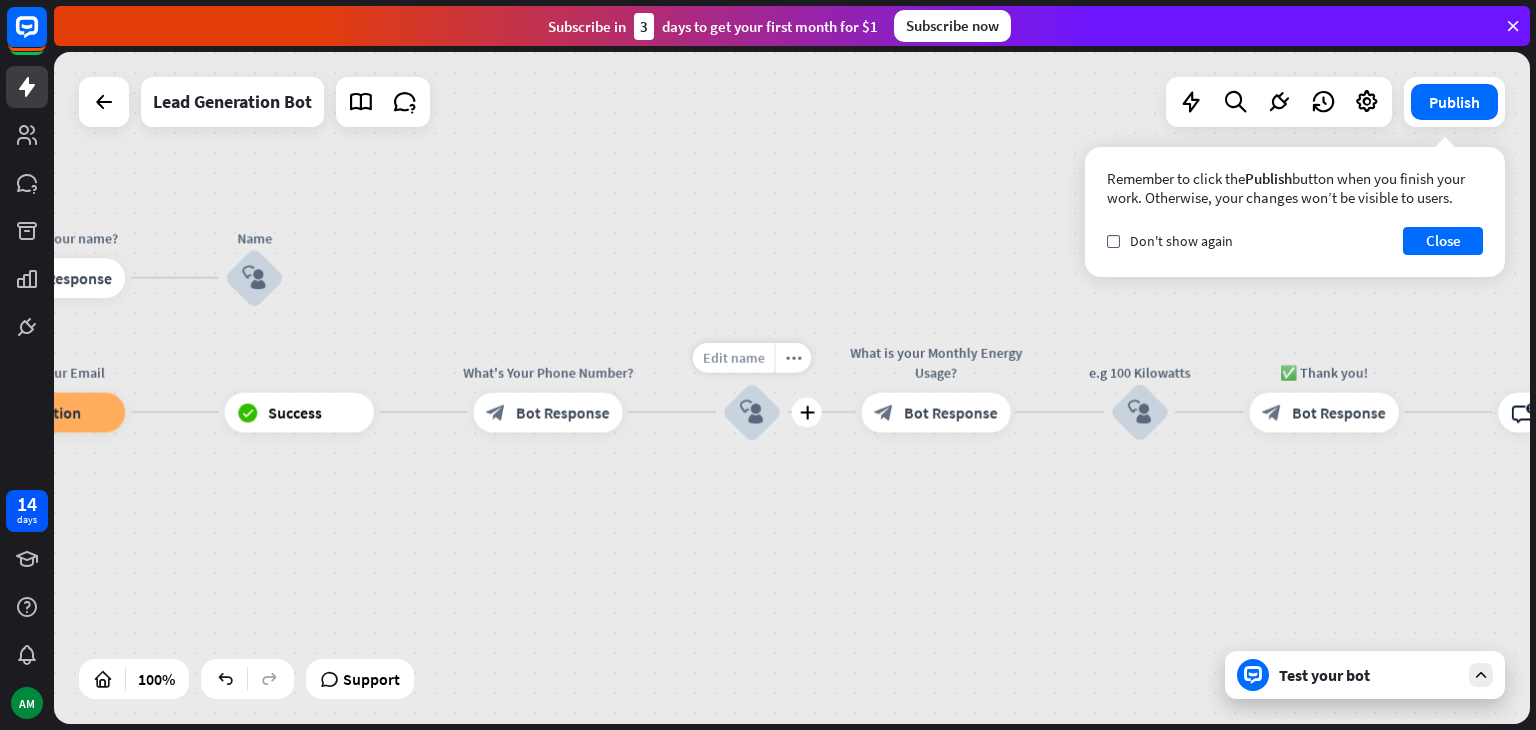 click on "Edit name" at bounding box center [734, 357] 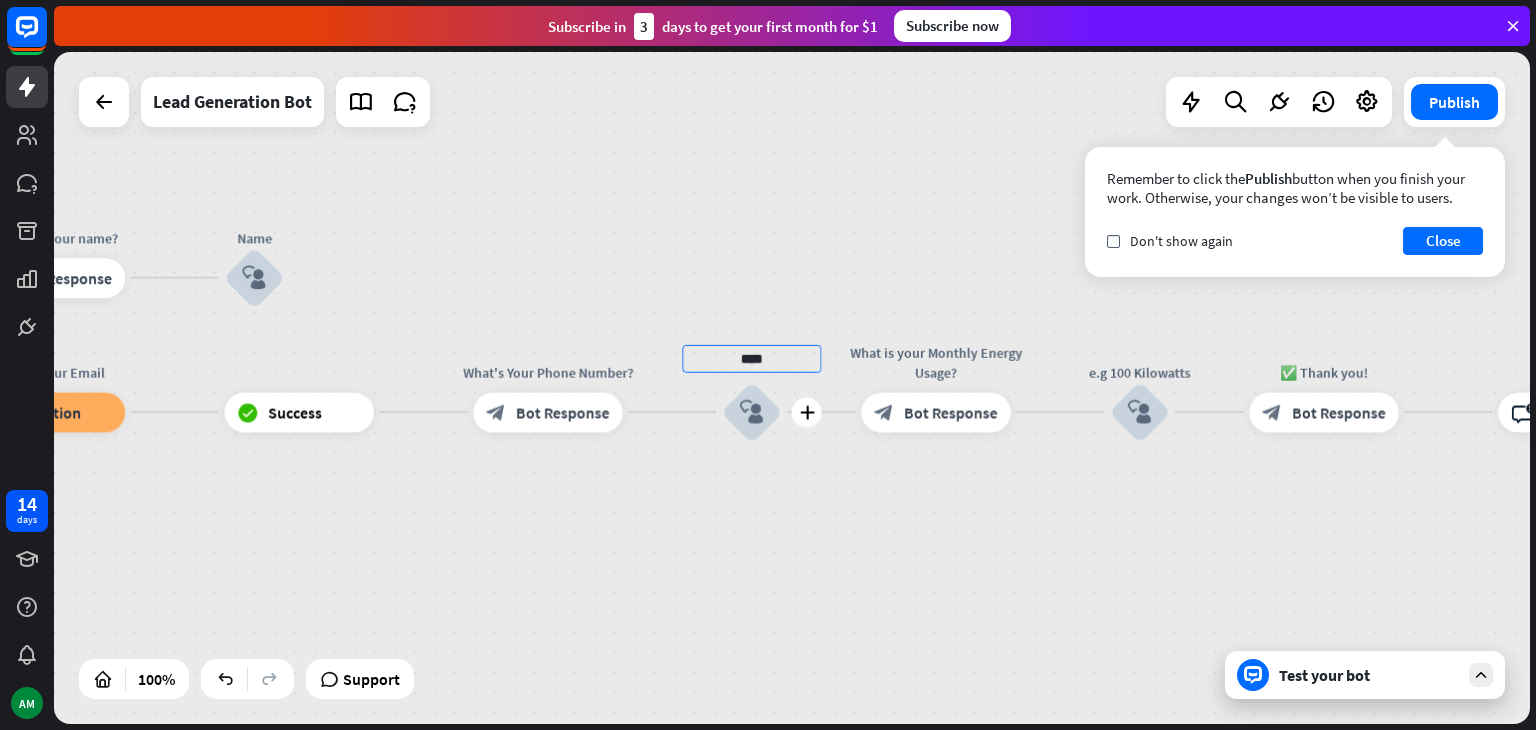 click on "block_user_input" at bounding box center [752, 412] 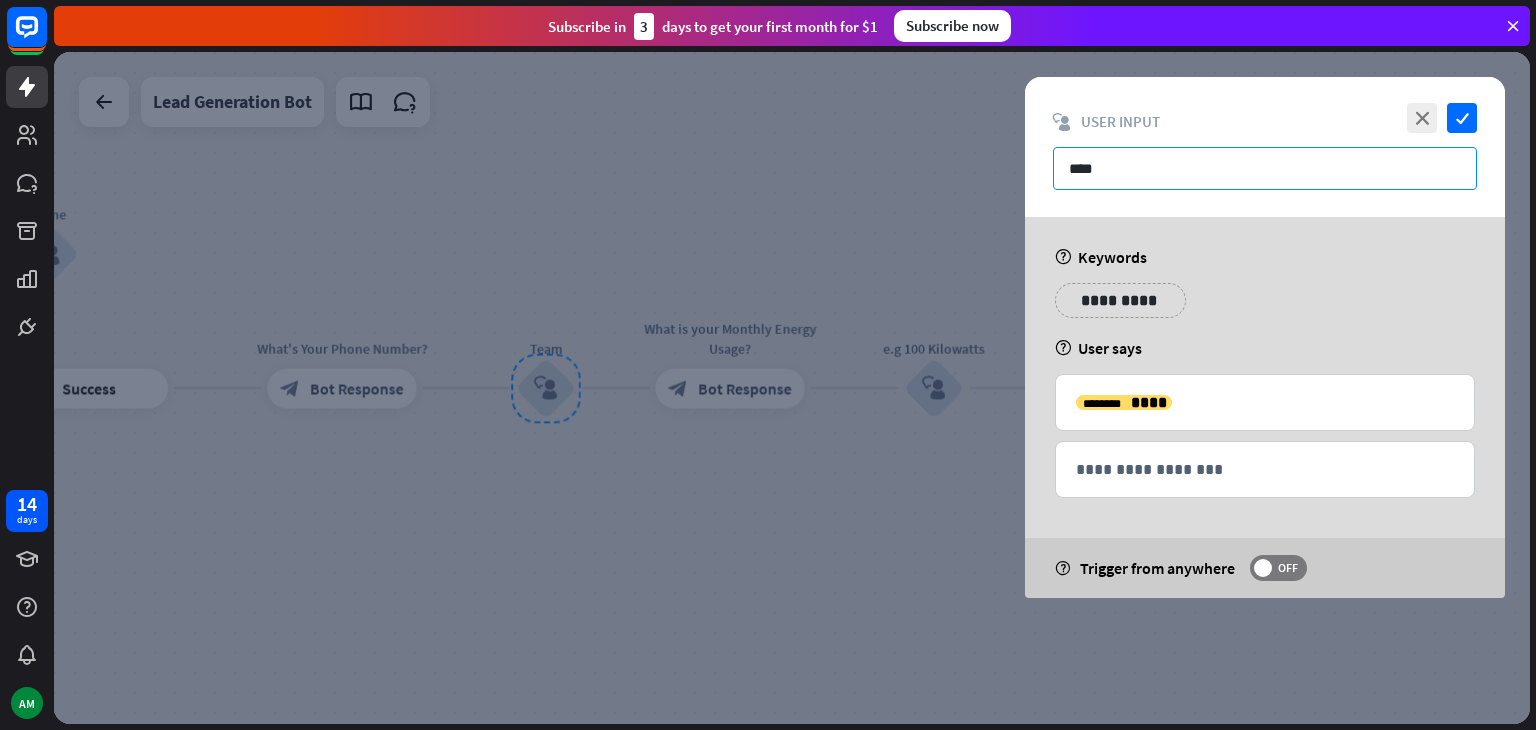 drag, startPoint x: 1109, startPoint y: 161, endPoint x: 999, endPoint y: 165, distance: 110.0727 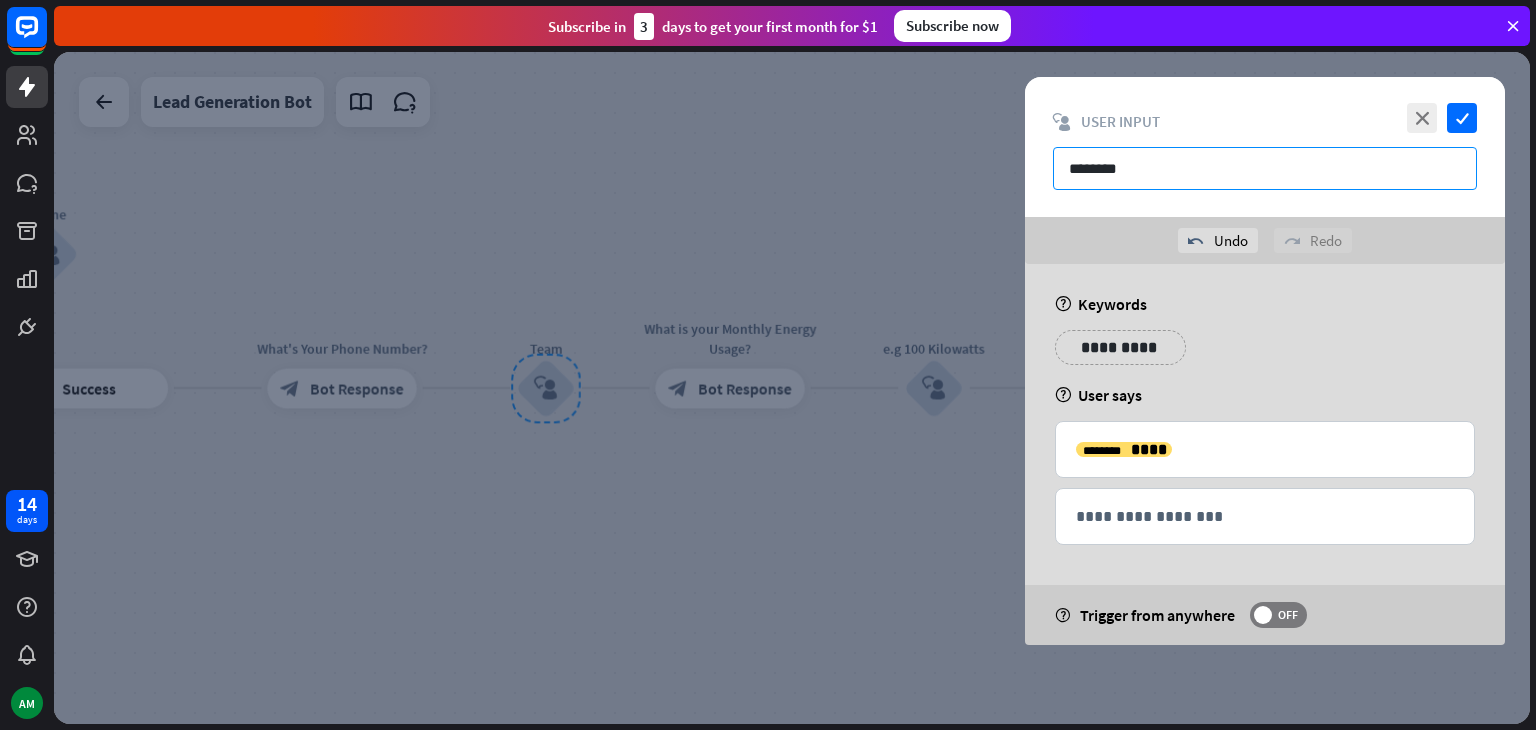 type on "********" 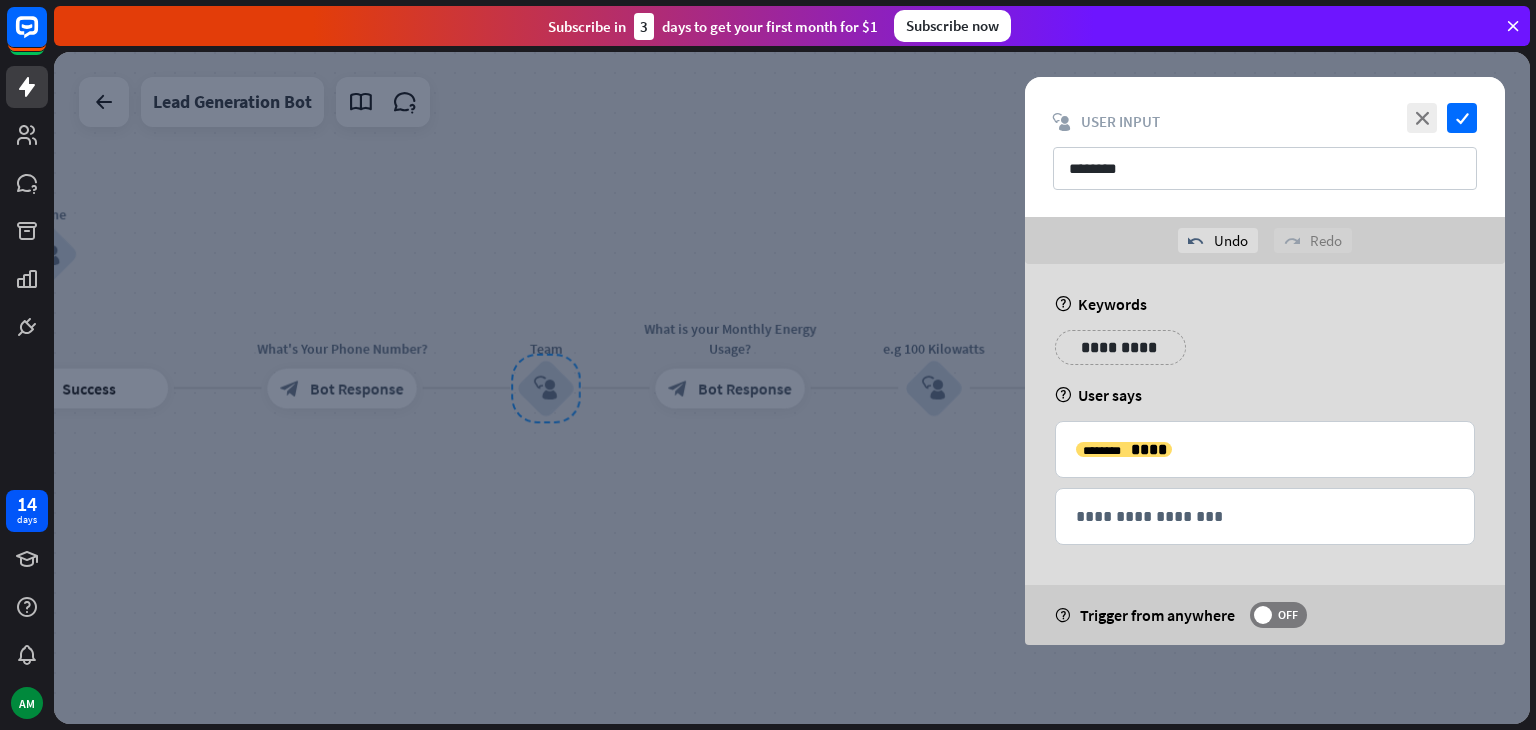 click at bounding box center [792, 388] 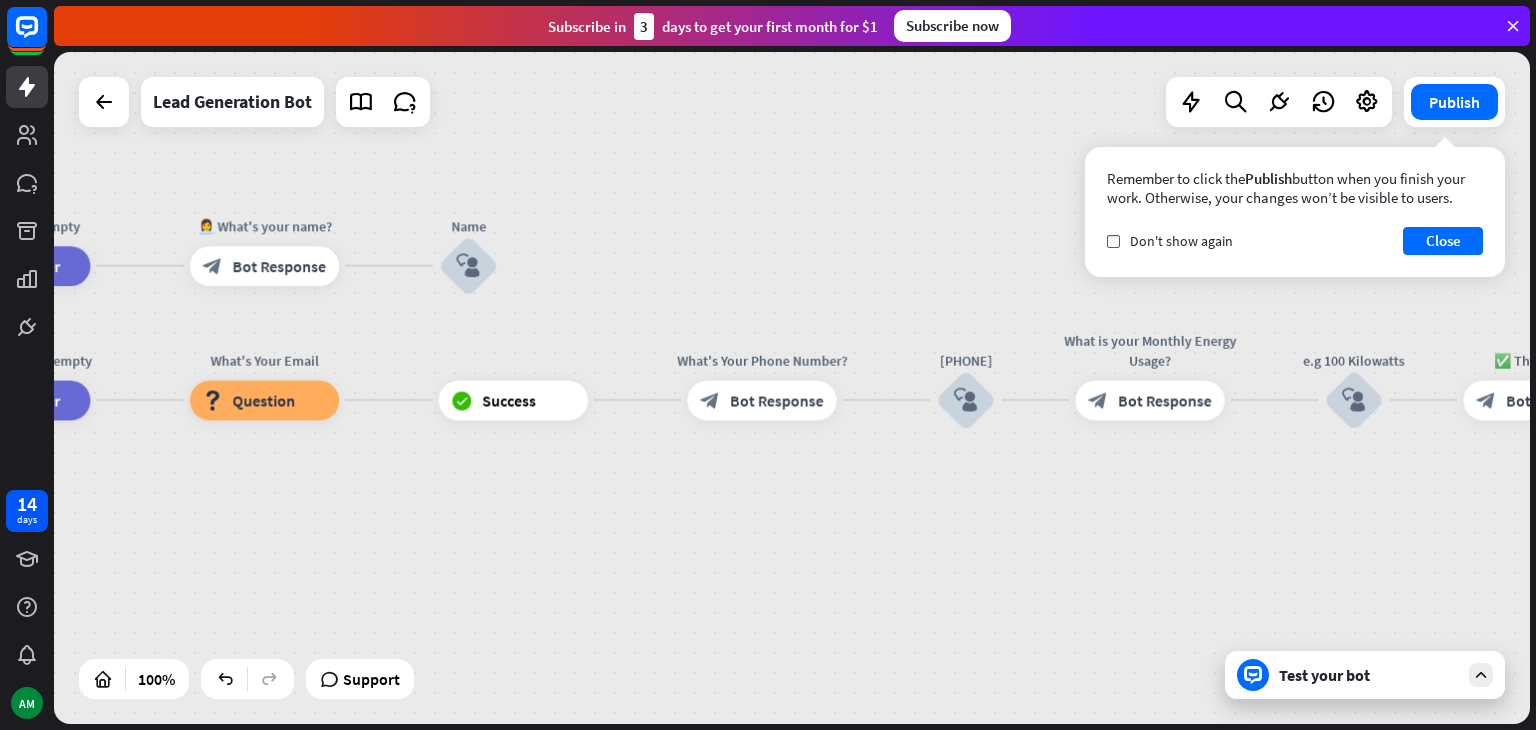 drag, startPoint x: 863, startPoint y: 172, endPoint x: 1283, endPoint y: 184, distance: 420.1714 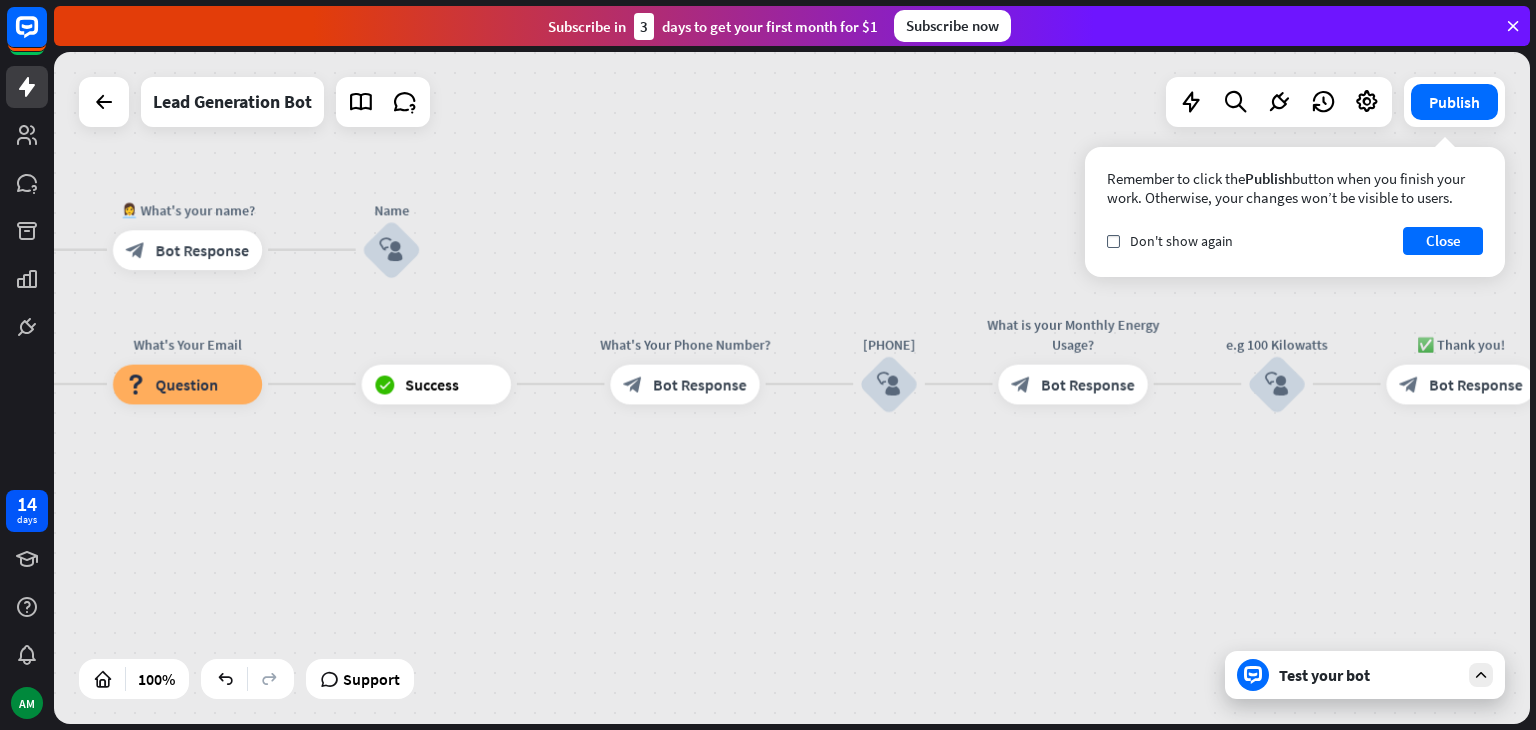 drag, startPoint x: 925, startPoint y: 205, endPoint x: 576, endPoint y: 165, distance: 351.2848 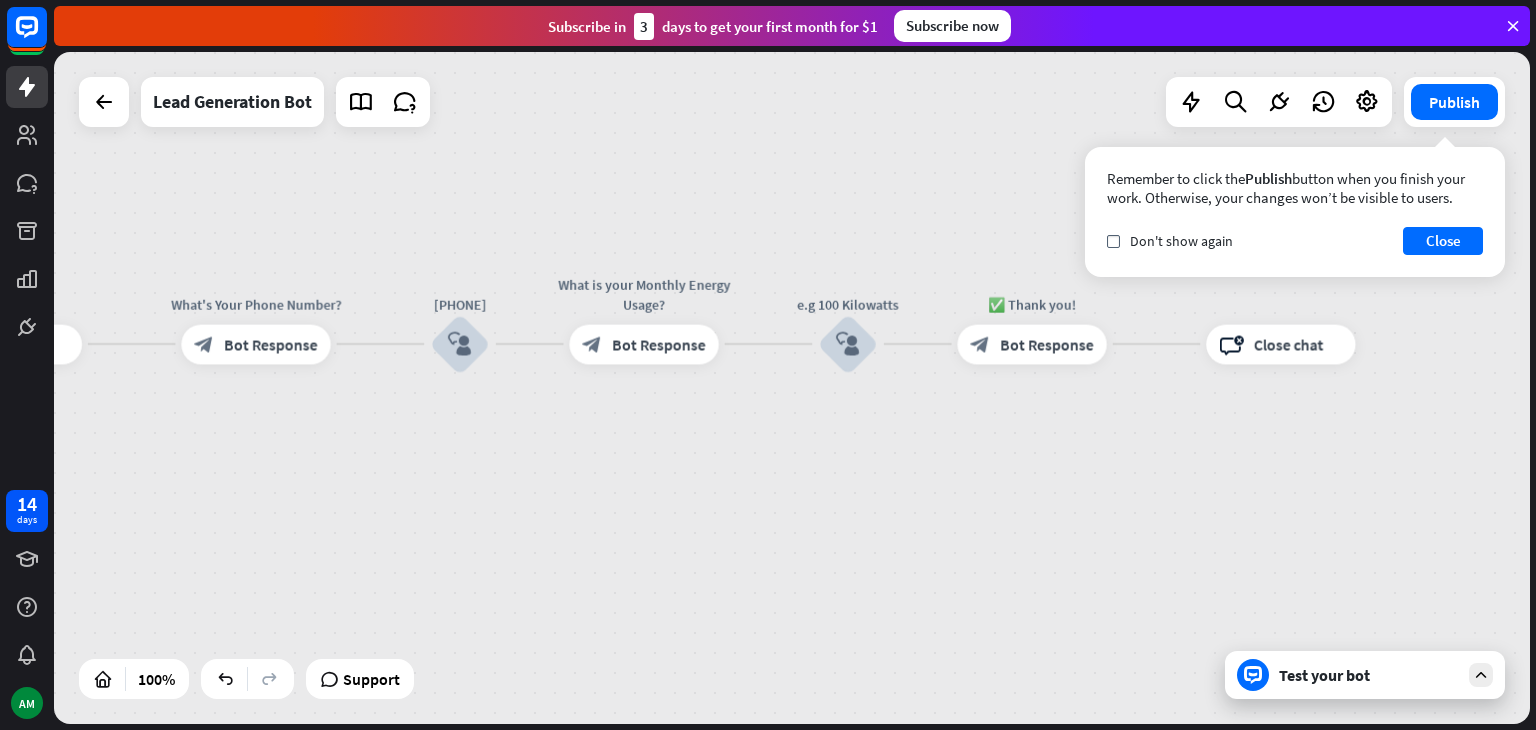 drag, startPoint x: 1364, startPoint y: 512, endPoint x: 1290, endPoint y: 554, distance: 85.08819 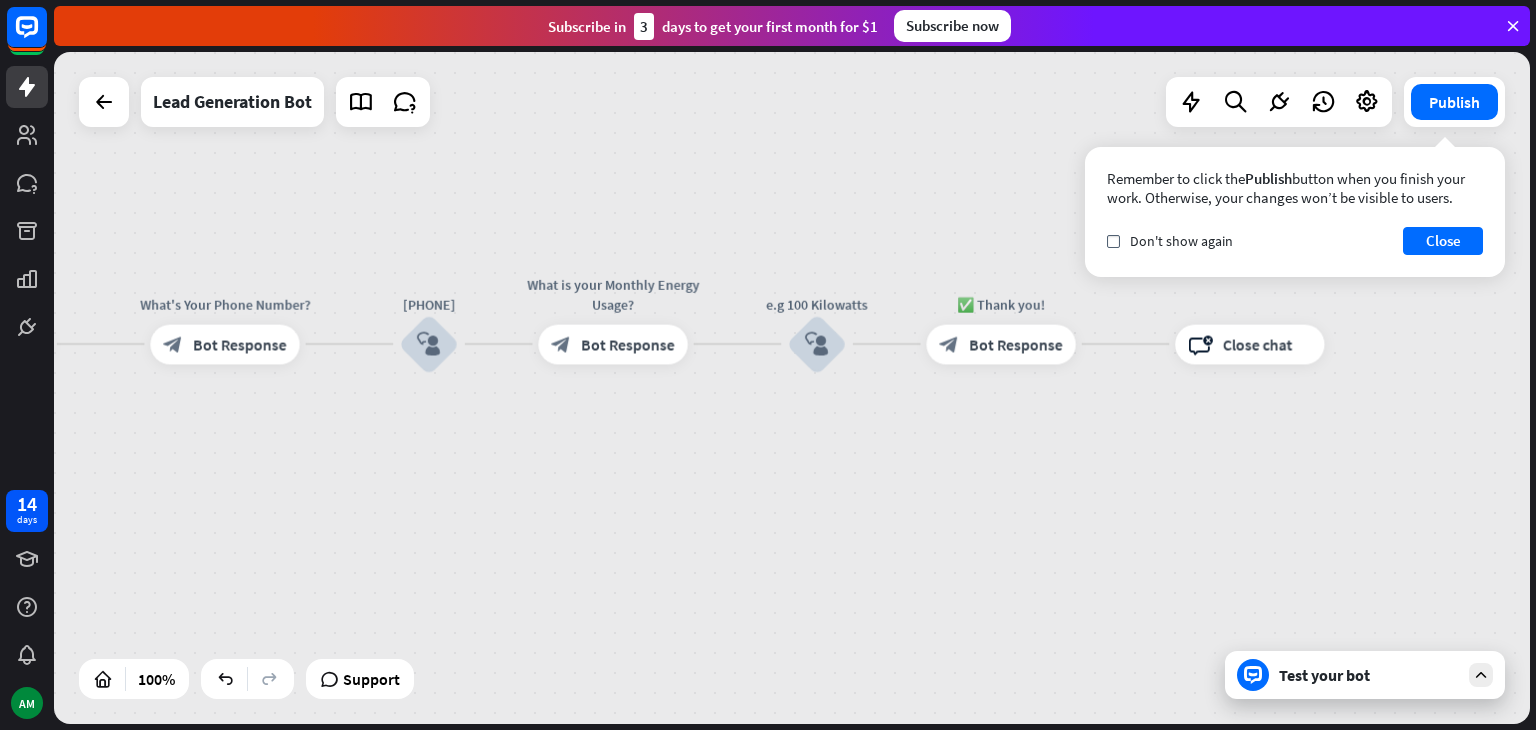 click on "Test your bot" at bounding box center [1369, 675] 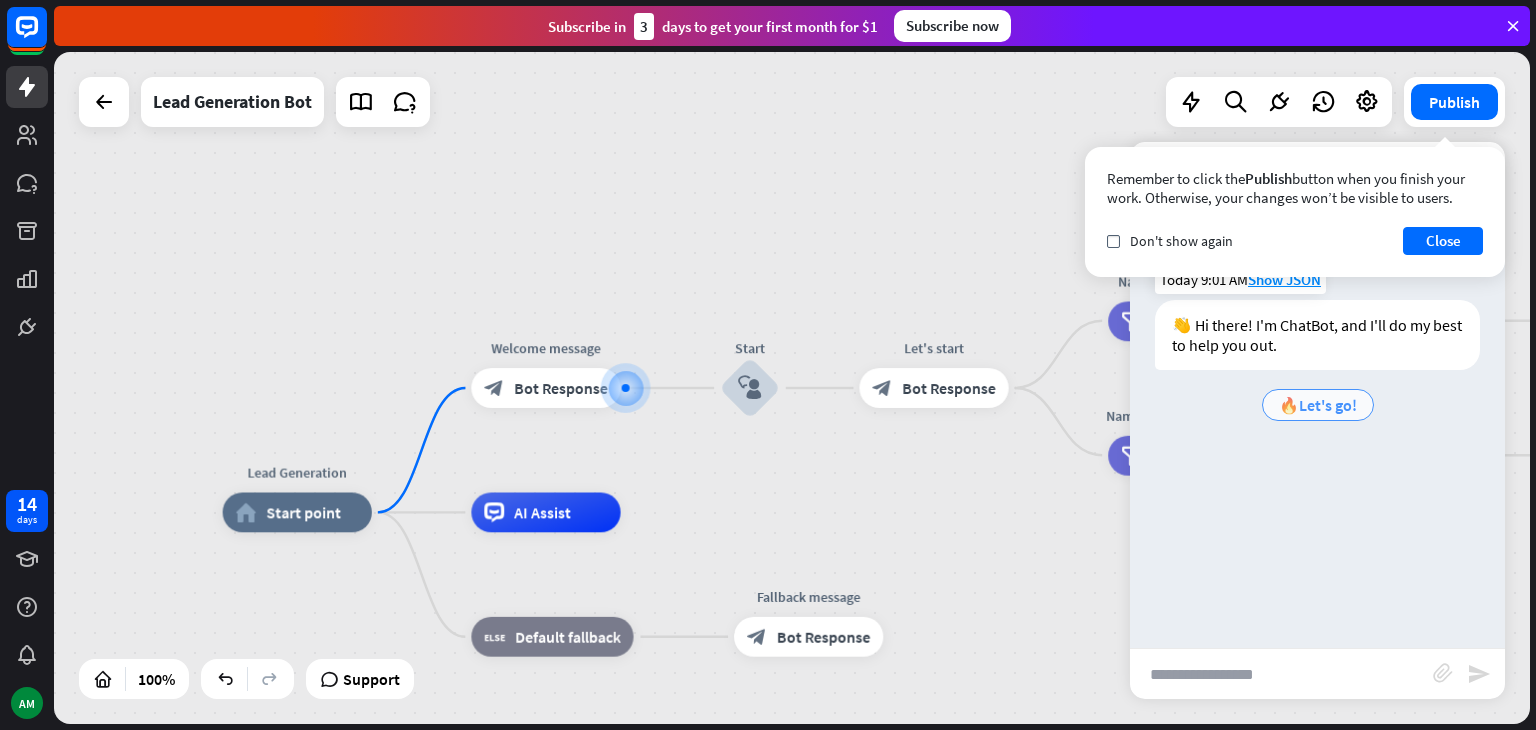 click on "🔥Let's go!" at bounding box center [1318, 405] 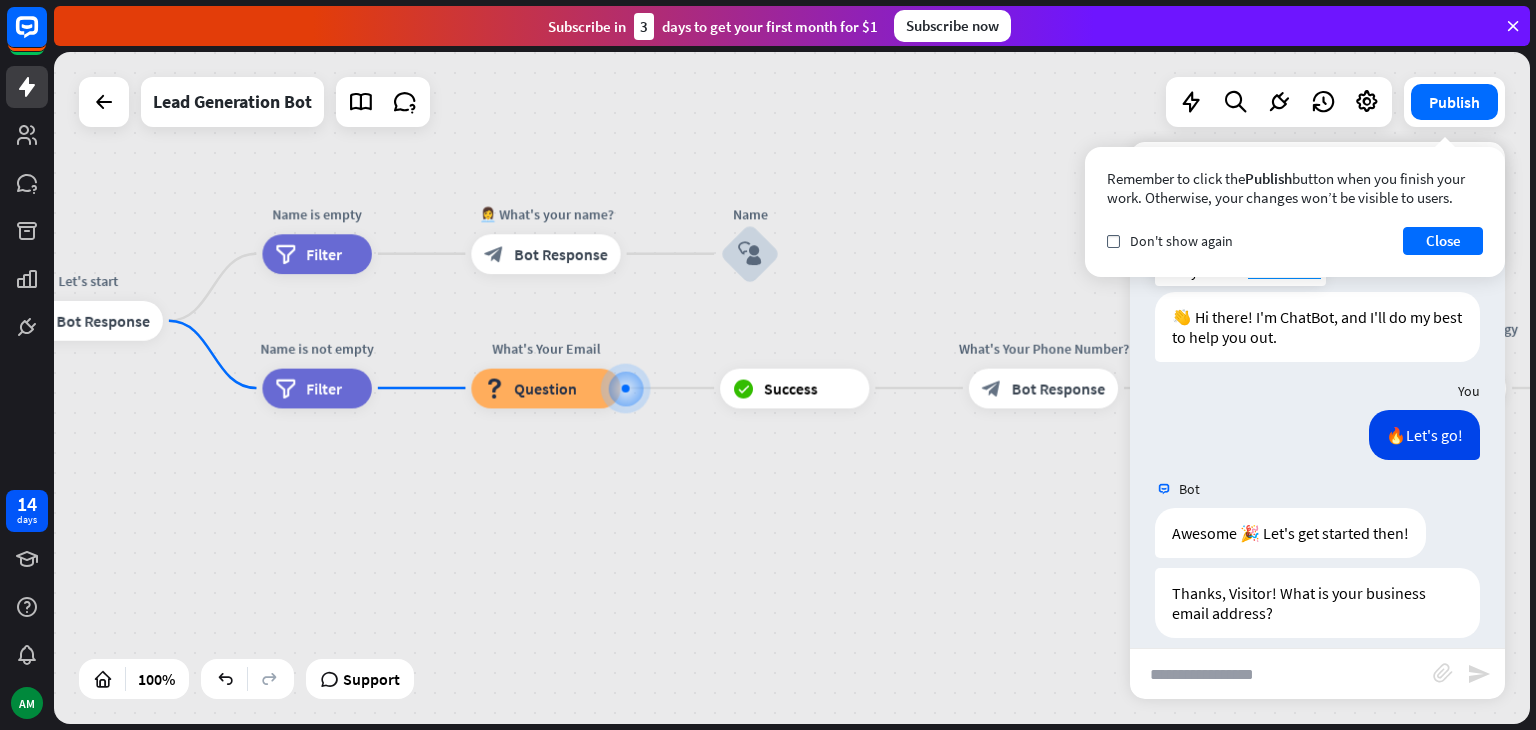scroll, scrollTop: 28, scrollLeft: 0, axis: vertical 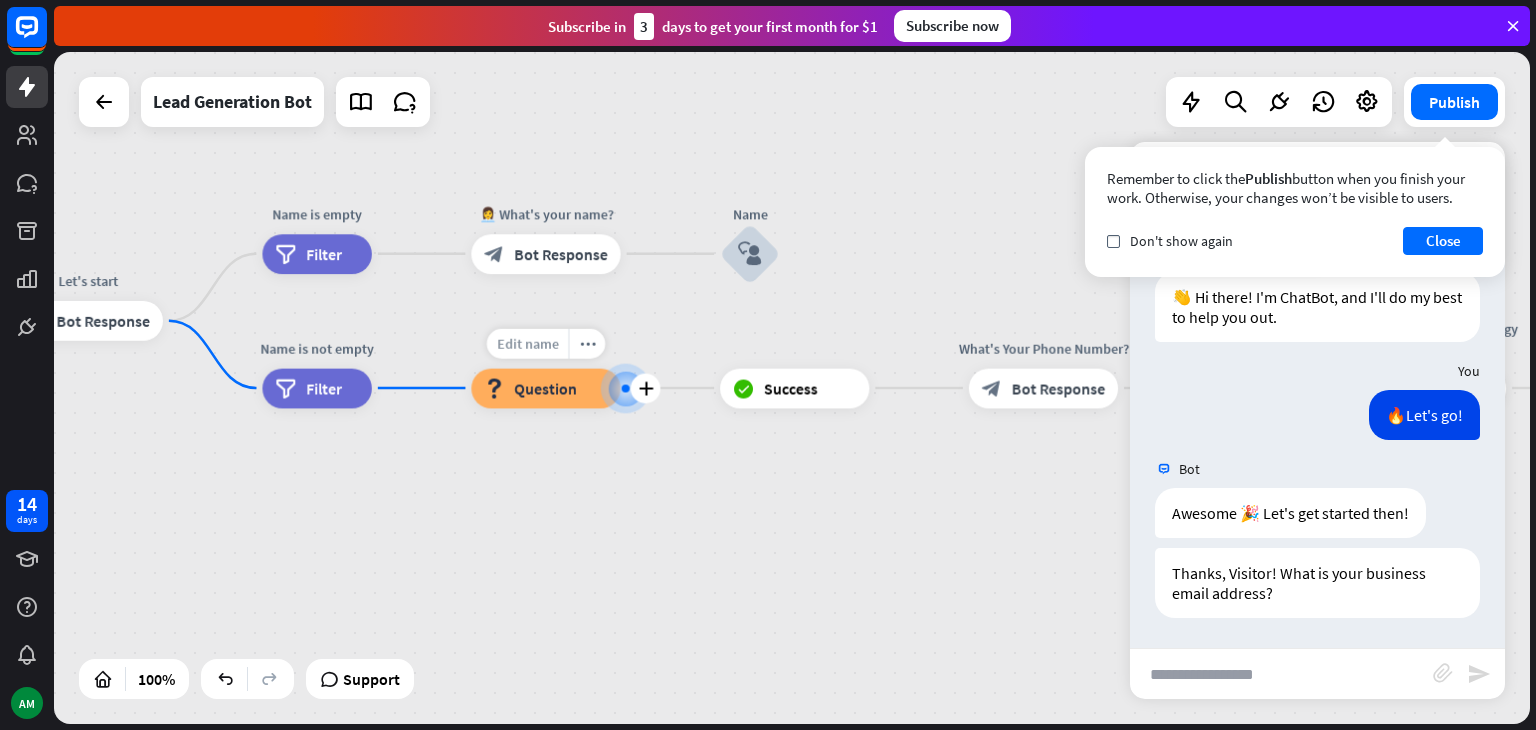 click on "Edit name" at bounding box center (528, 343) 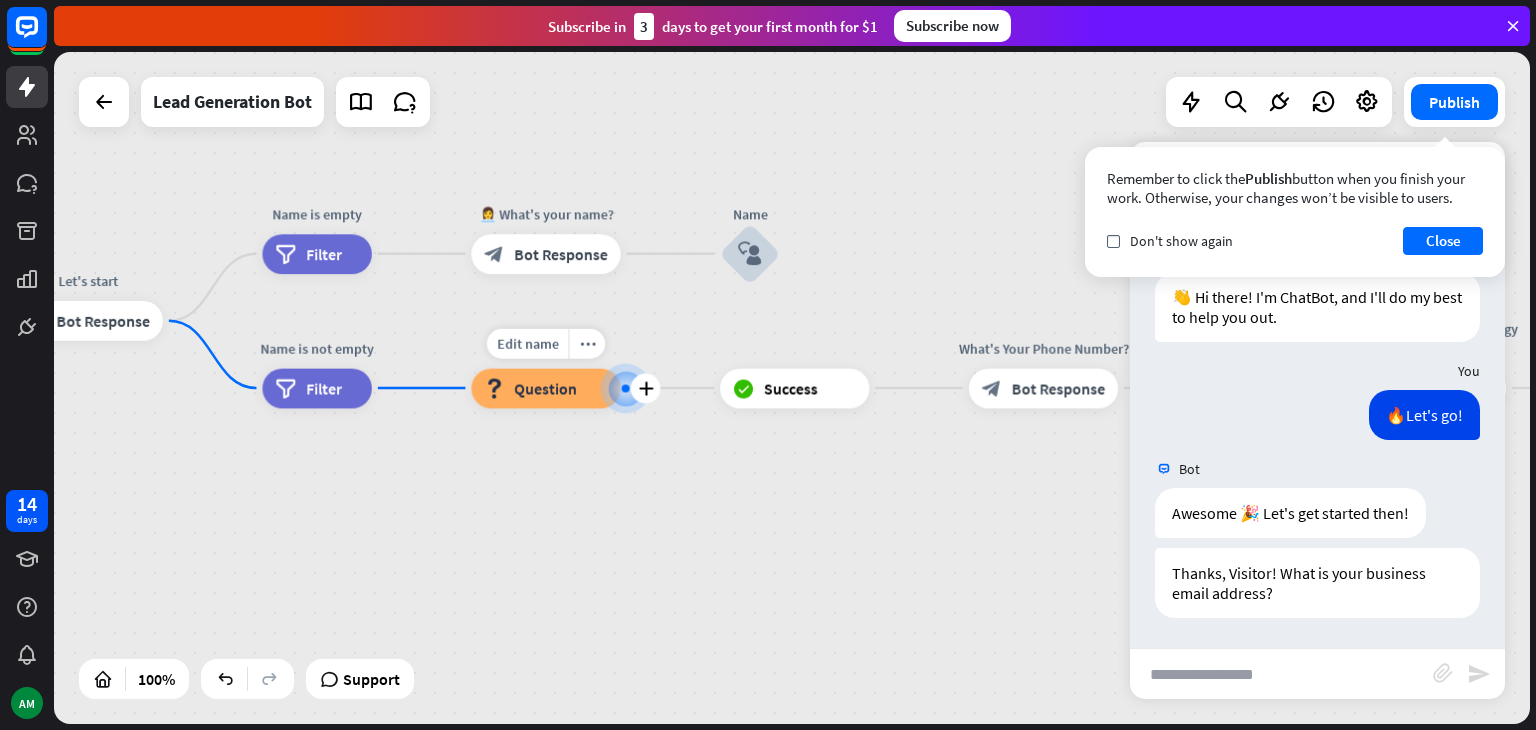 click on "Question" at bounding box center [545, 388] 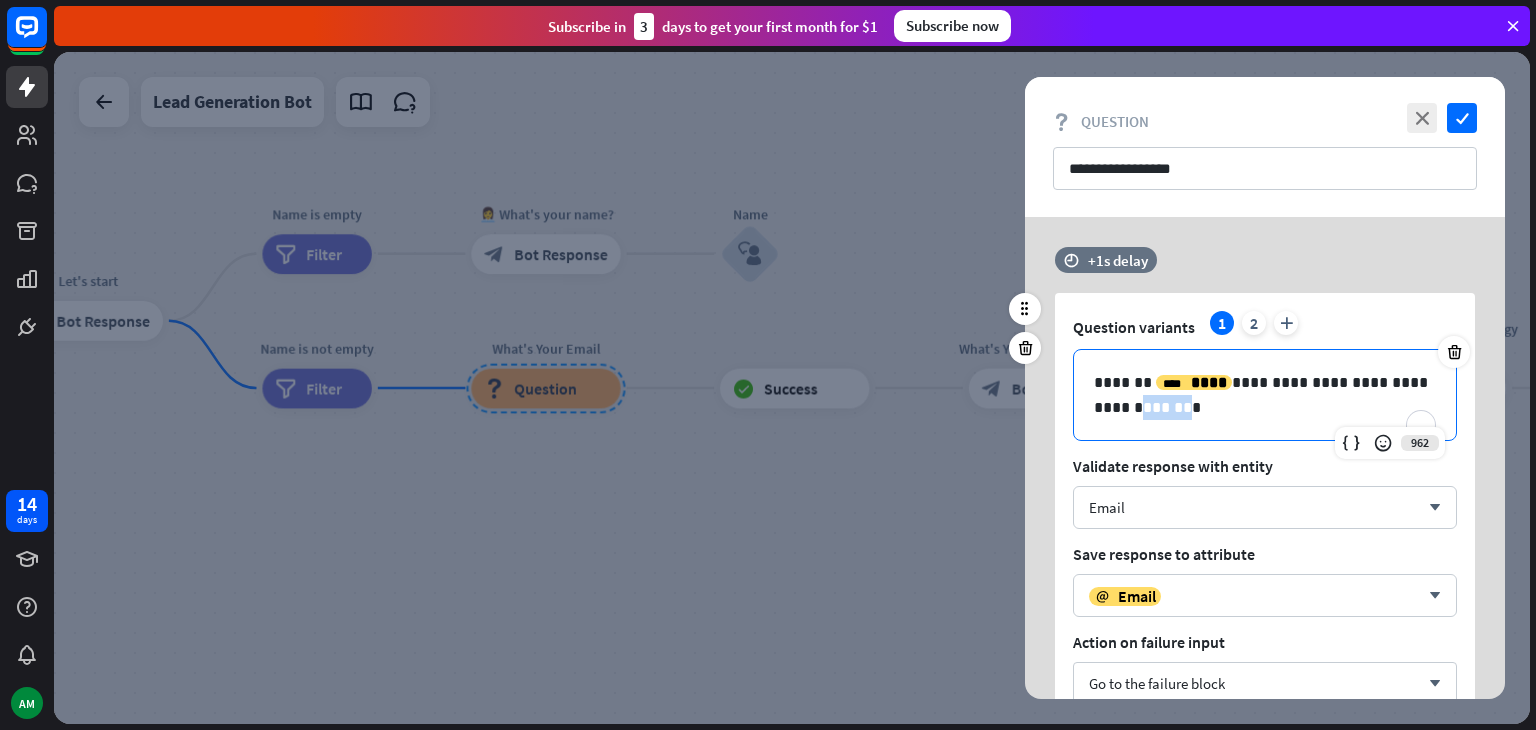 drag, startPoint x: 1124, startPoint y: 408, endPoint x: 1101, endPoint y: 409, distance: 23.021729 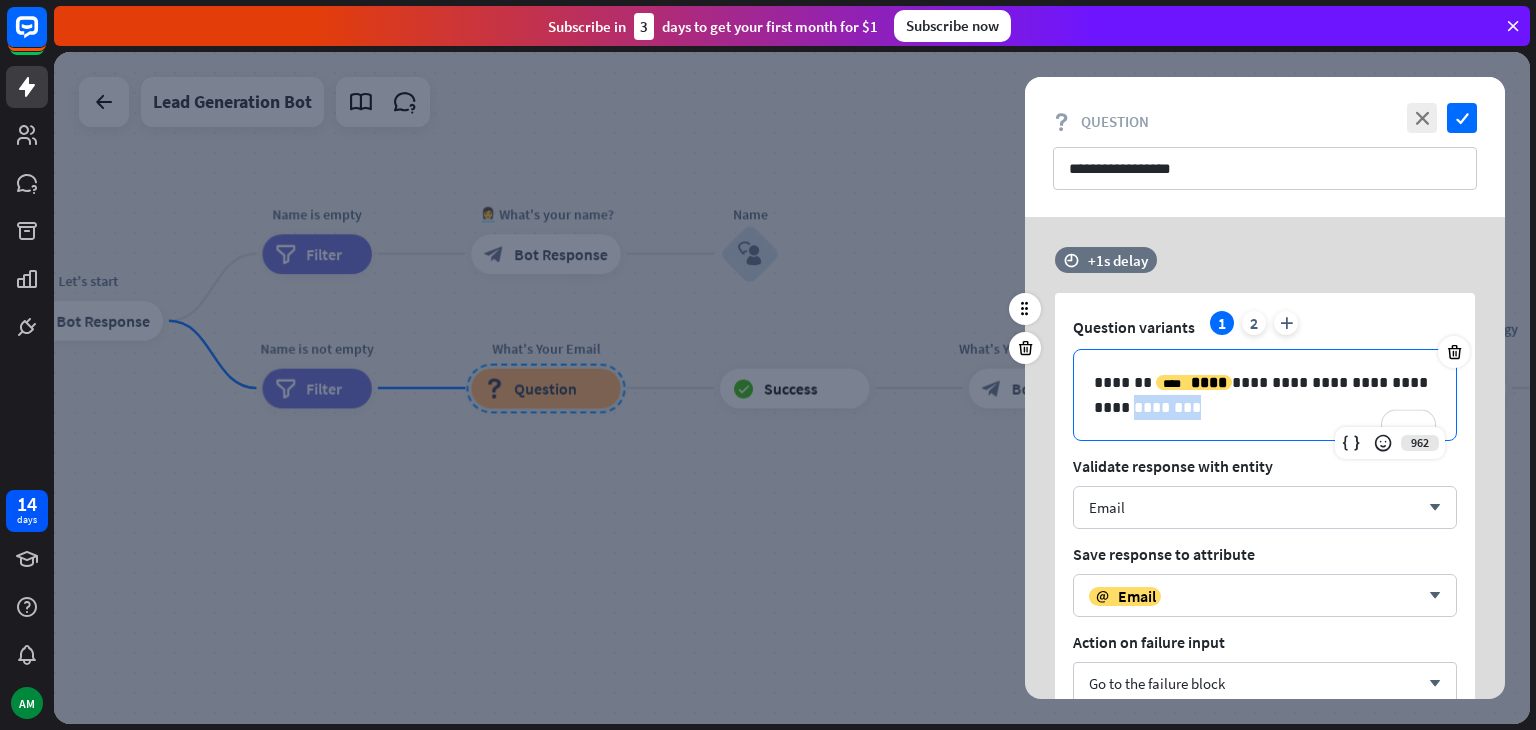 drag, startPoint x: 1155, startPoint y: 411, endPoint x: 1041, endPoint y: 407, distance: 114.07015 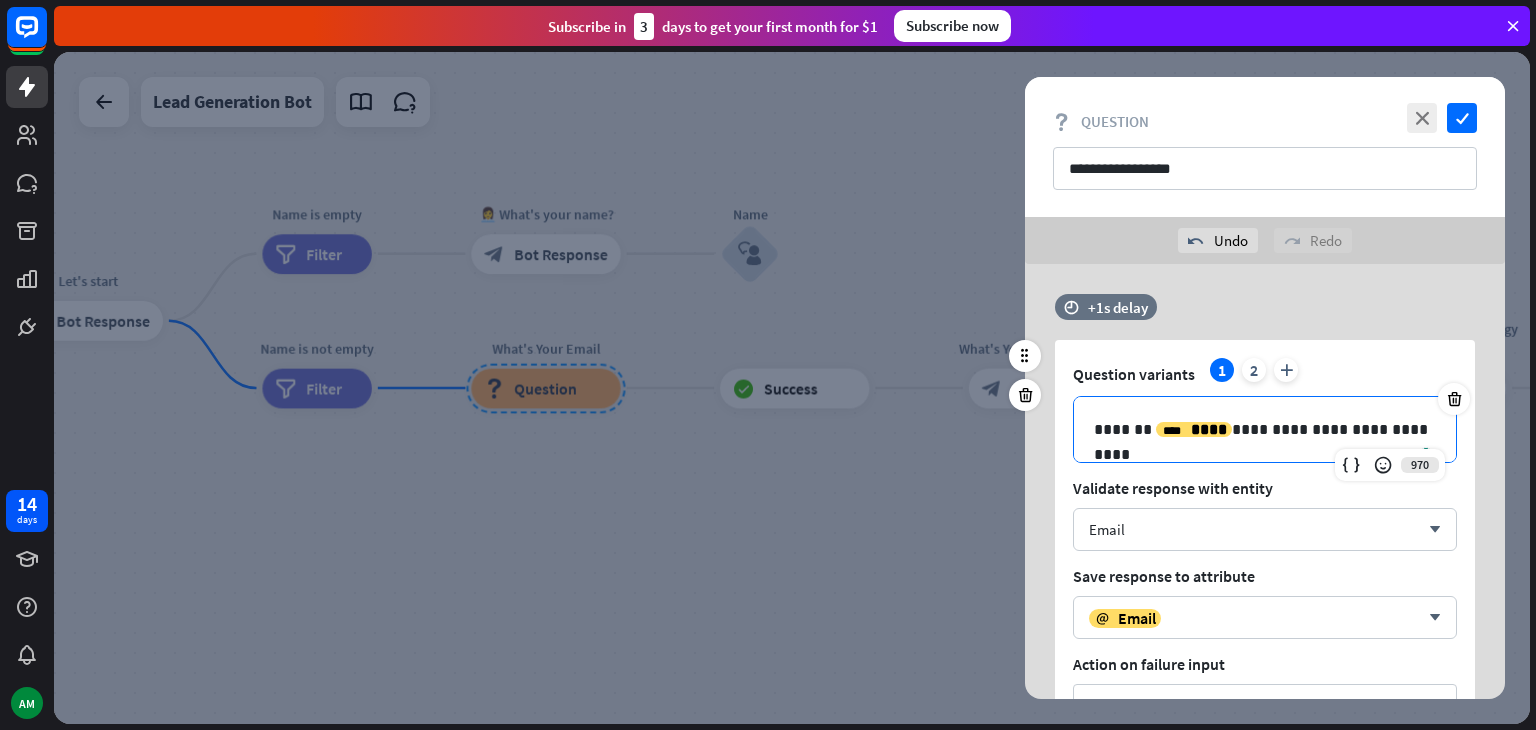 type 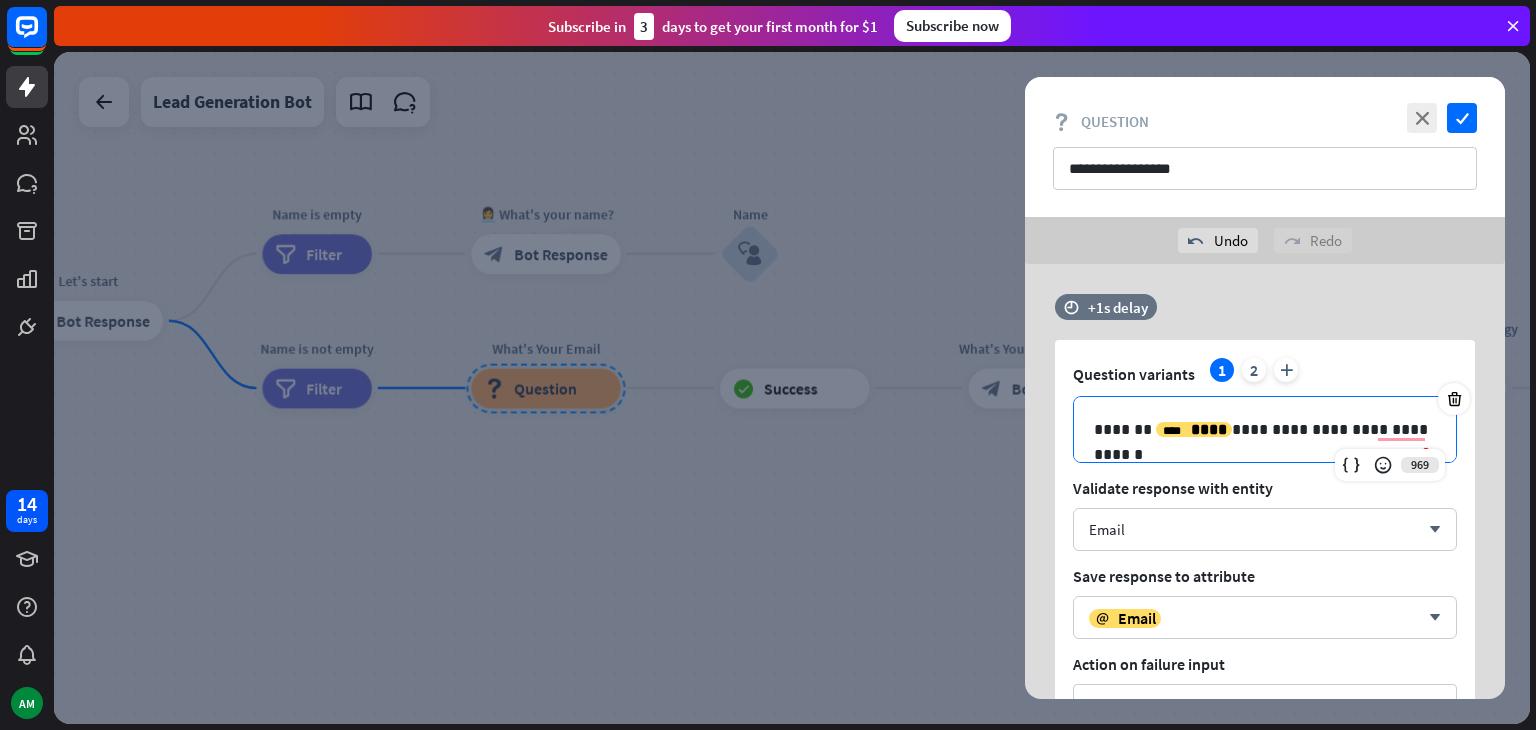 click at bounding box center [792, 388] 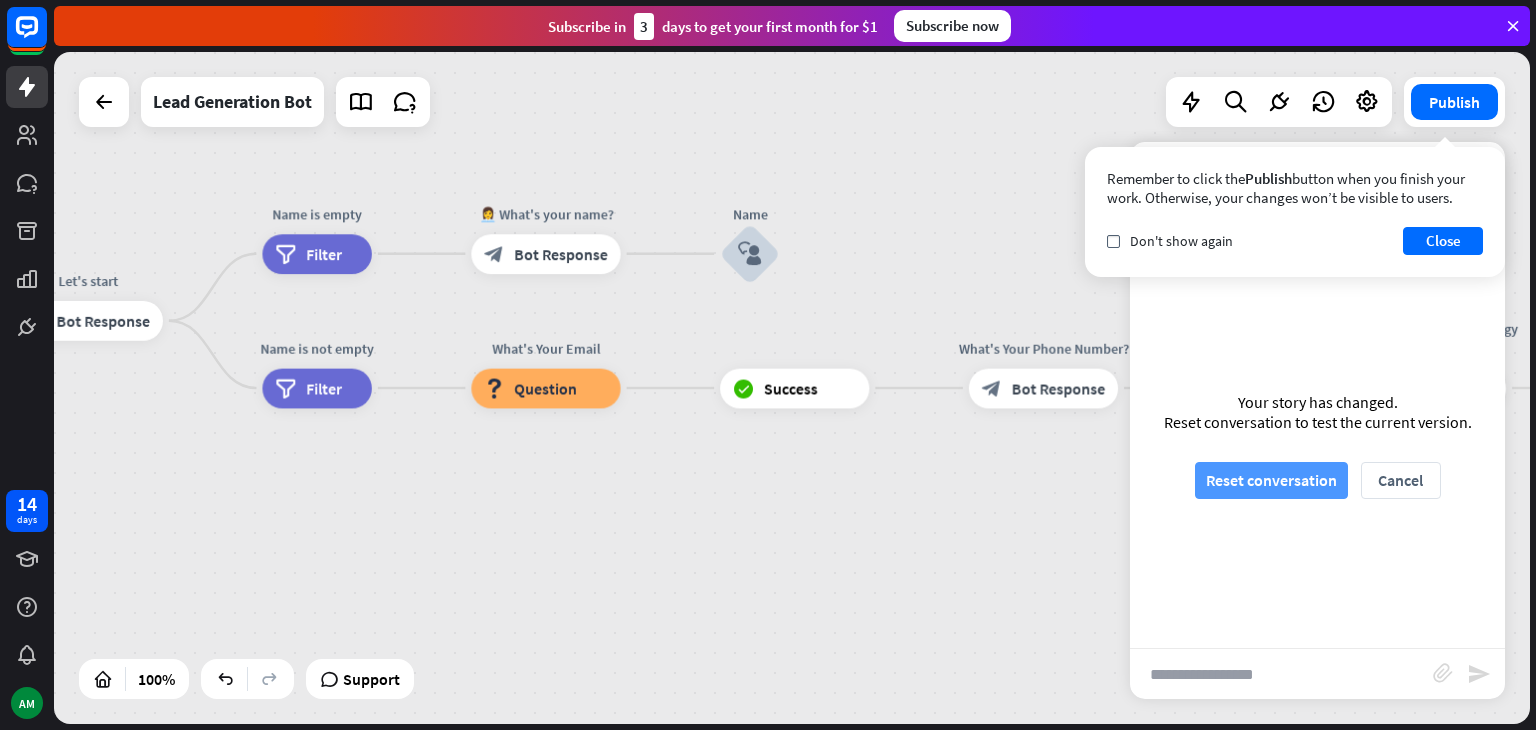 click on "Reset conversation" at bounding box center (1271, 480) 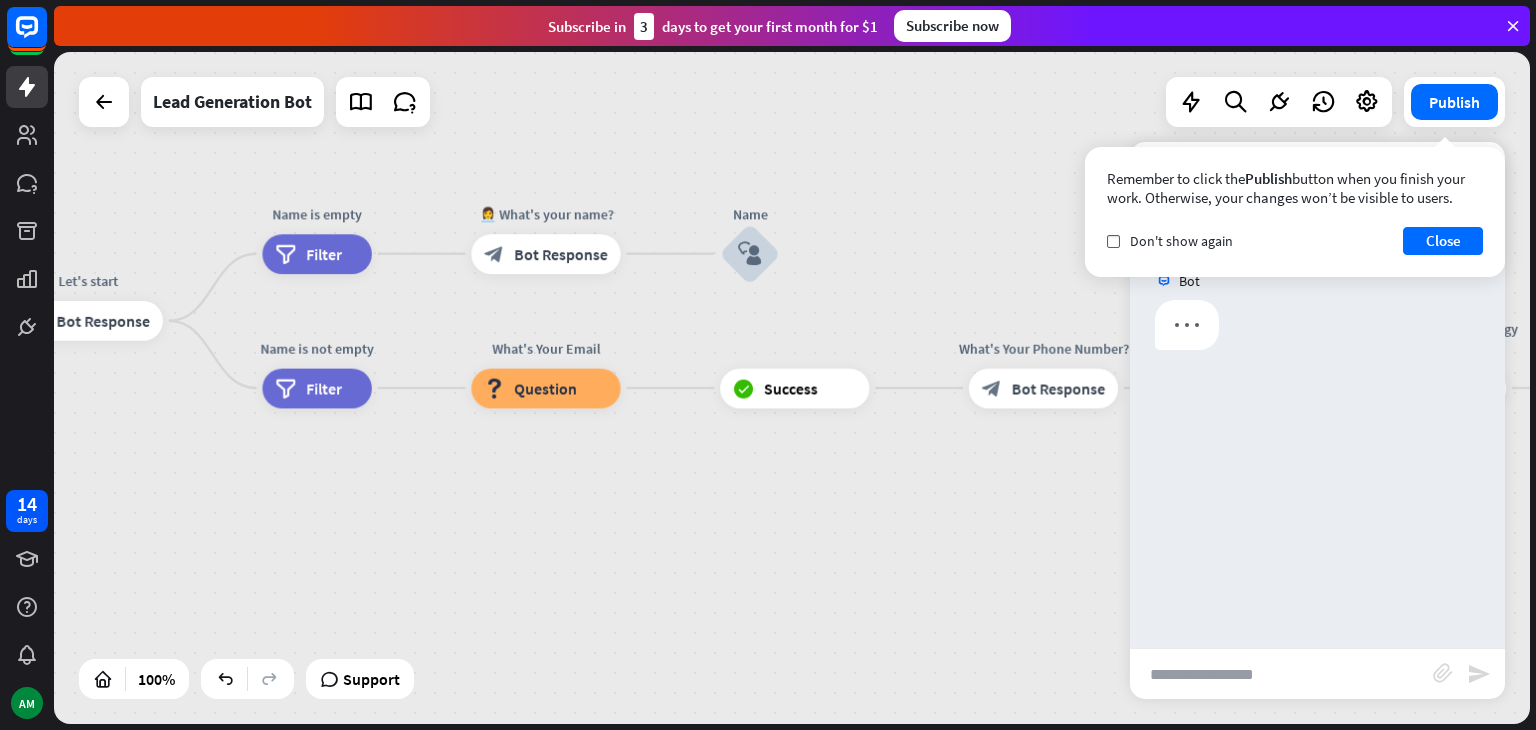 scroll, scrollTop: 0, scrollLeft: 0, axis: both 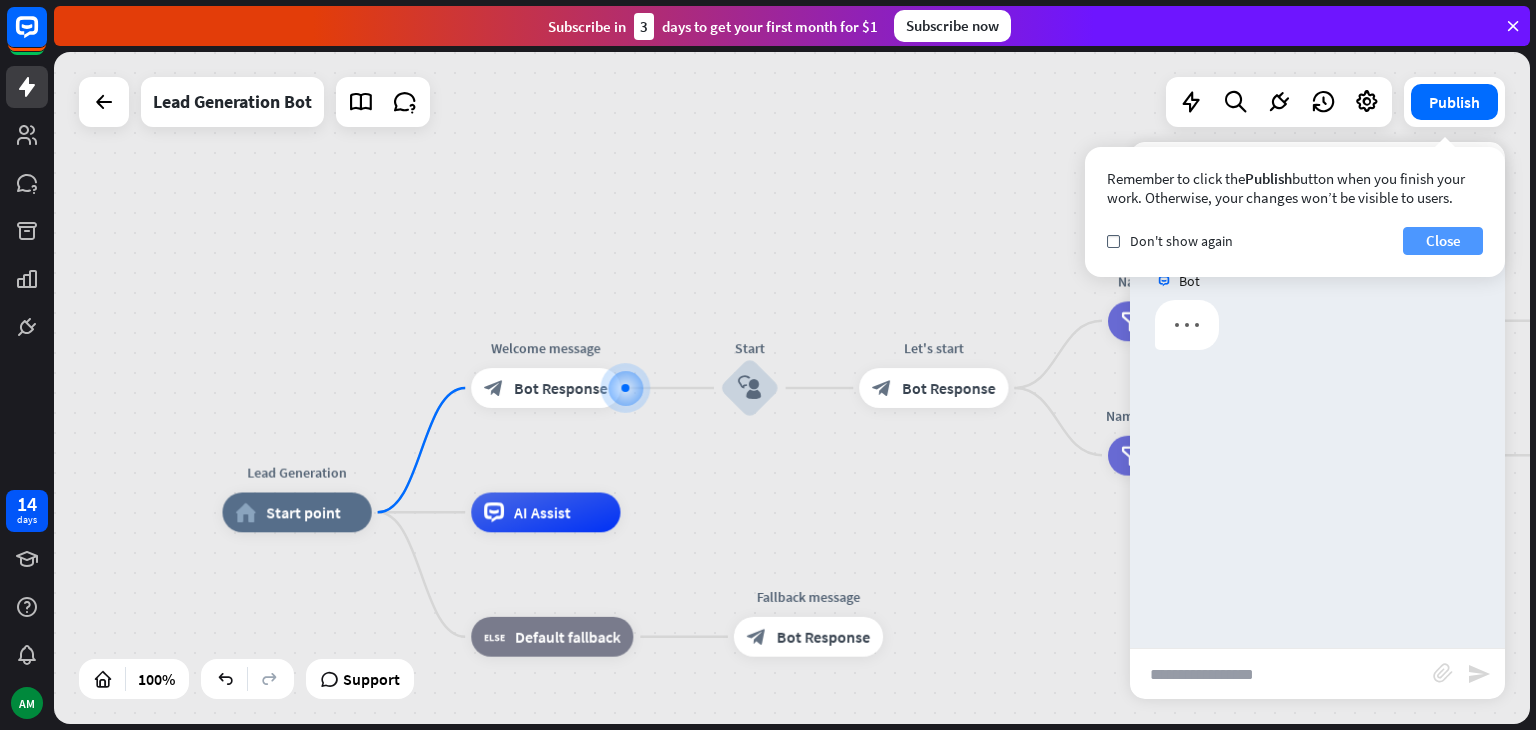 click on "Close" at bounding box center [1443, 241] 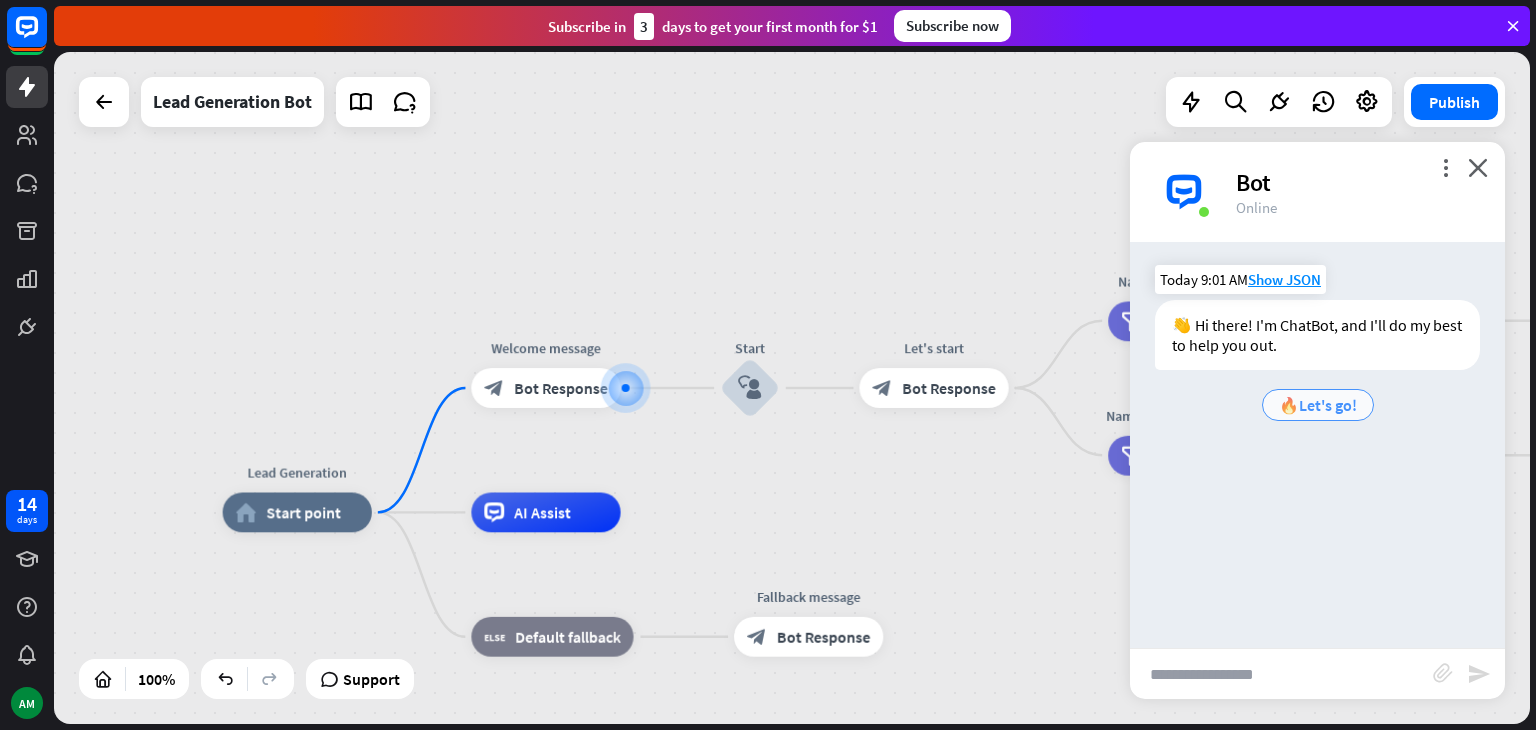 click on "🔥Let's go!" at bounding box center (1318, 405) 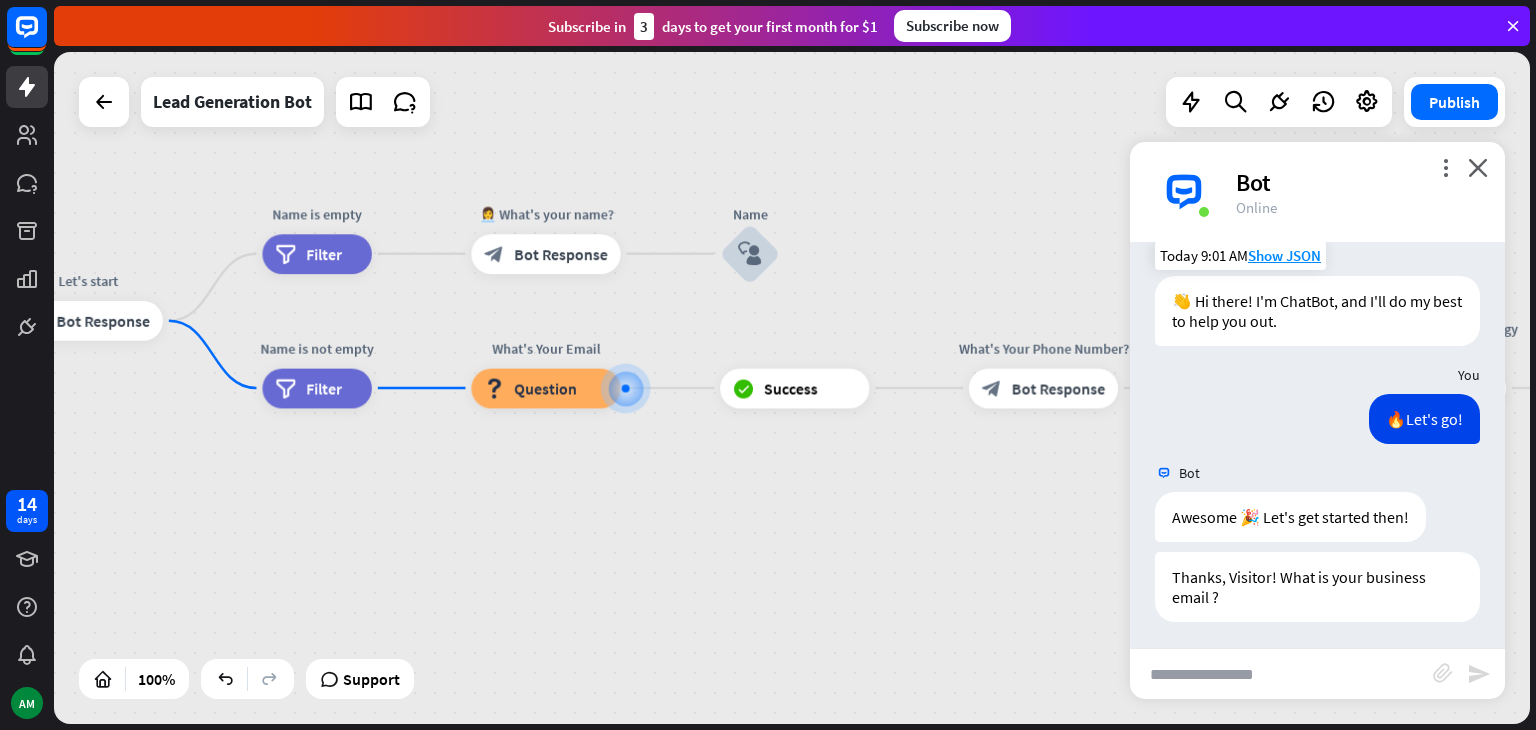 scroll, scrollTop: 28, scrollLeft: 0, axis: vertical 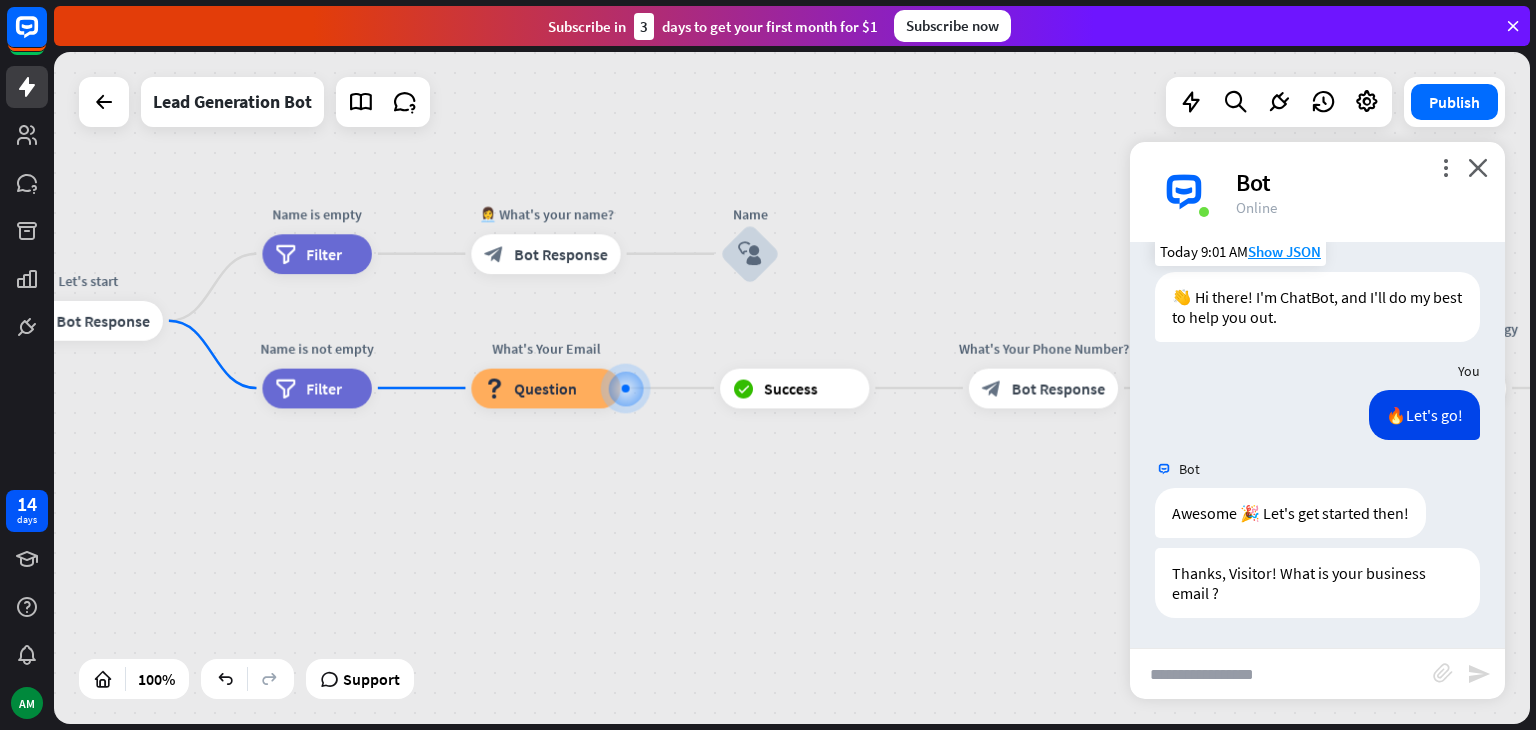 click at bounding box center (1281, 674) 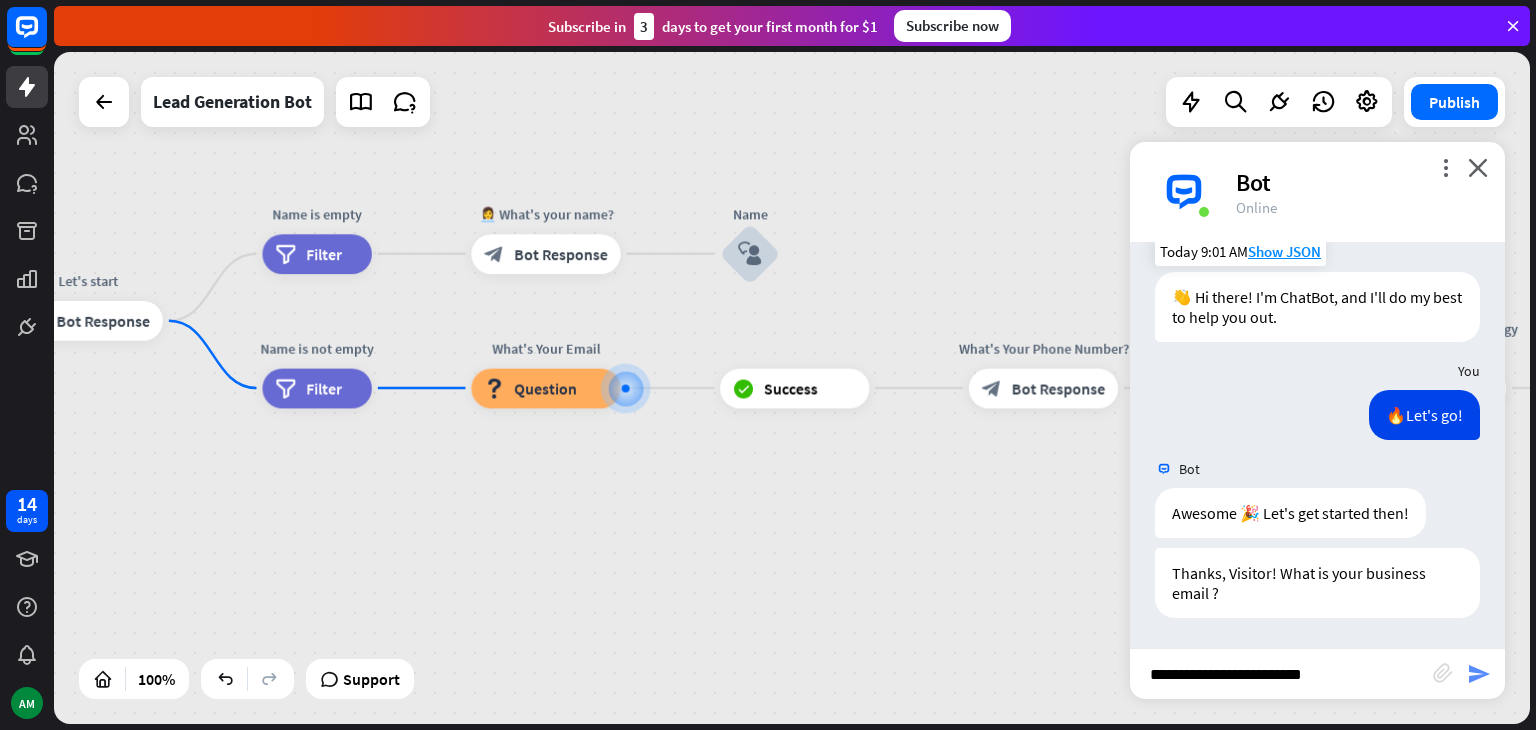 type on "**********" 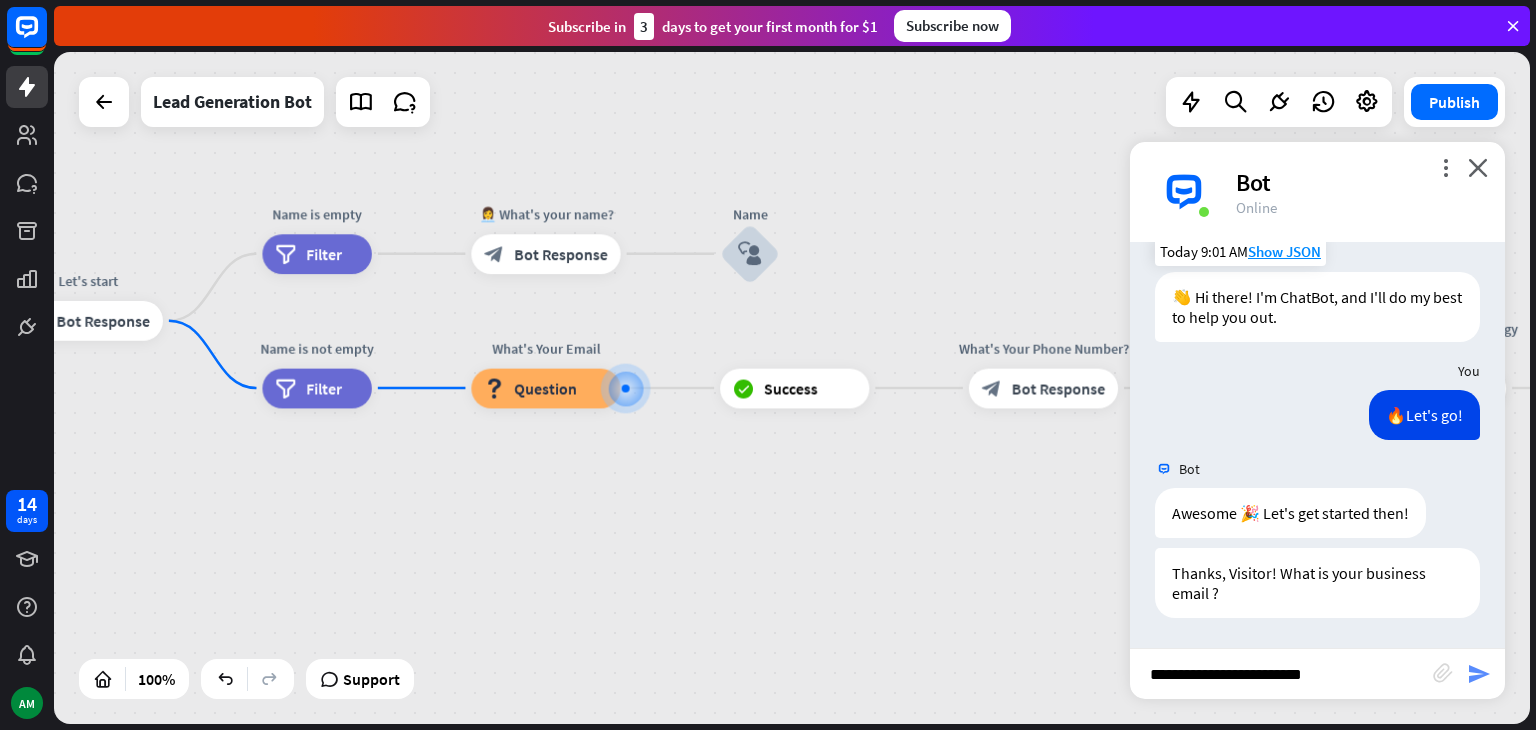 click on "send" at bounding box center [1479, 674] 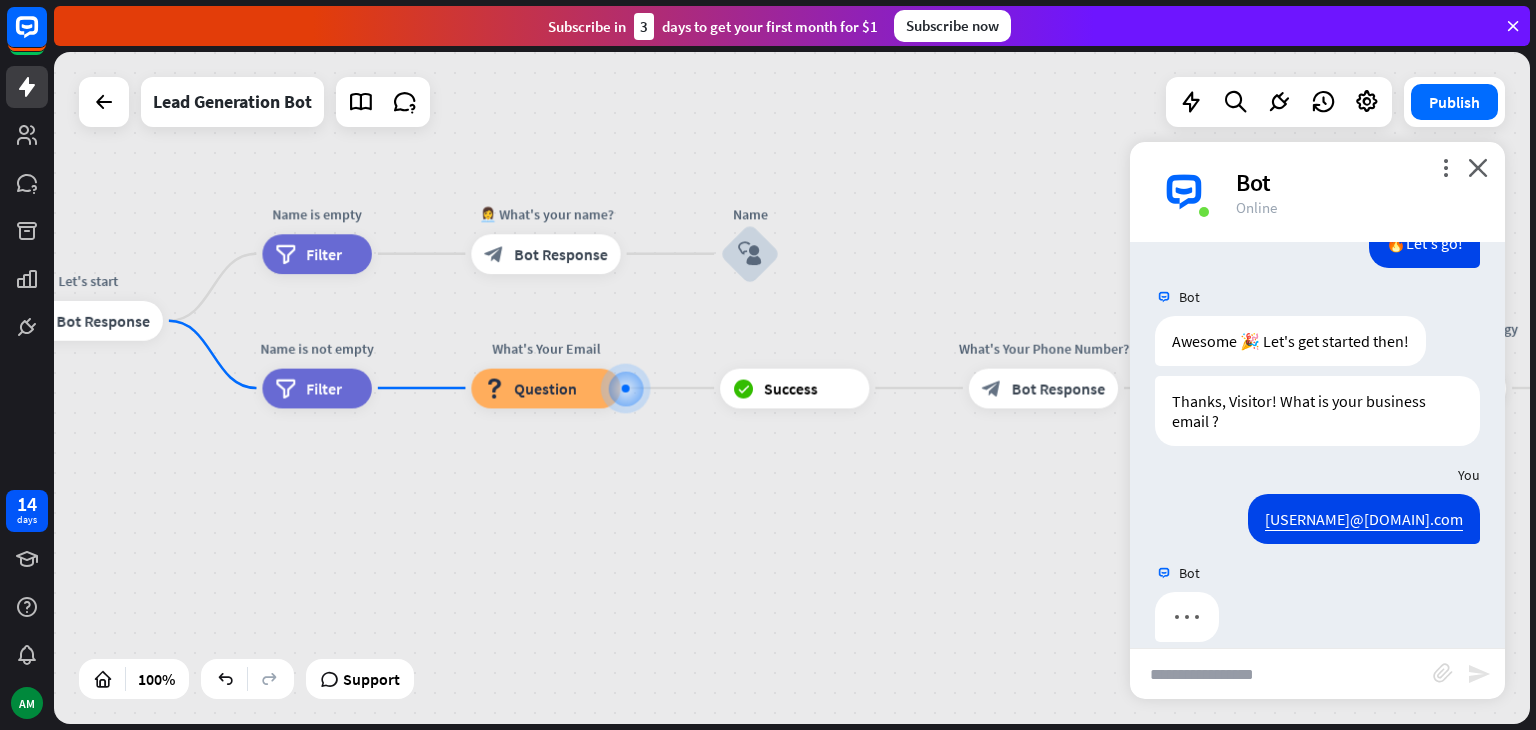 scroll, scrollTop: 224, scrollLeft: 0, axis: vertical 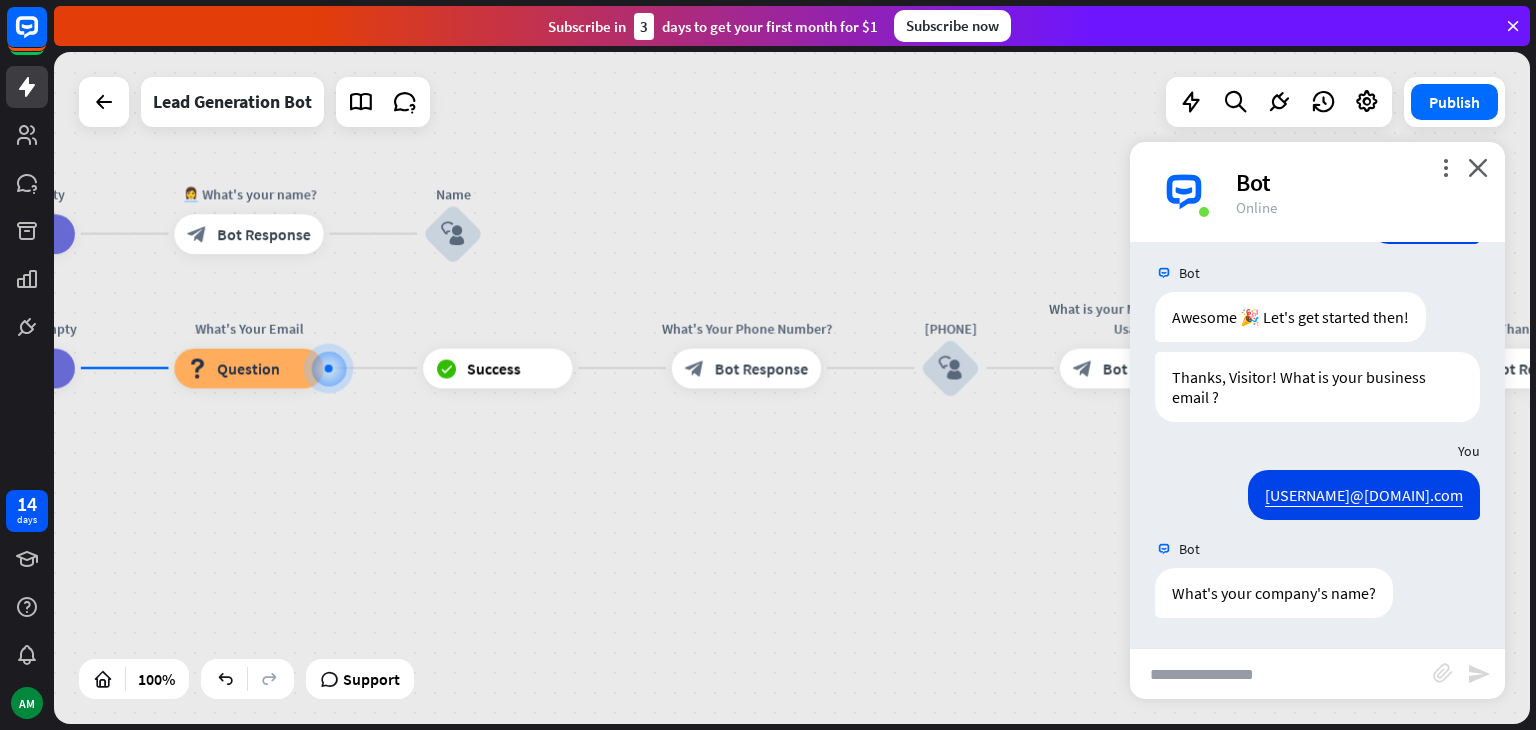 drag, startPoint x: 962, startPoint y: 209, endPoint x: 670, endPoint y: 196, distance: 292.28925 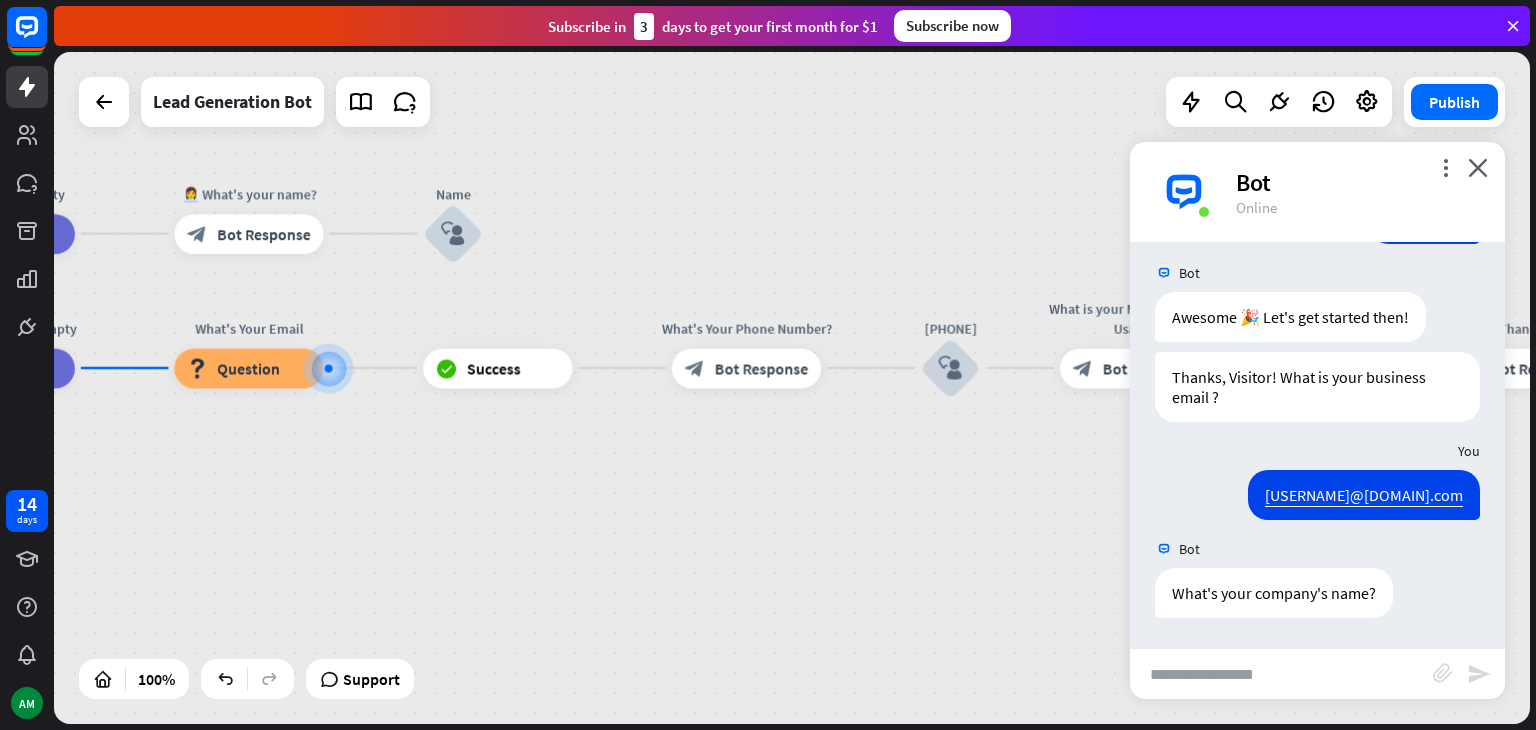 click on "Lead Generation   home_2   Start point                 Welcome message   block_bot_response   Bot Response                 Start   block_user_input                 Let's start   block_bot_response   Bot Response                 Name is empty   filter   Filter                 👩‍💼 What's your name?   block_bot_response   Bot Response                 Name   block_user_input                 Name is not empty   filter   Filter                 What's Your Email   block_question   Question                       block_success   Success                 What's Your Phone Number?   block_bot_response   Bot Response                 09875432   block_user_input                 What is your Monthly Energy Usage?   block_bot_response   Bot Response                 e.g 100 Kilowatts   block_user_input                 ✅ Thank you!   block_bot_response   Bot Response                   block_close_chat   Close chat                     AI Assist                   block_fallback   Default fallback" at bounding box center [792, 388] 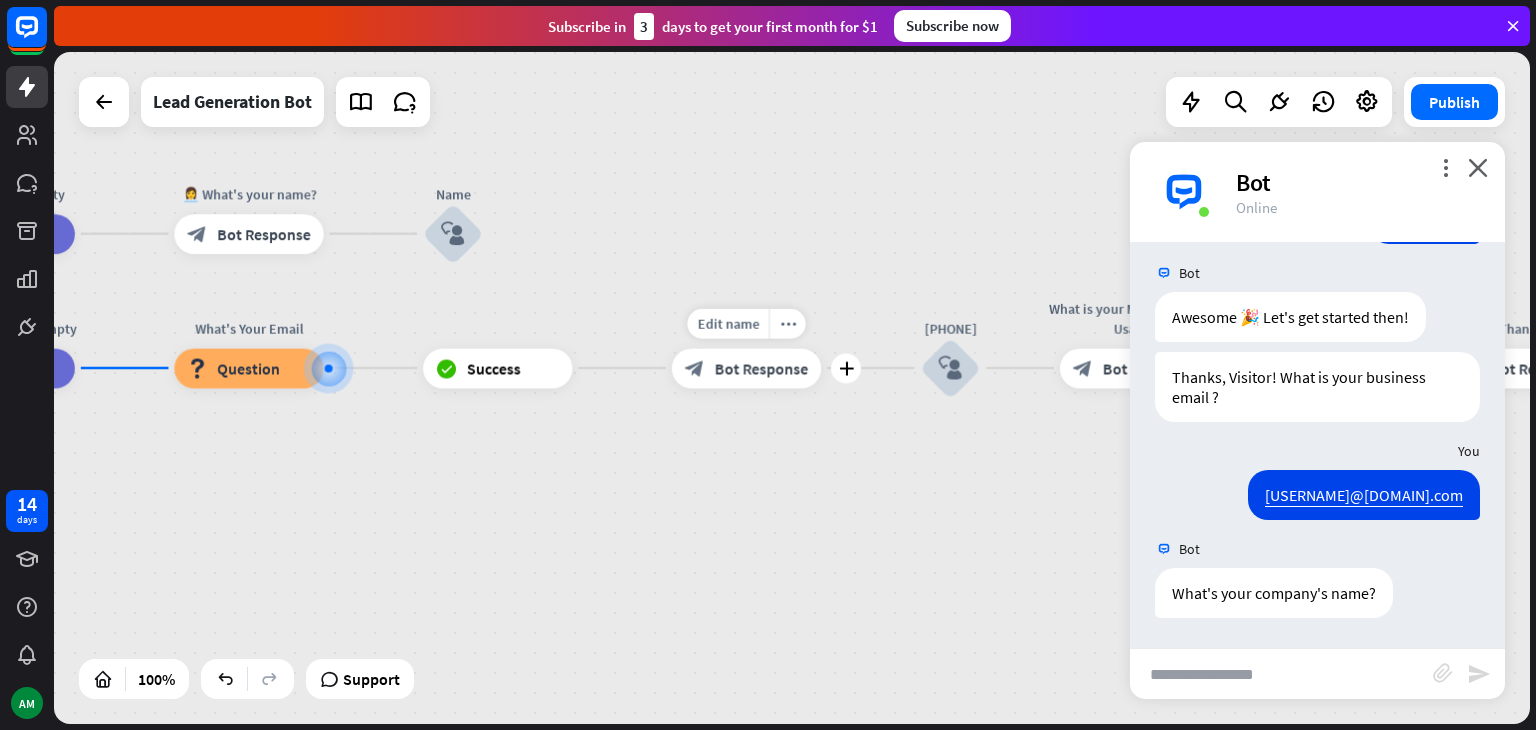 click on "block_bot_response   Bot Response" at bounding box center [746, 368] 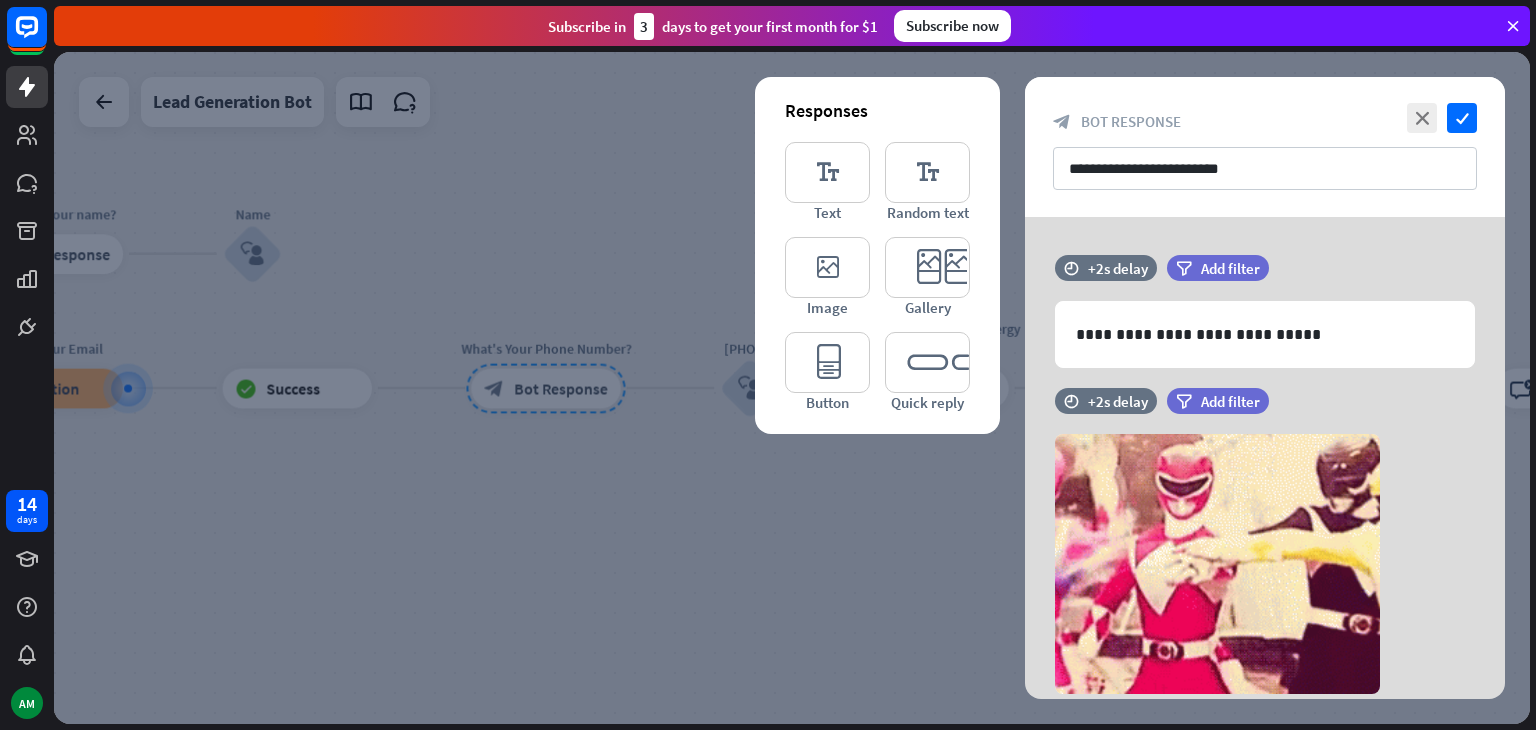 click at bounding box center [792, 388] 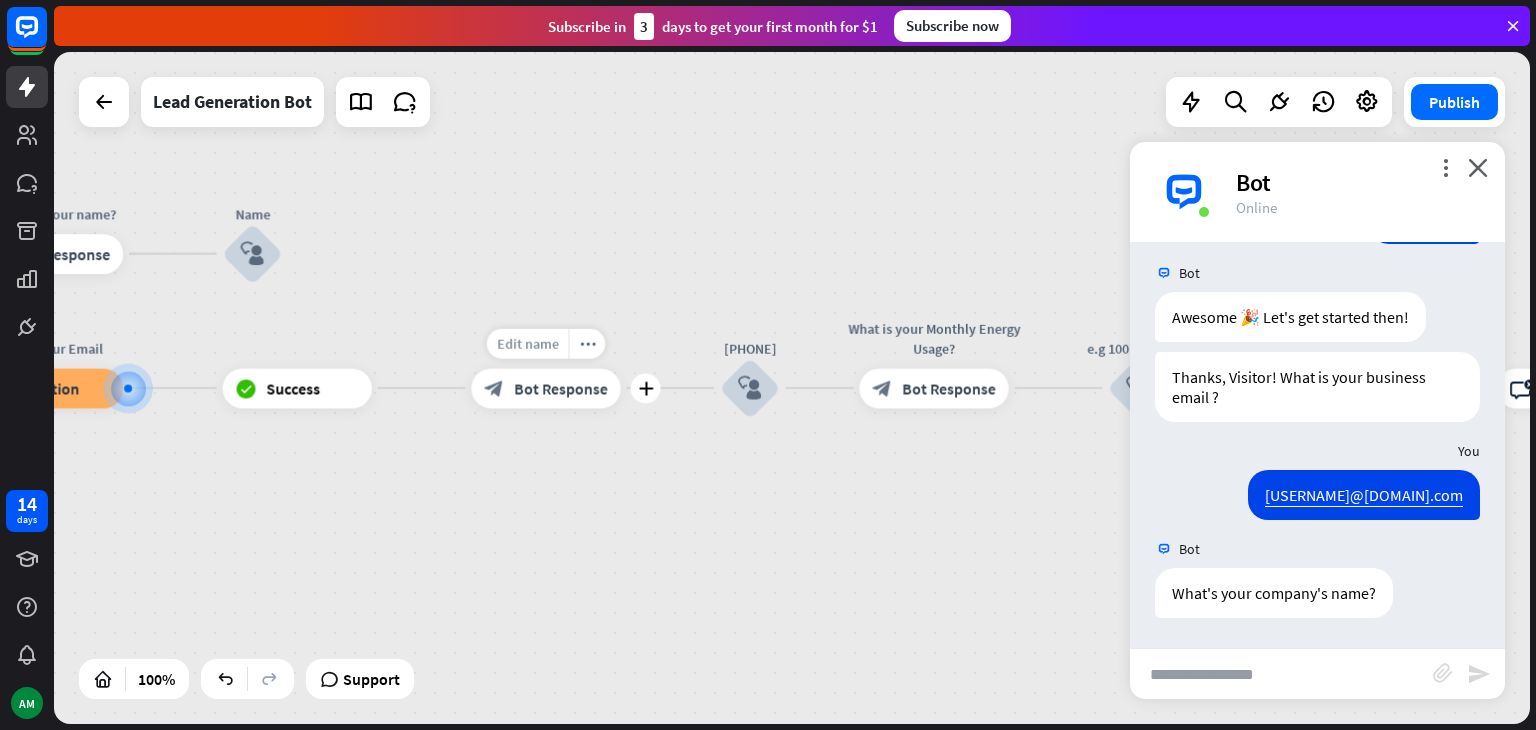 drag, startPoint x: 527, startPoint y: 360, endPoint x: 529, endPoint y: 348, distance: 12.165525 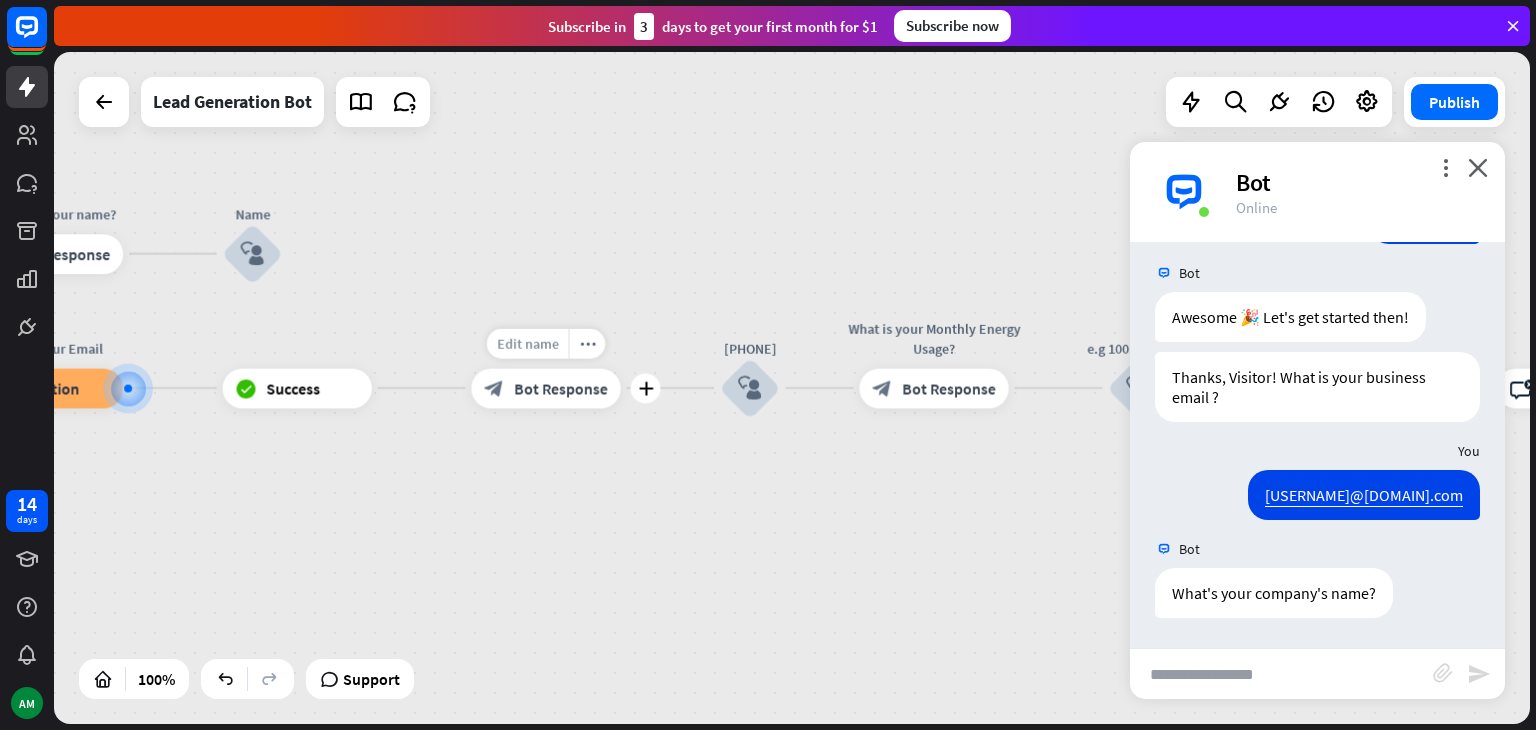 click on "Edit name   more_horiz         plus     block_bot_response   Bot Response" at bounding box center (545, 388) 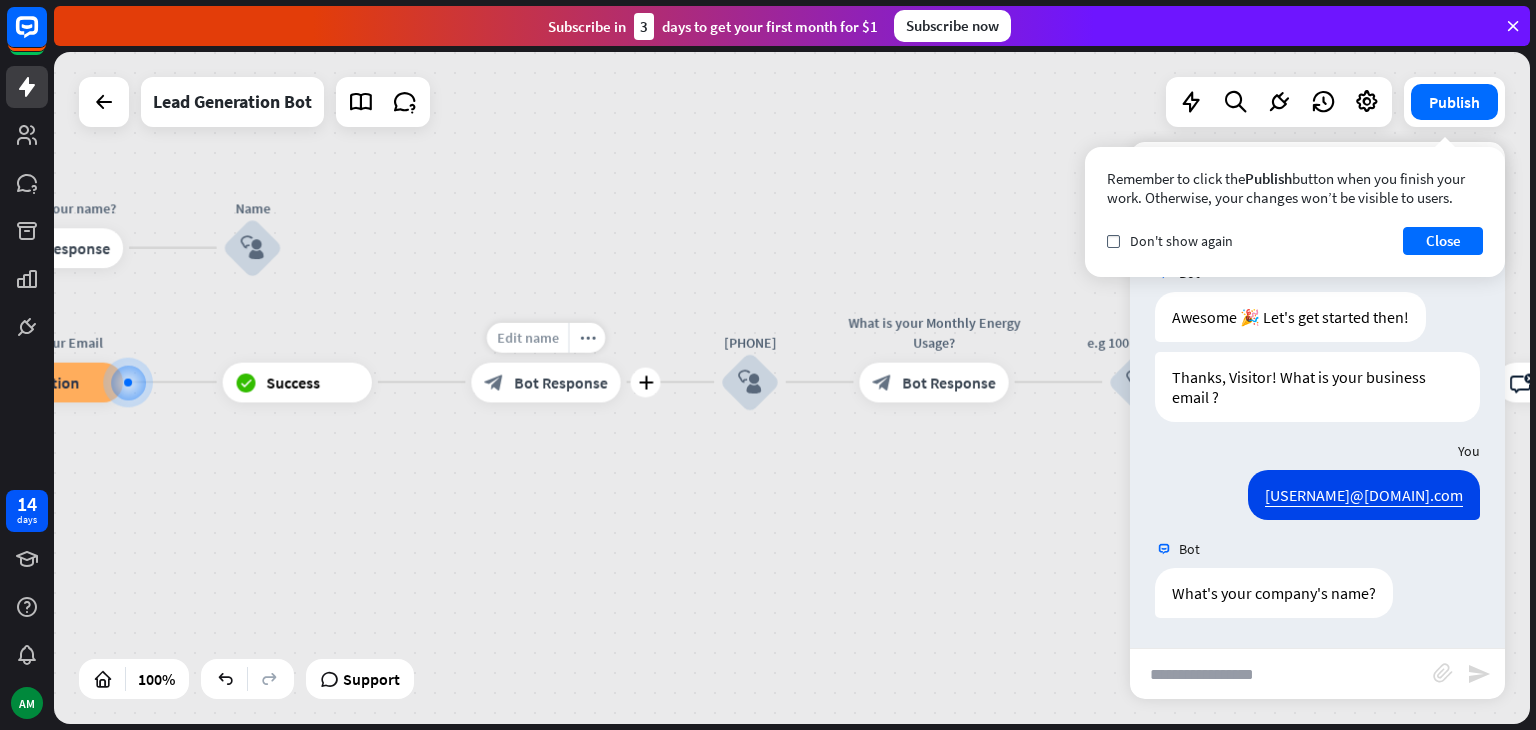click on "Edit name" at bounding box center (528, 337) 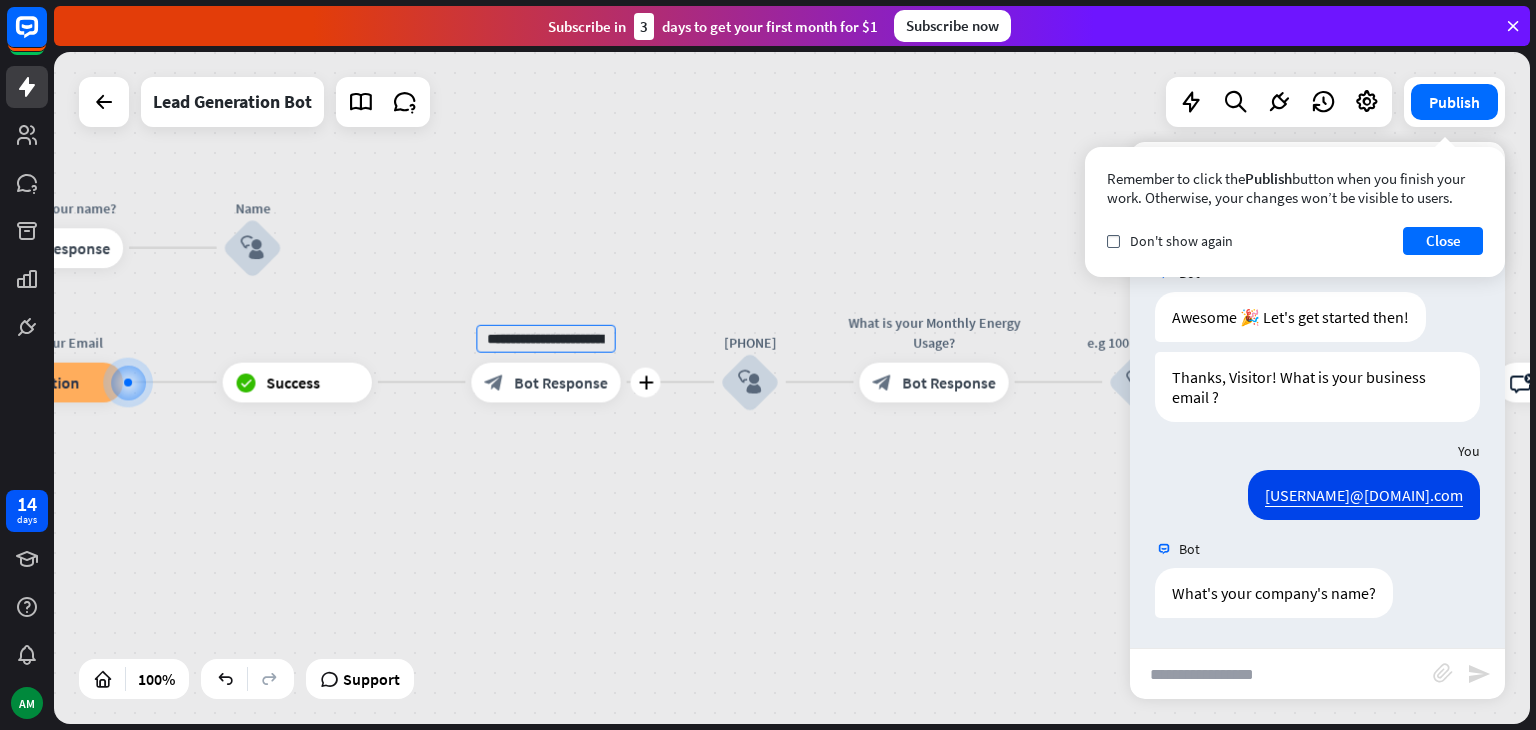 scroll, scrollTop: 0, scrollLeft: 51, axis: horizontal 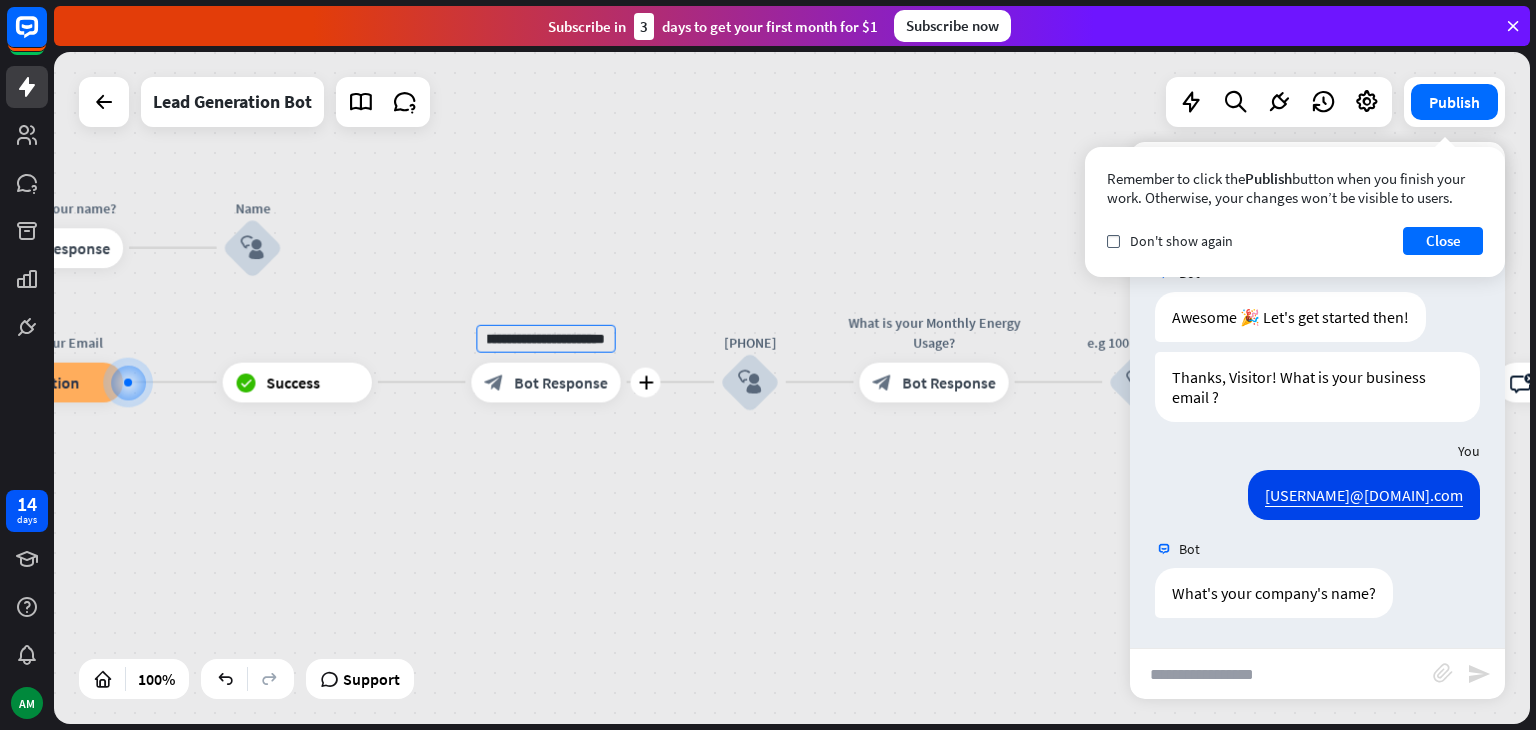 click on "Bot Response" at bounding box center [561, 382] 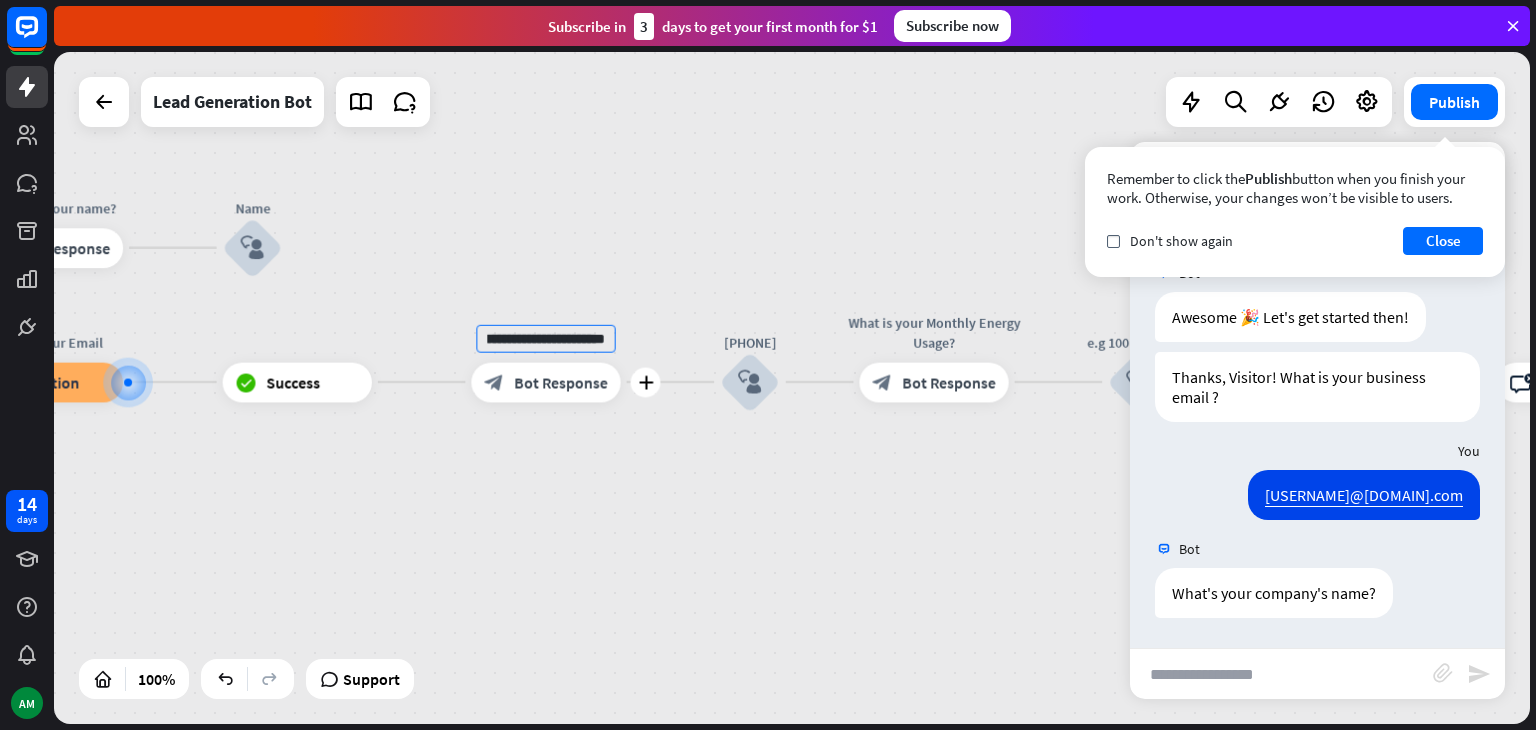 scroll, scrollTop: 0, scrollLeft: 0, axis: both 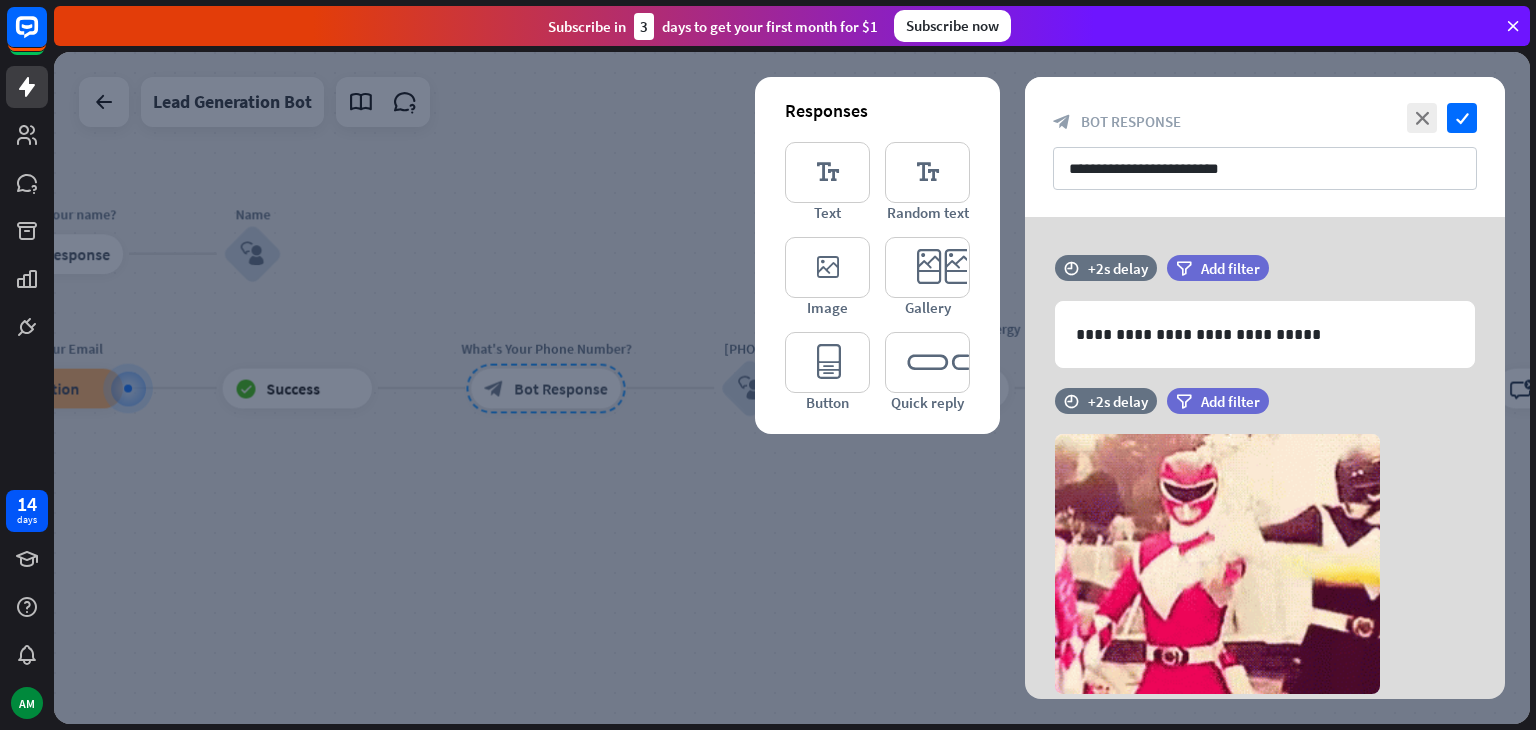 click at bounding box center (792, 388) 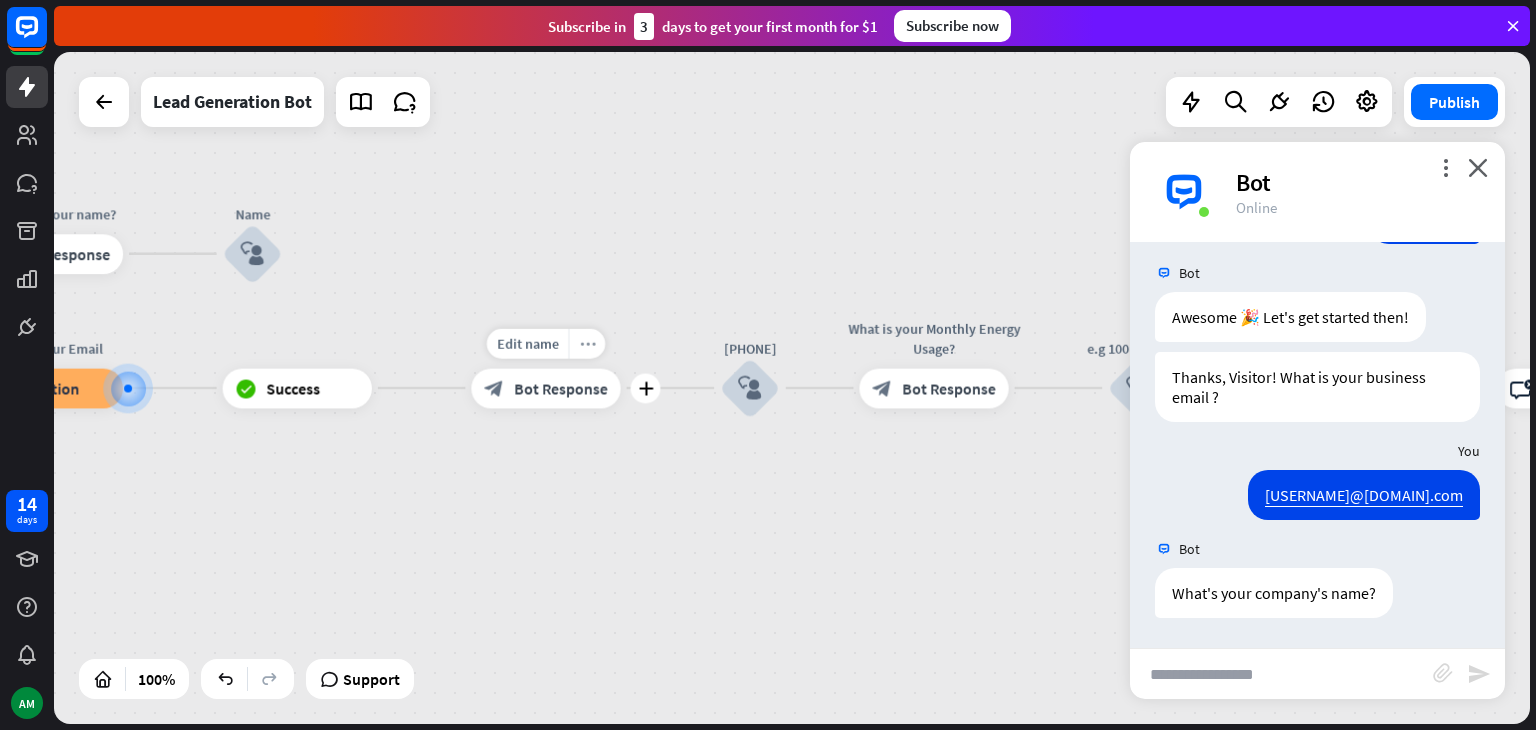 click on "more_horiz" at bounding box center (586, 343) 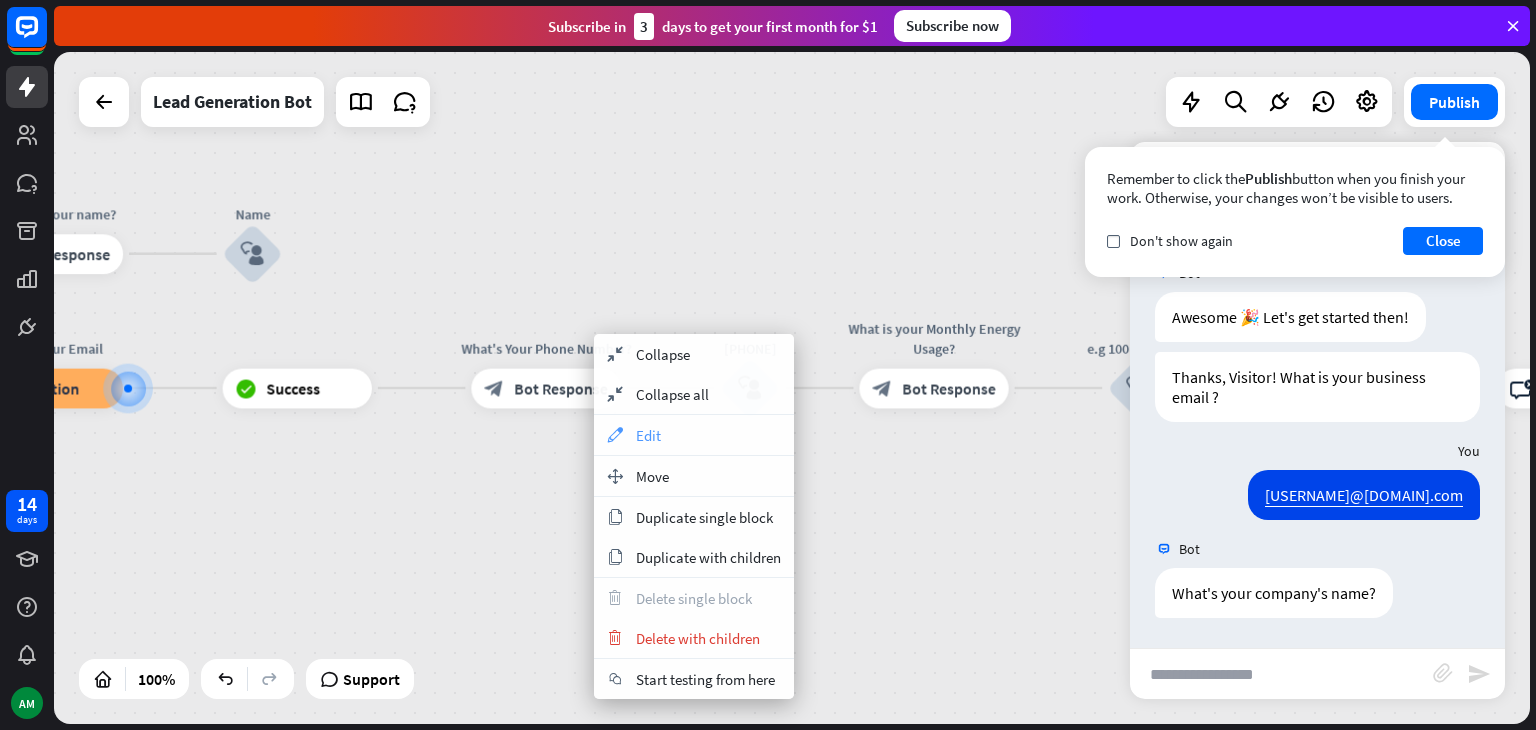 click on "appearance   Edit" at bounding box center (694, 435) 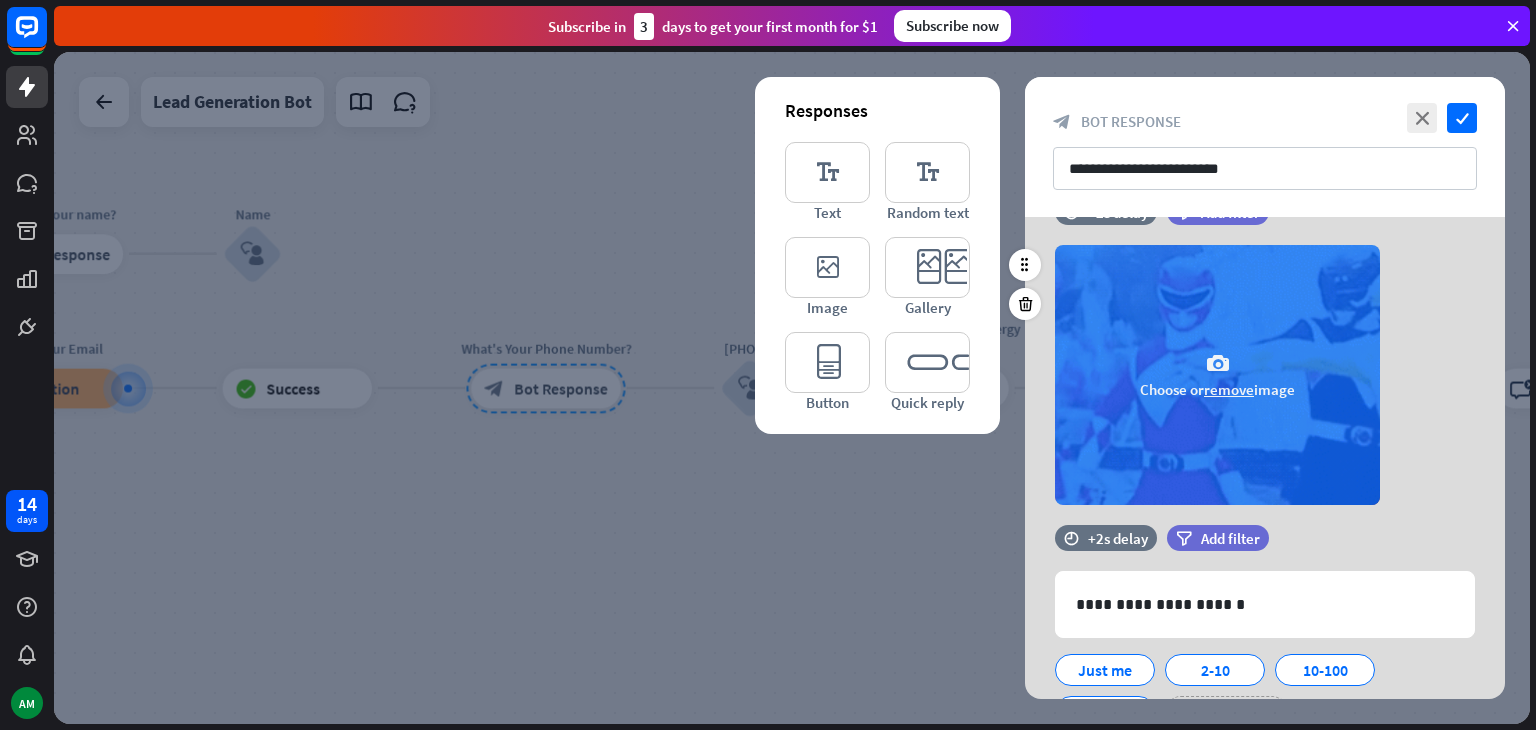 scroll, scrollTop: 288, scrollLeft: 0, axis: vertical 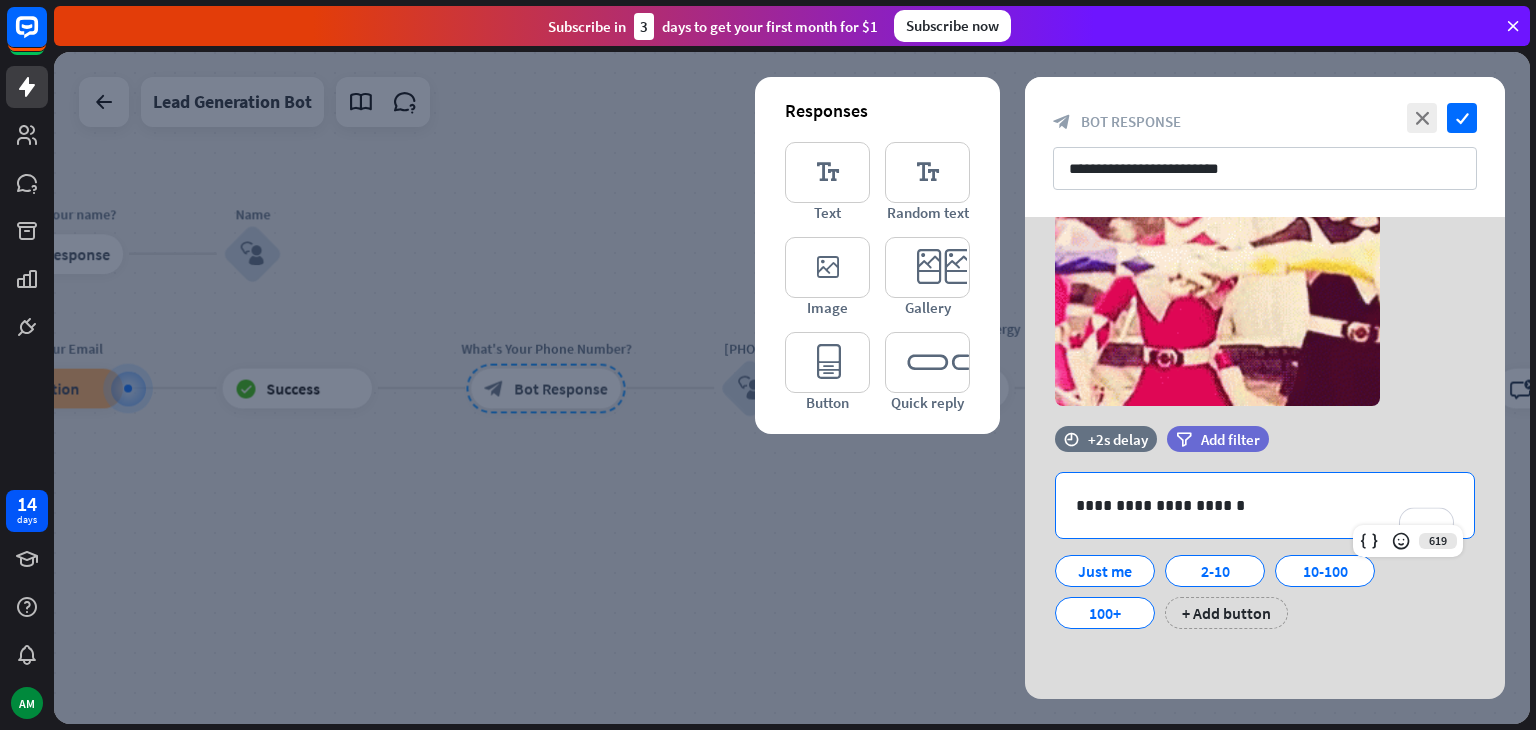 drag, startPoint x: 1271, startPoint y: 500, endPoint x: 837, endPoint y: 529, distance: 434.9678 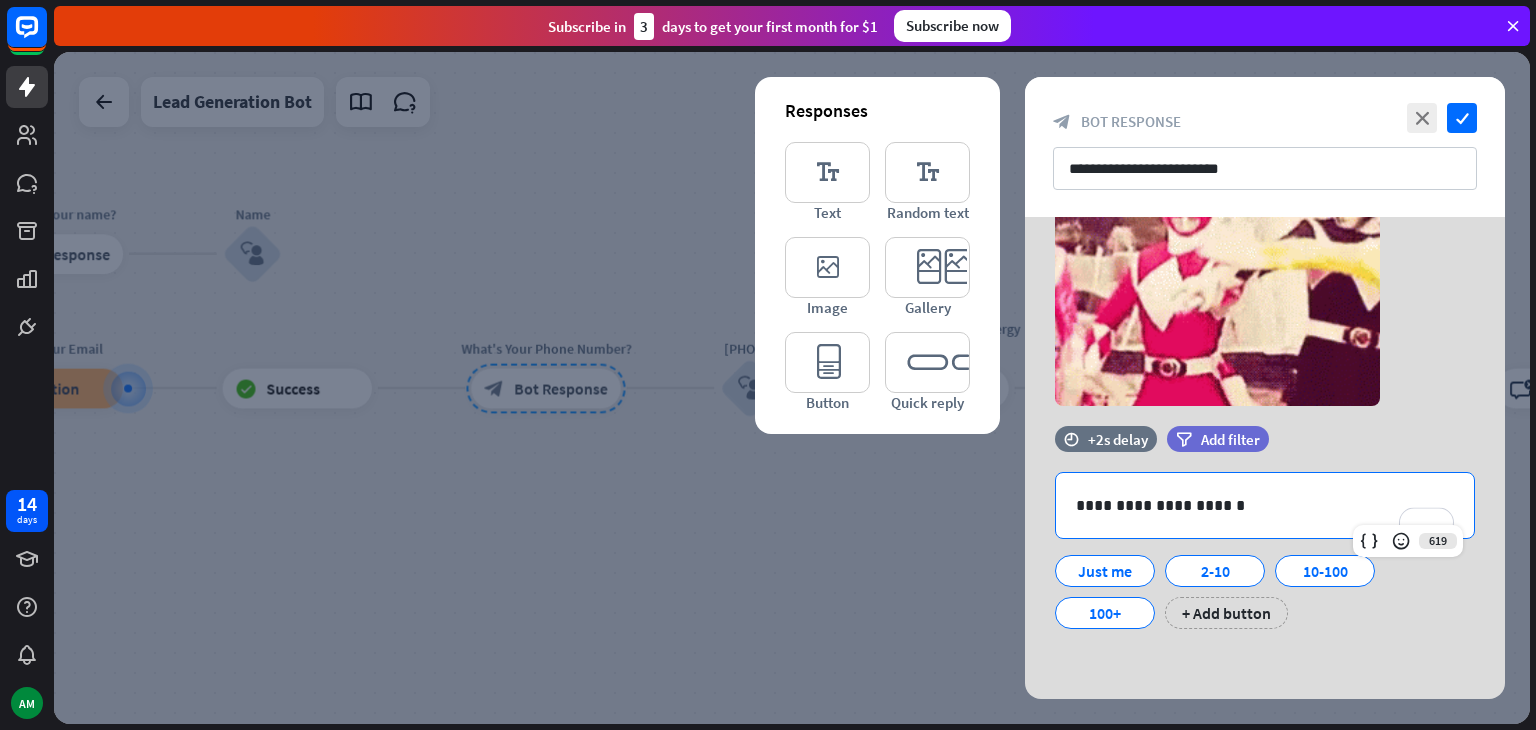 click on "**********" at bounding box center [792, 388] 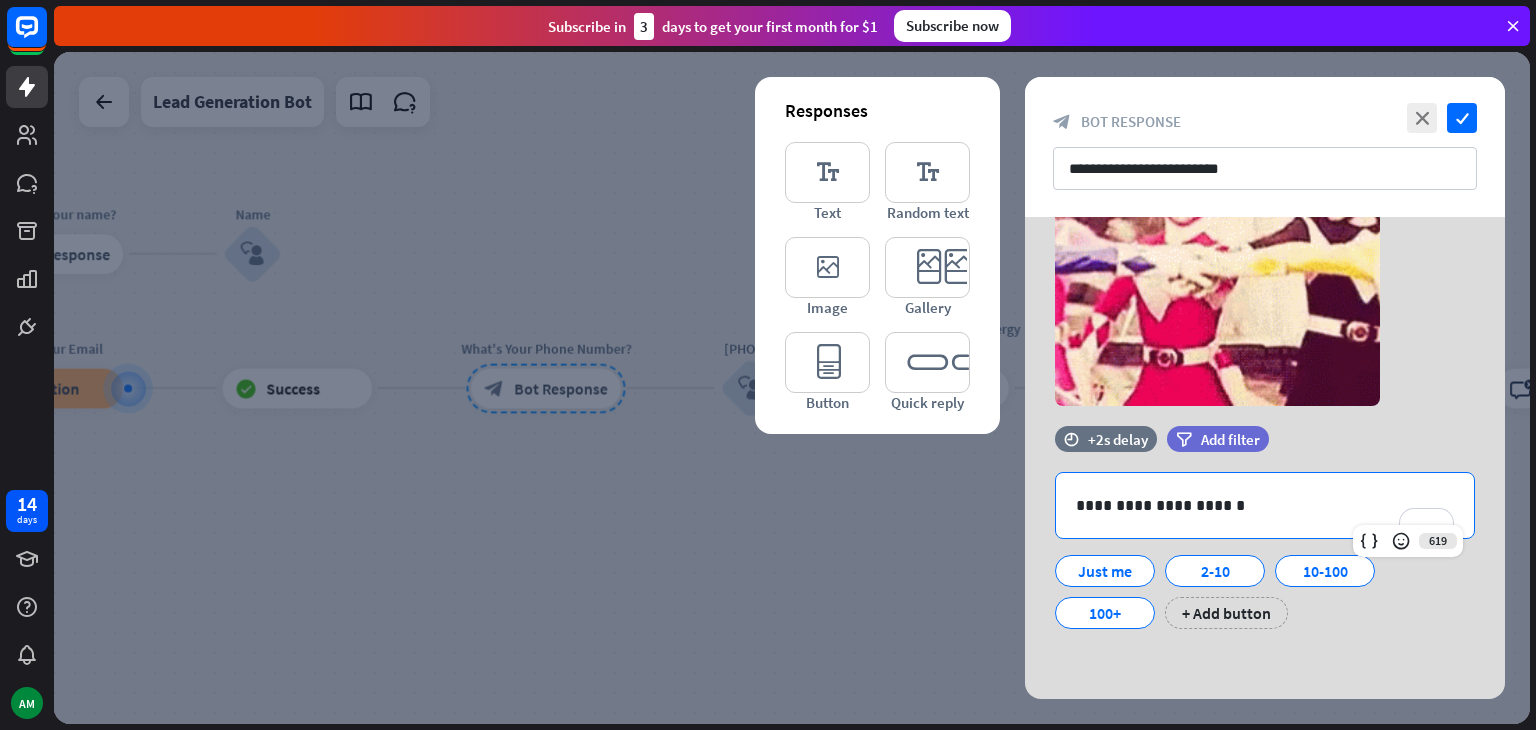 type 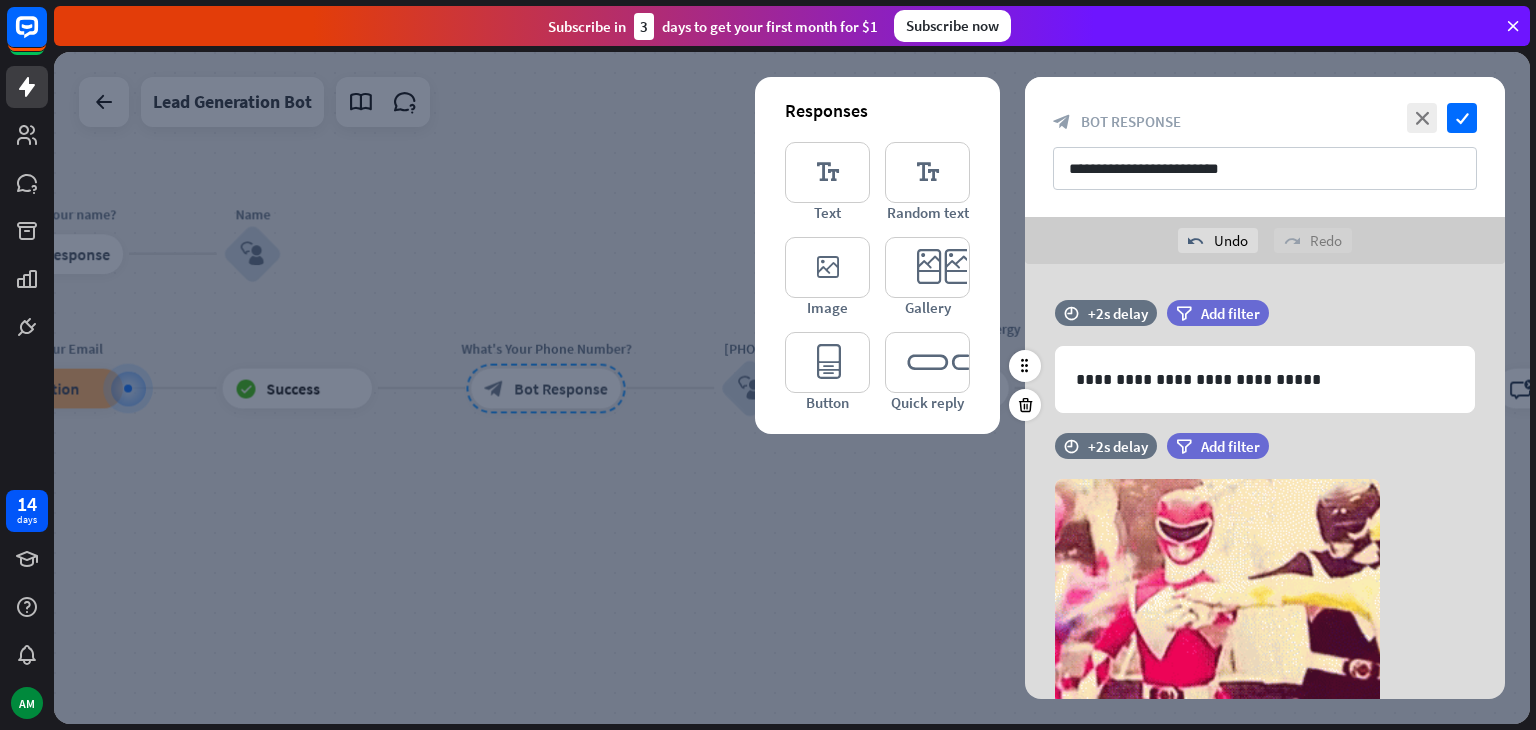 scroll, scrollTop: 0, scrollLeft: 0, axis: both 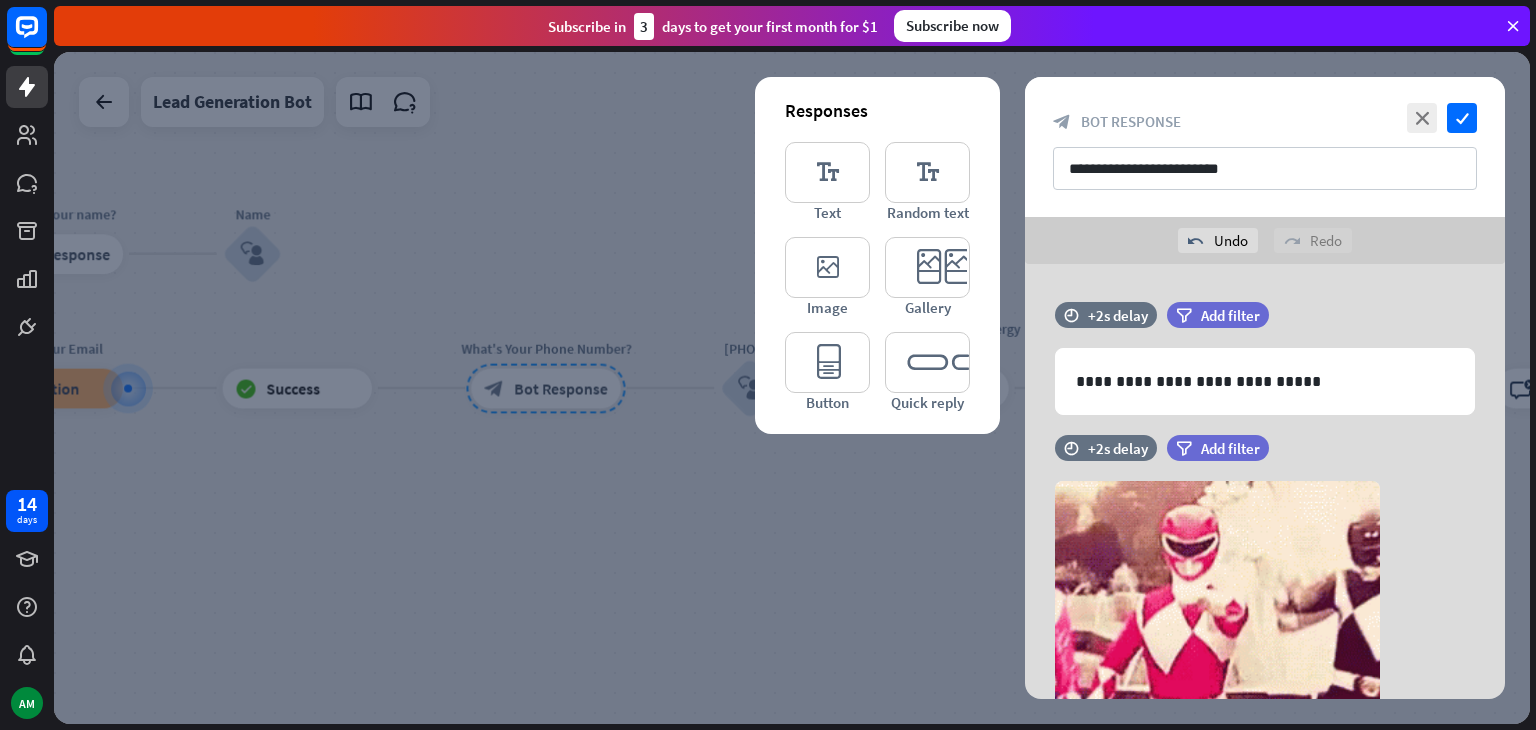 click at bounding box center [792, 388] 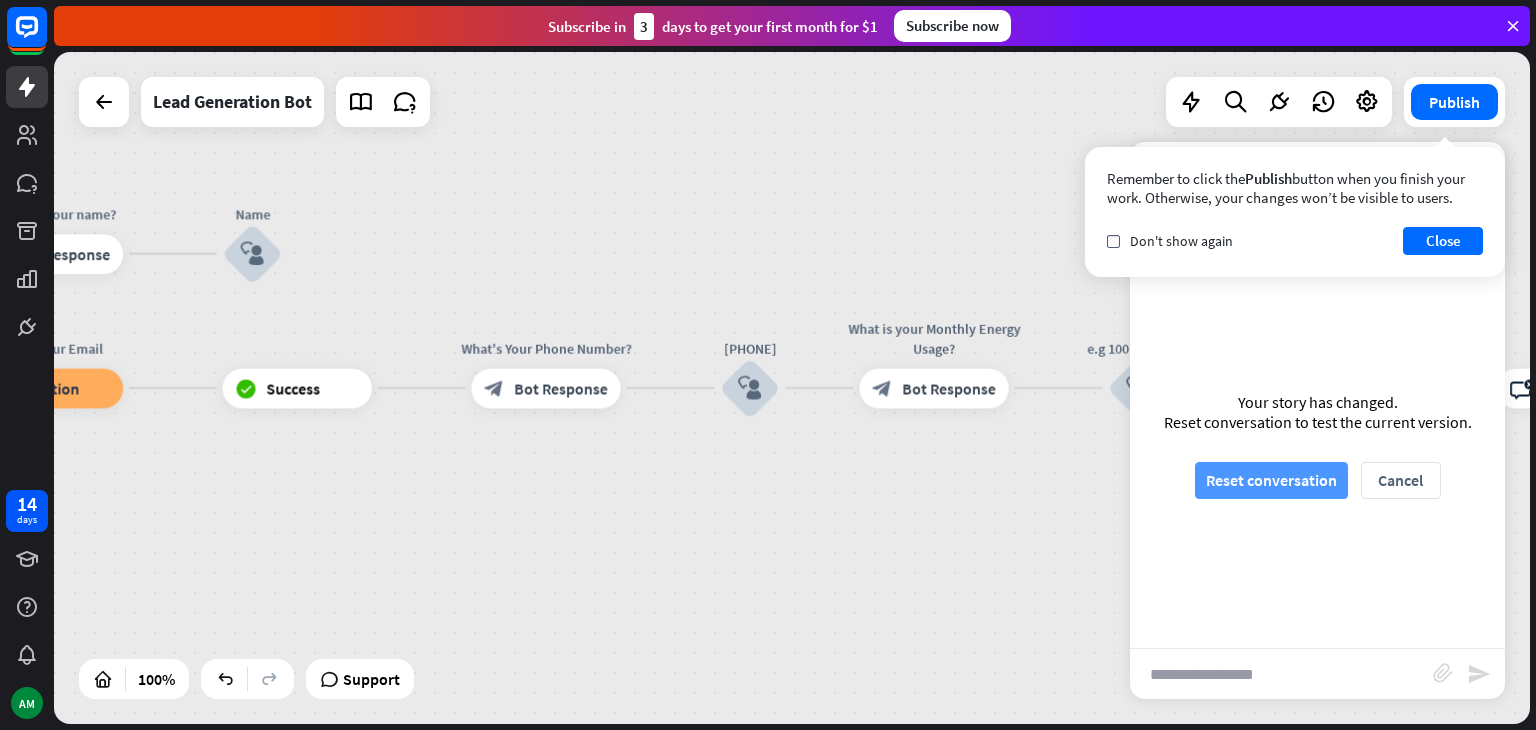 click on "Reset conversation" at bounding box center (1271, 480) 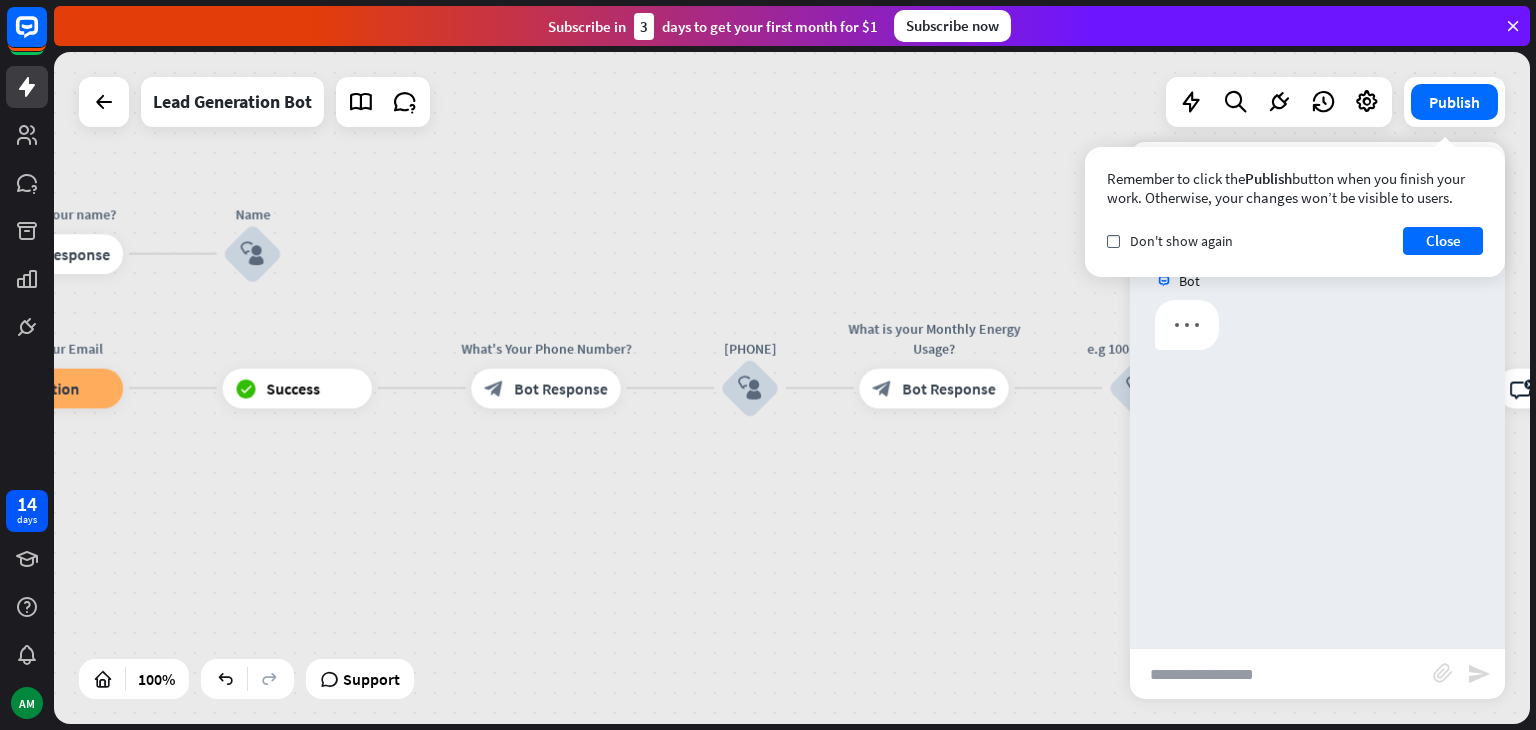 scroll, scrollTop: 0, scrollLeft: 0, axis: both 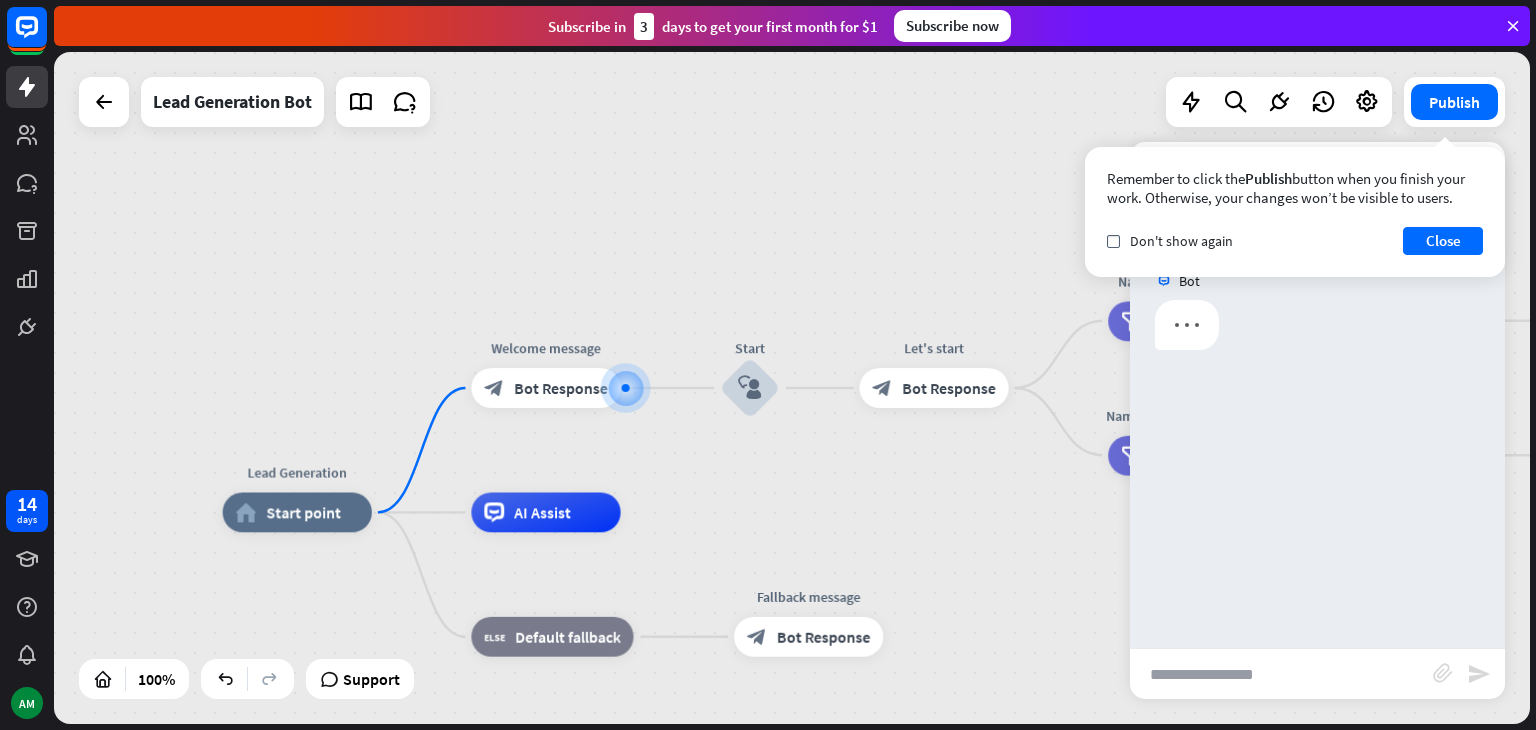 click on "Remember to click the
Publish
button when you finish your work. Otherwise, your changes won’t
be visible to users.
check   Don't show again    Close" at bounding box center [1295, 212] 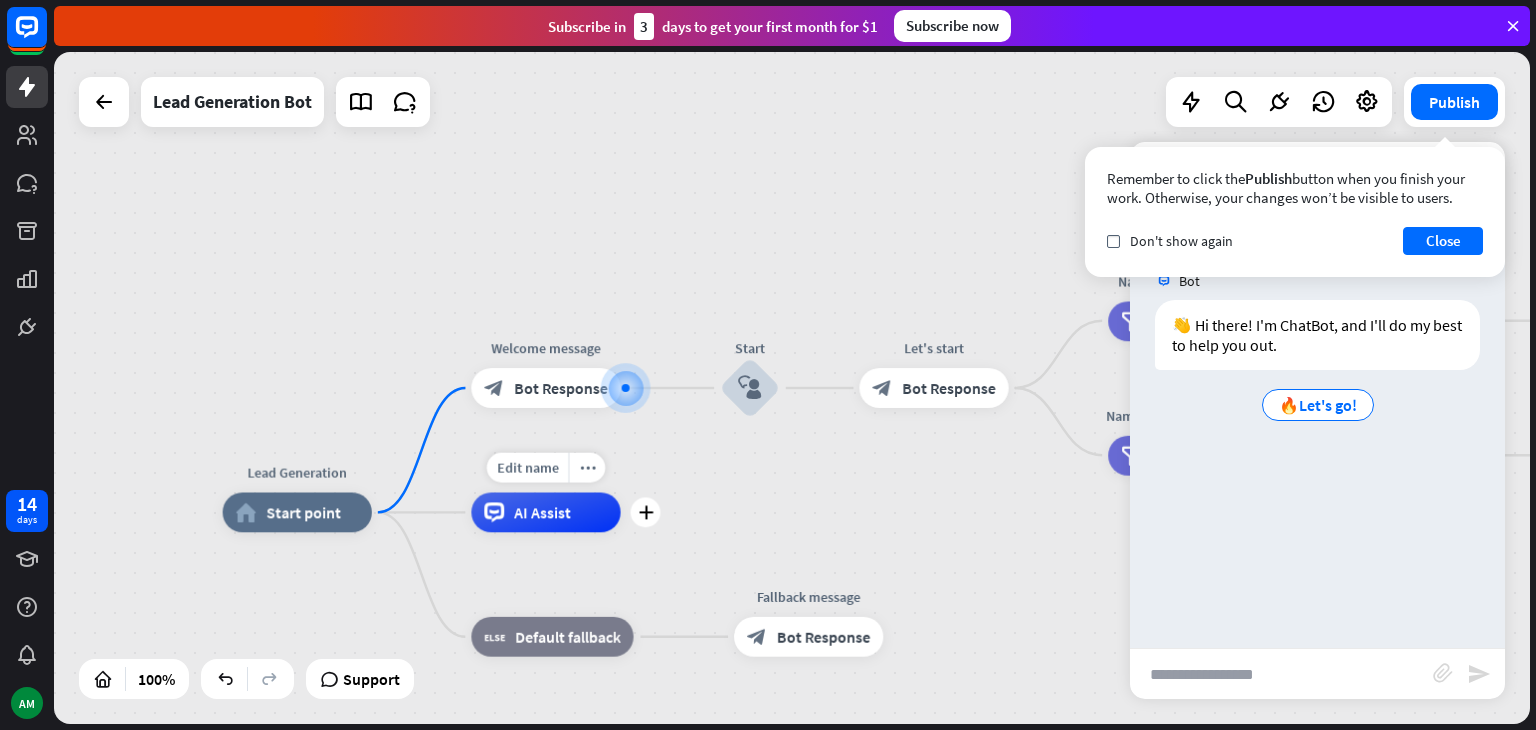 click on "AI Assist" at bounding box center (542, 512) 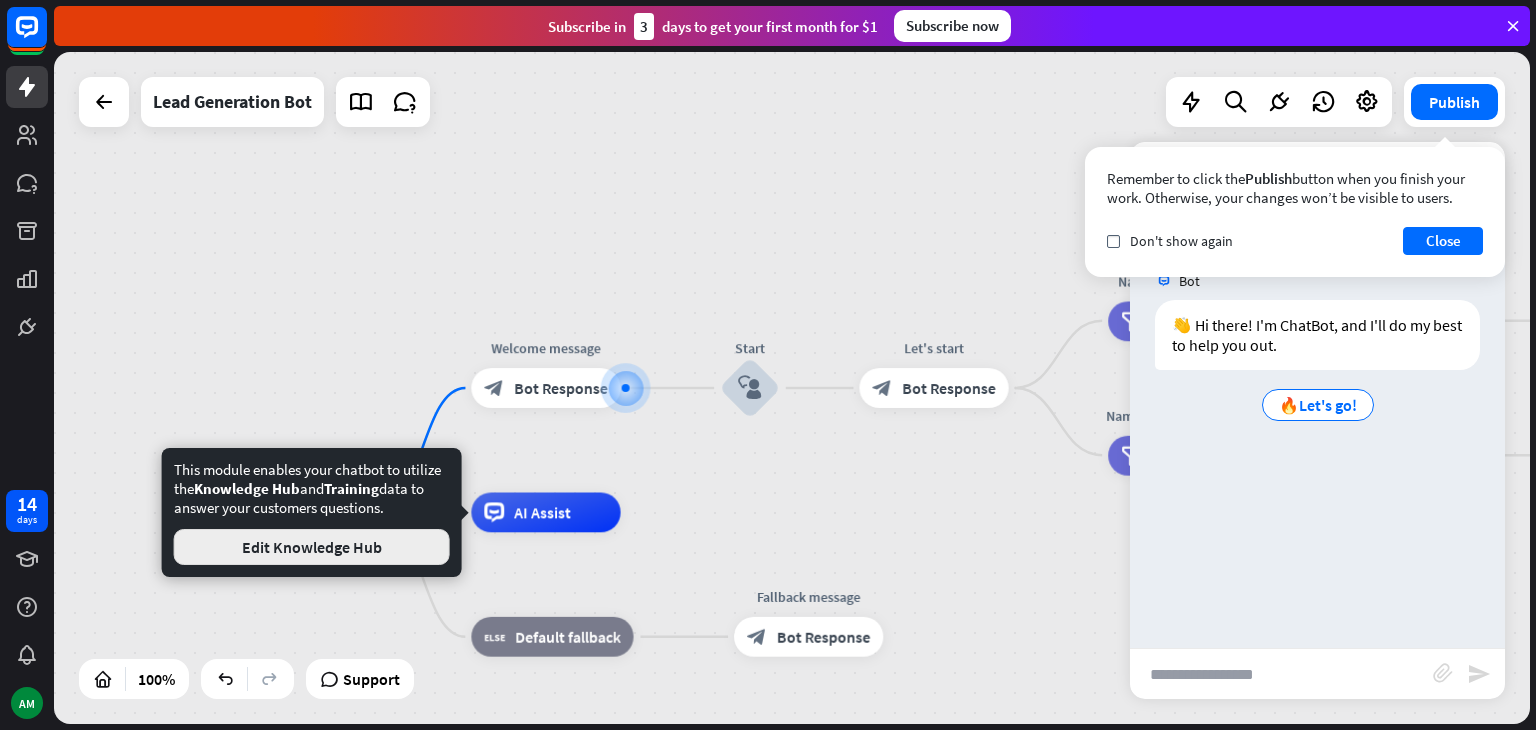 click on "Edit Knowledge Hub" at bounding box center (312, 547) 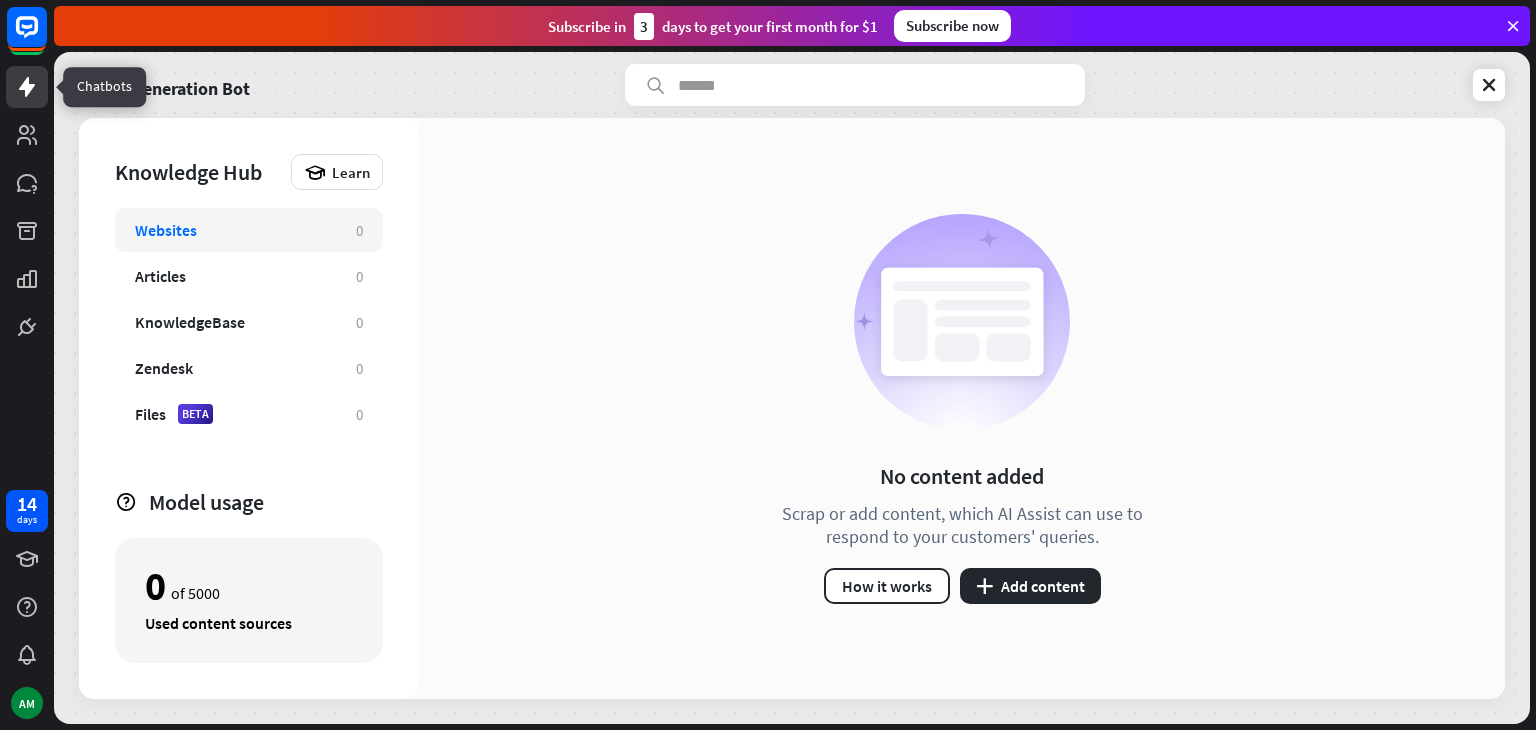 click at bounding box center [27, 87] 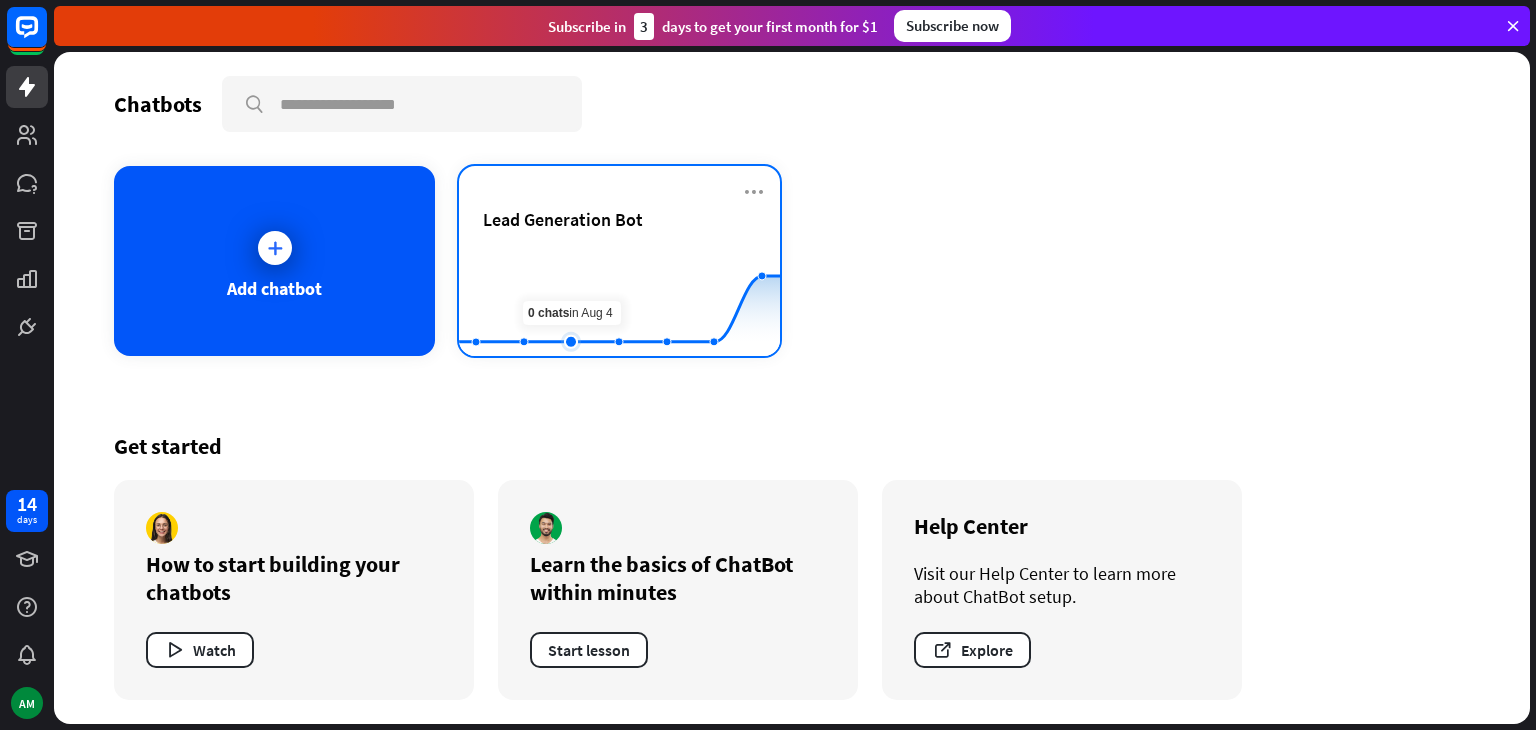 click 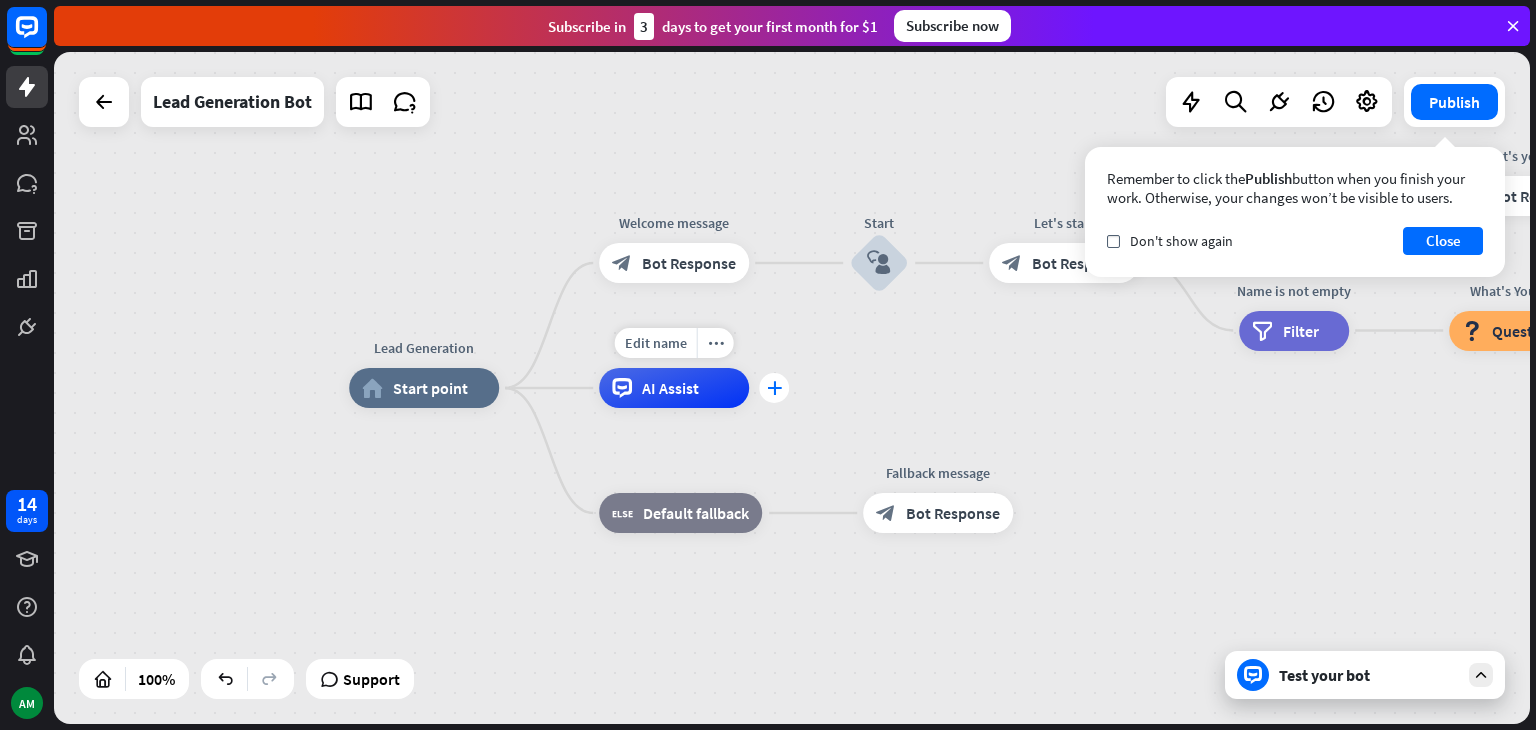 click on "plus" at bounding box center (774, 388) 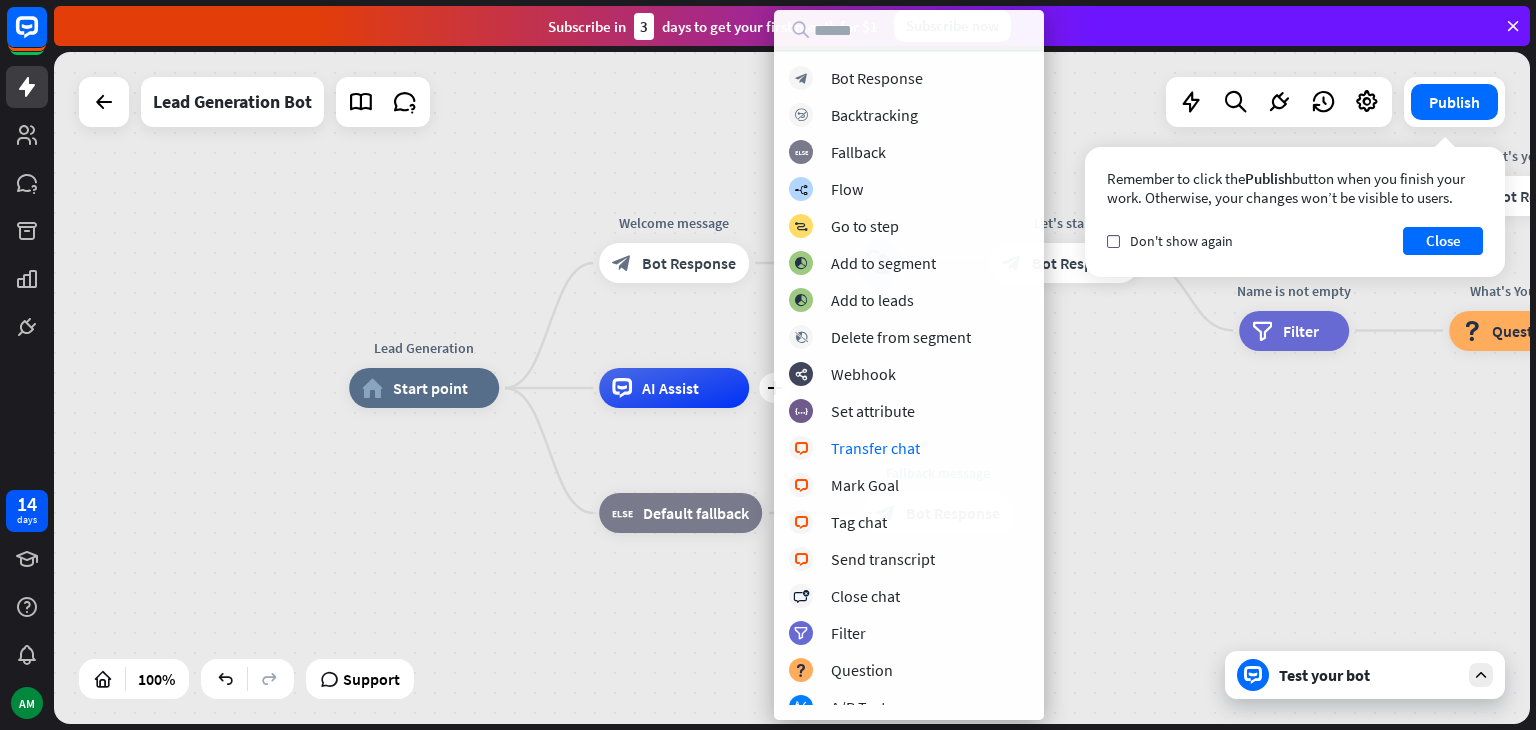click on "Lead Generation   home_2   Start point                 Welcome message   block_bot_response   Bot Response                 Start   block_user_input                 Let's start   block_bot_response   Bot Response                 Name is empty   filter   Filter                 👩‍💼 What's your name?   block_bot_response   Bot Response                 Name   block_user_input                 Name is not empty   filter   Filter                 What's Your Email   block_question   Question                   block_success   Success                 What's Your Phone Number?   block_bot_response   Bot Response                 09875432   block_user_input                 What is your Monthly Energy Usage?   block_bot_response   Bot Response                 e.g 100 Kilowatts   block_user_input                 ✅ Thank you!   block_bot_response   Bot Response                   block_close_chat   Close chat               plus       AI Assist                   block_fallback   Default fallback" at bounding box center [1087, 724] 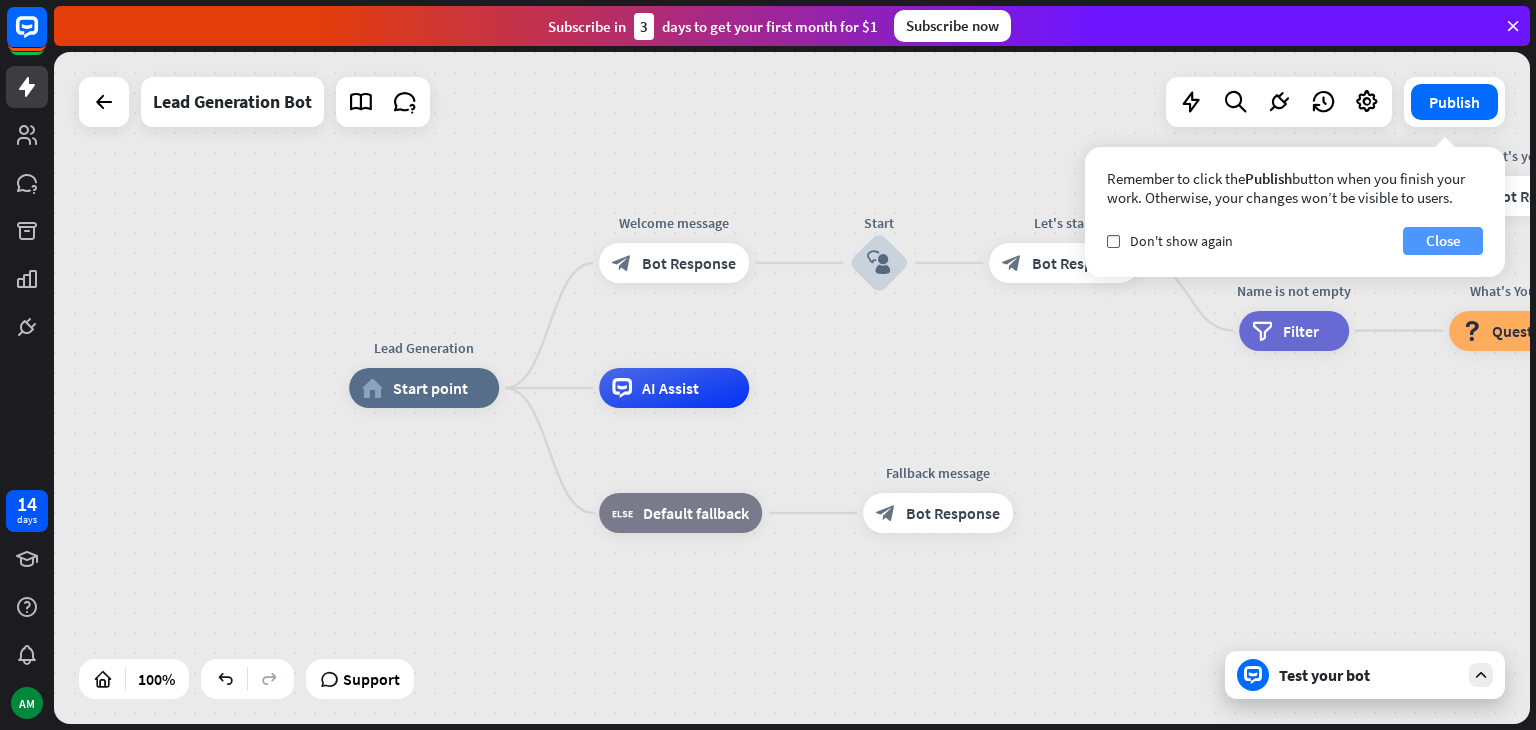 click on "Close" at bounding box center (1443, 241) 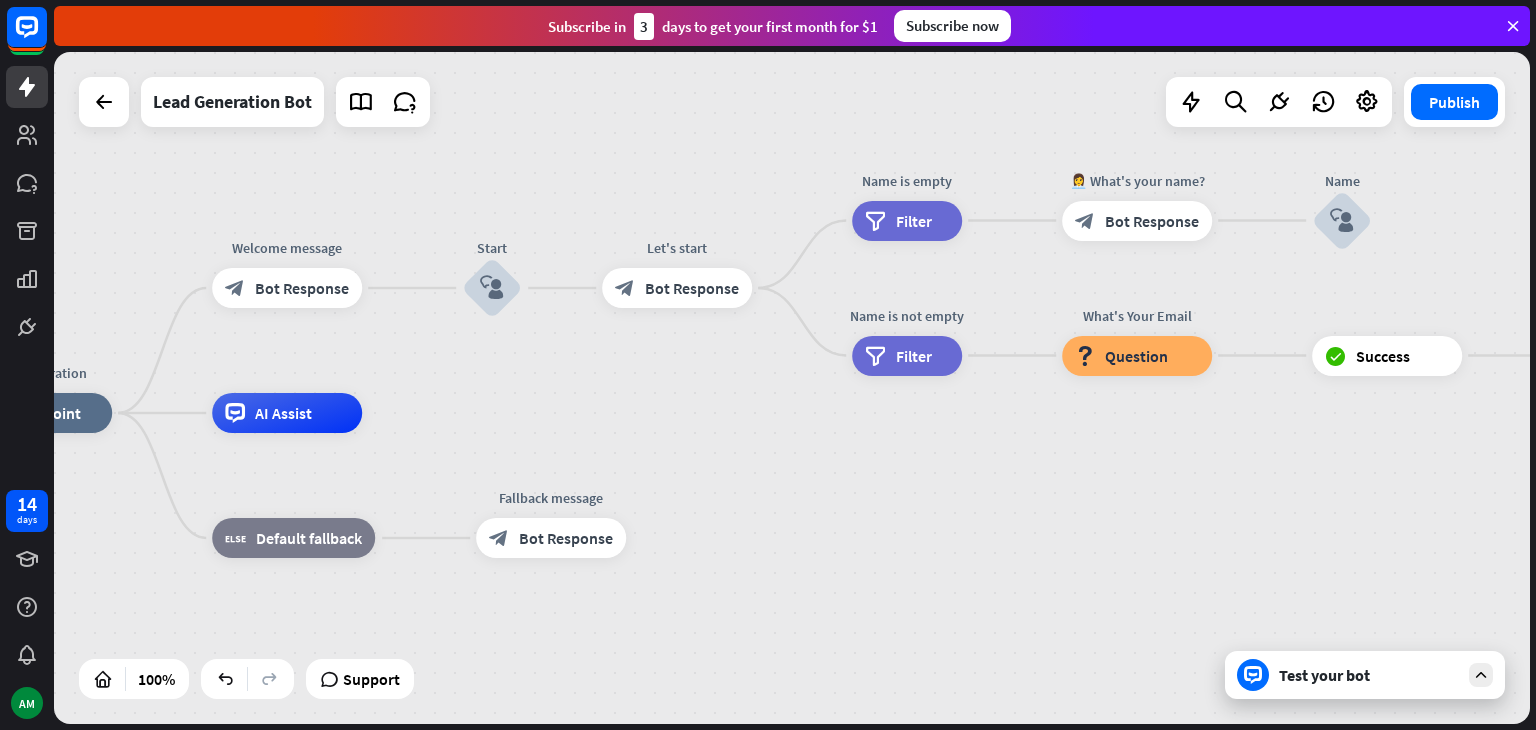 drag, startPoint x: 1287, startPoint y: 399, endPoint x: 905, endPoint y: 433, distance: 383.5101 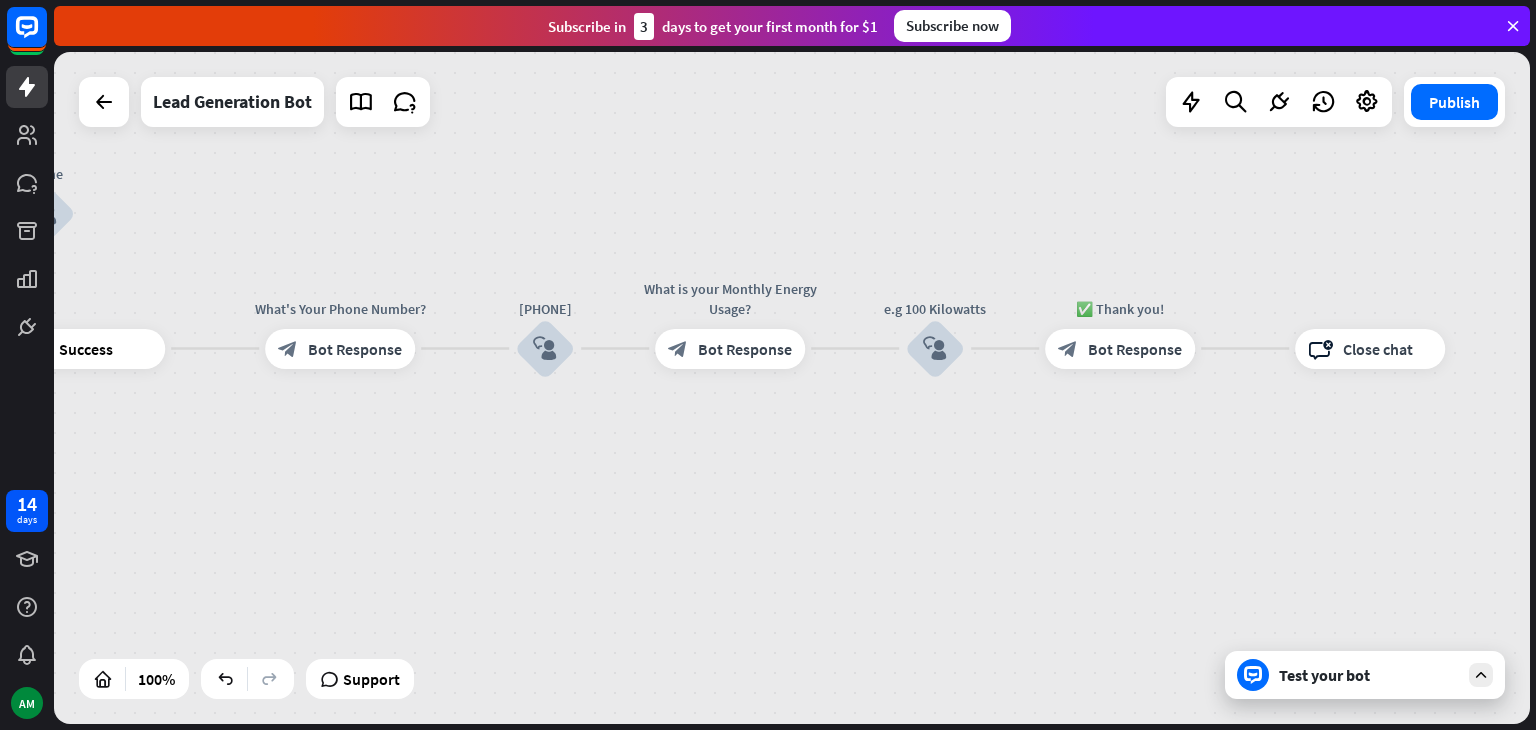 drag, startPoint x: 1333, startPoint y: 489, endPoint x: 69, endPoint y: 481, distance: 1264.0253 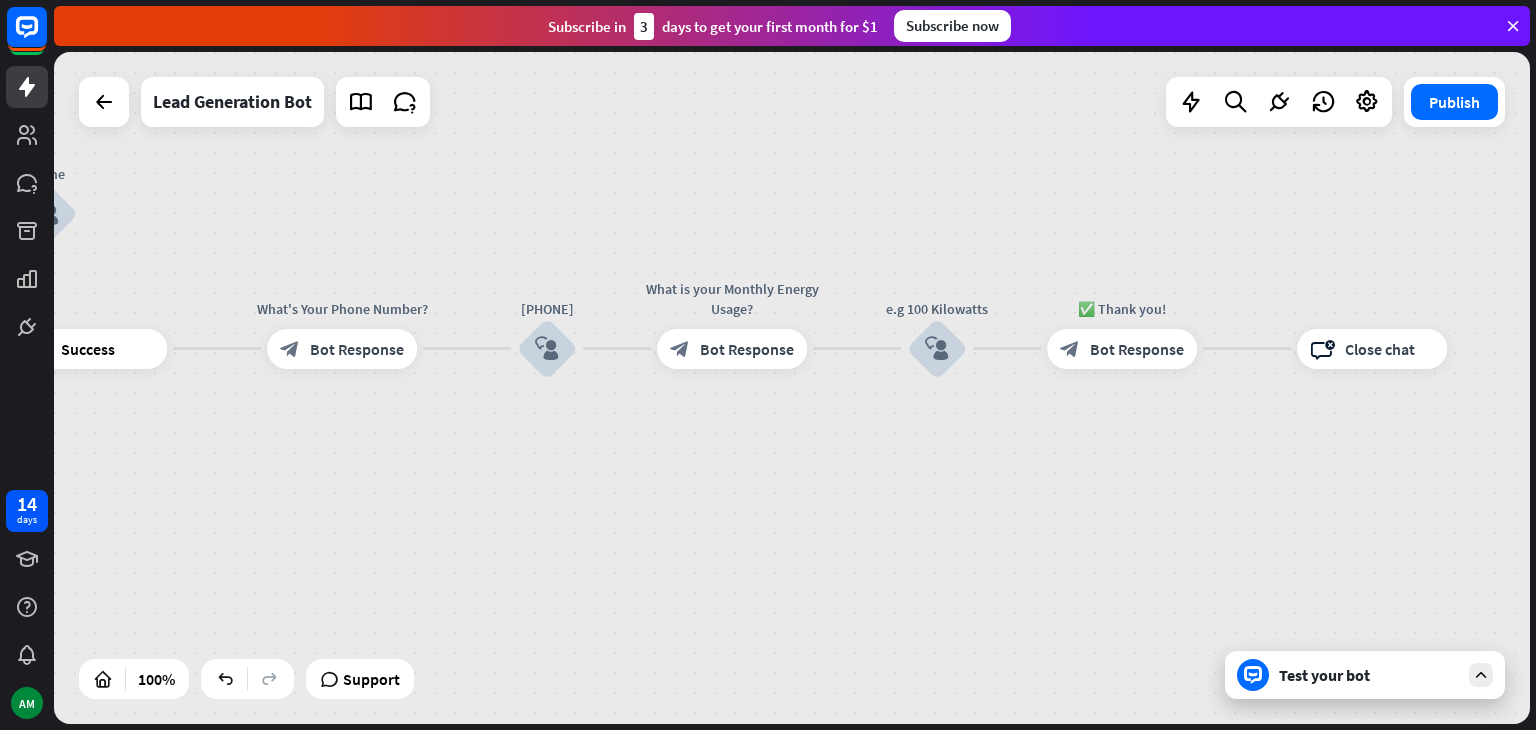 drag, startPoint x: 1324, startPoint y: 344, endPoint x: 1428, endPoint y: 384, distance: 111.42711 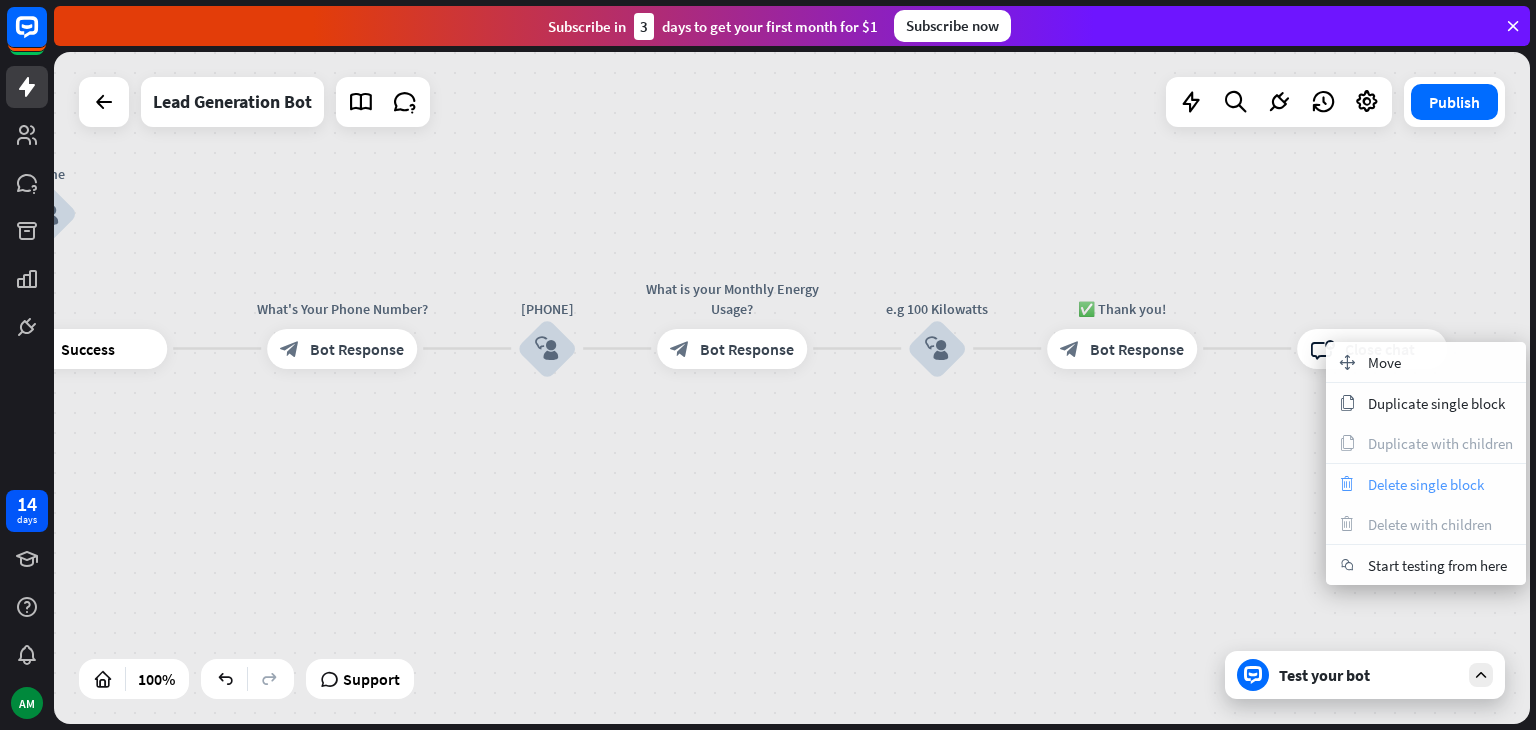 click on "Delete single block" at bounding box center [1426, 484] 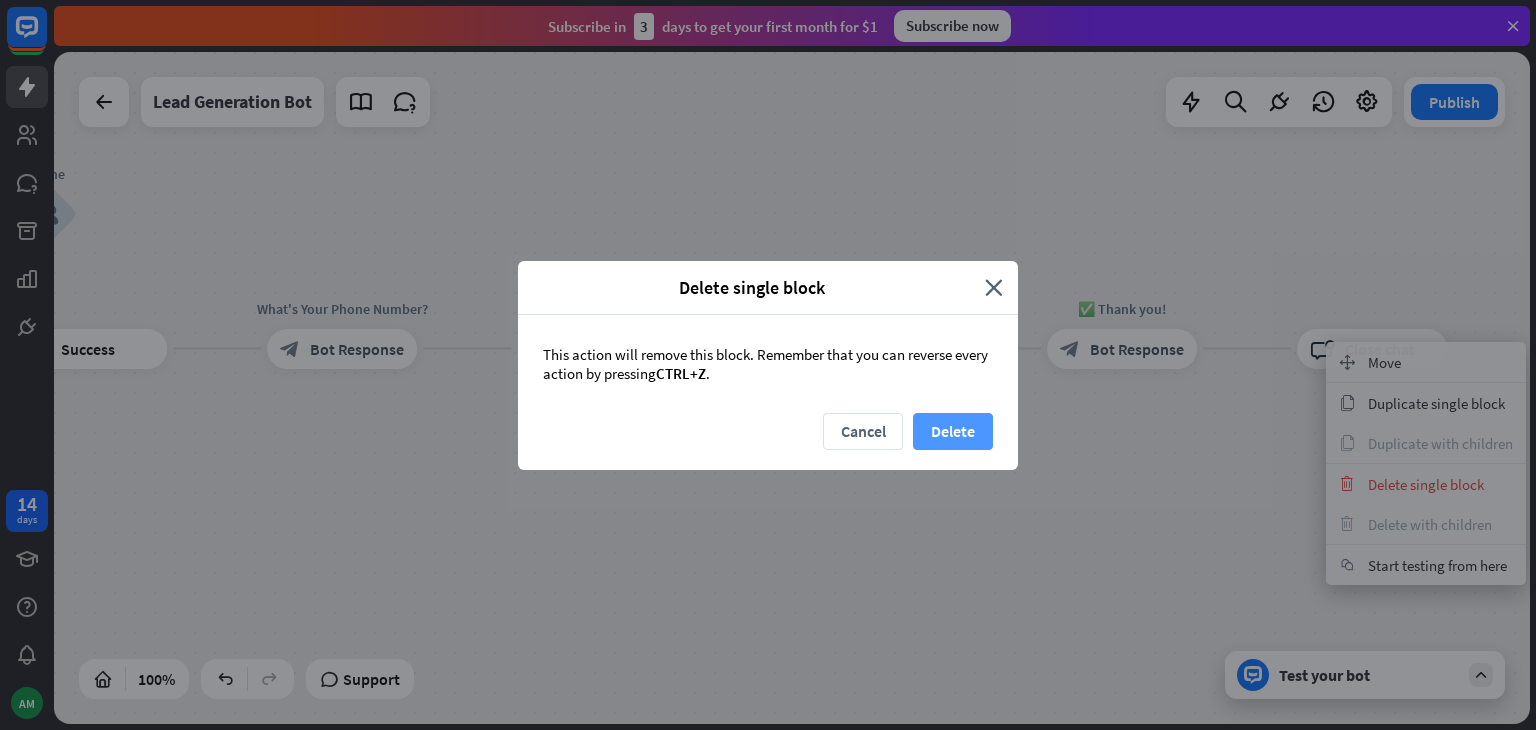 click on "Delete" at bounding box center [953, 431] 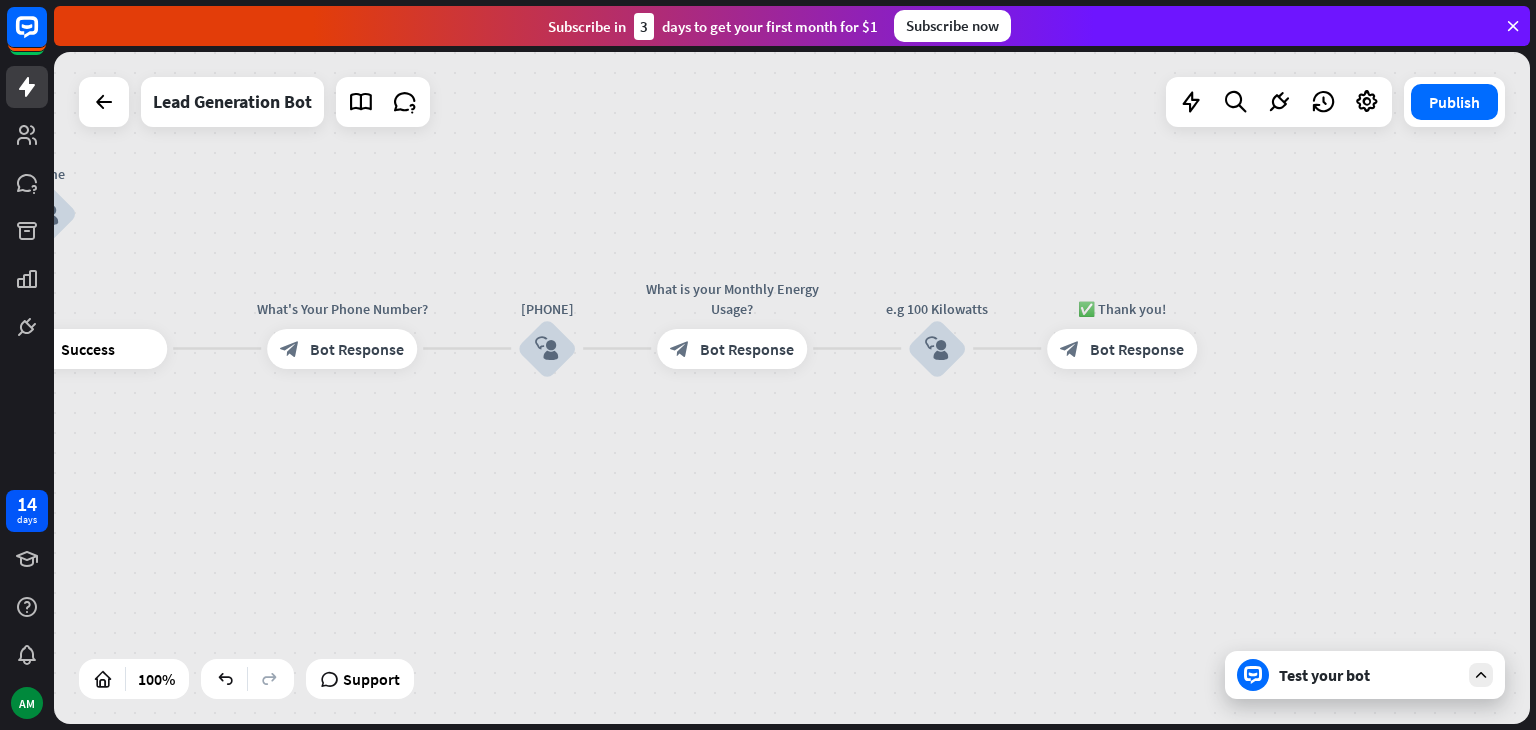 drag, startPoint x: 1274, startPoint y: 344, endPoint x: 1338, endPoint y: 452, distance: 125.53884 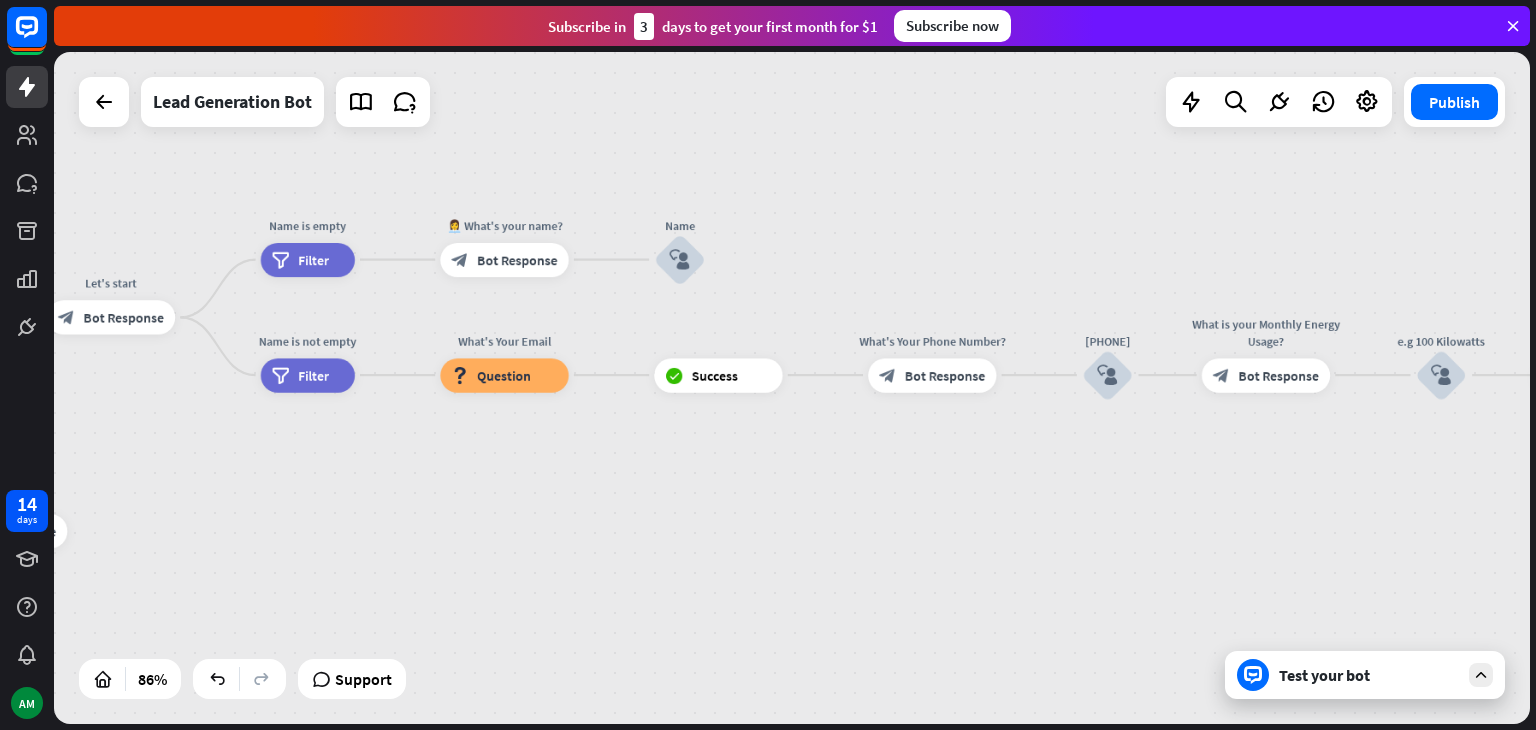 drag, startPoint x: 678, startPoint y: 215, endPoint x: 1233, endPoint y: 268, distance: 557.5249 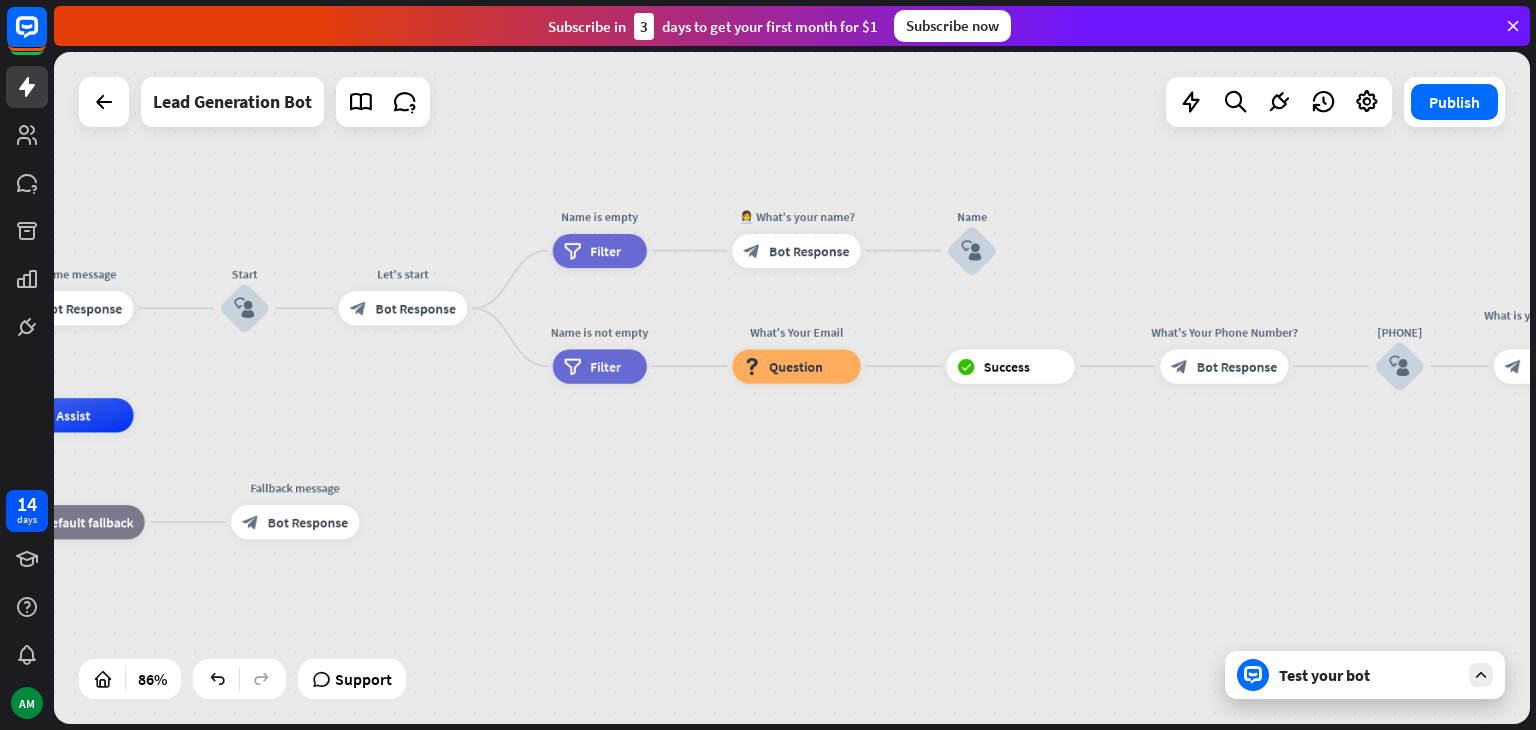 drag, startPoint x: 1008, startPoint y: 190, endPoint x: 1244, endPoint y: 164, distance: 237.42789 